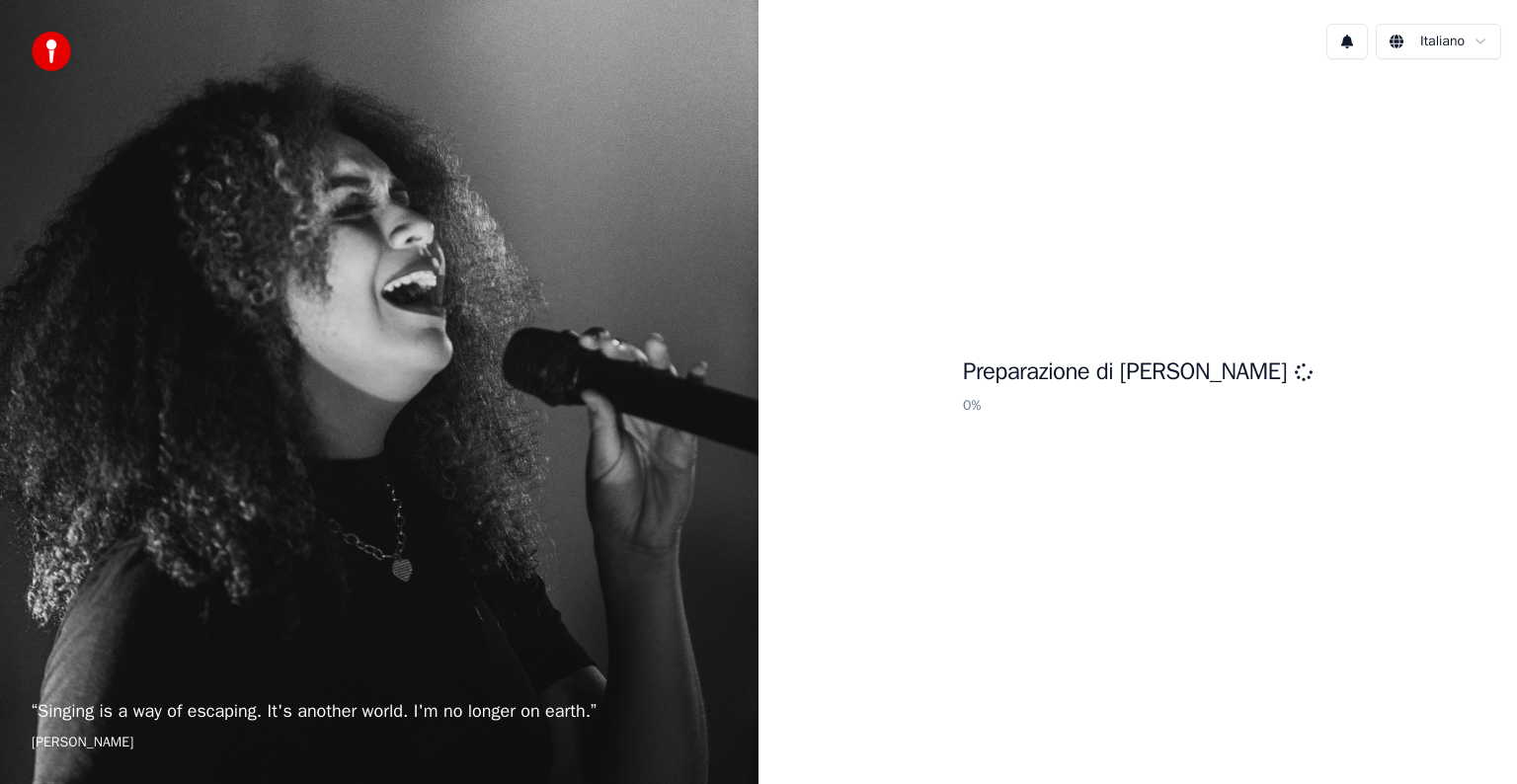 scroll, scrollTop: 0, scrollLeft: 0, axis: both 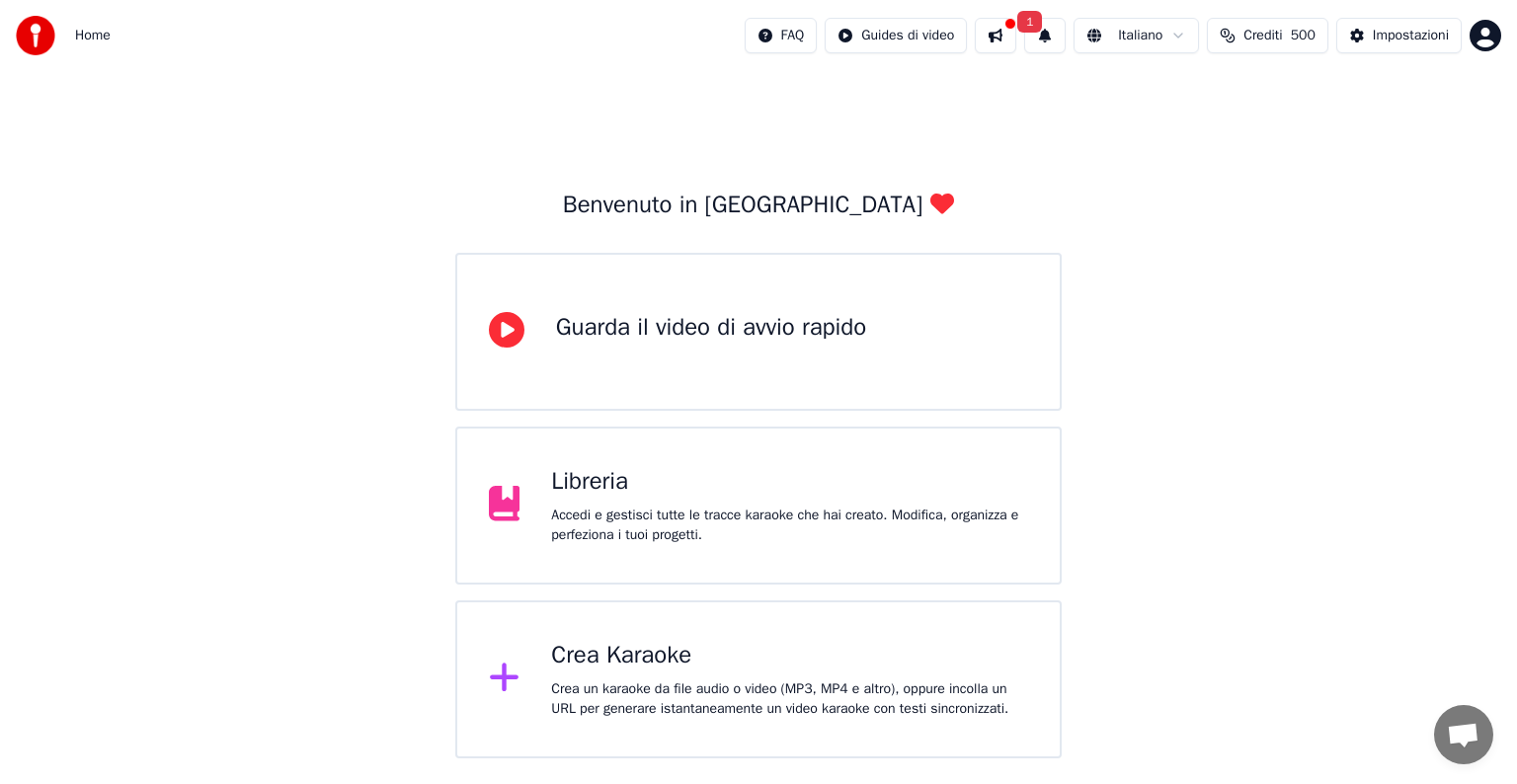 click on "1" at bounding box center [1045, 36] 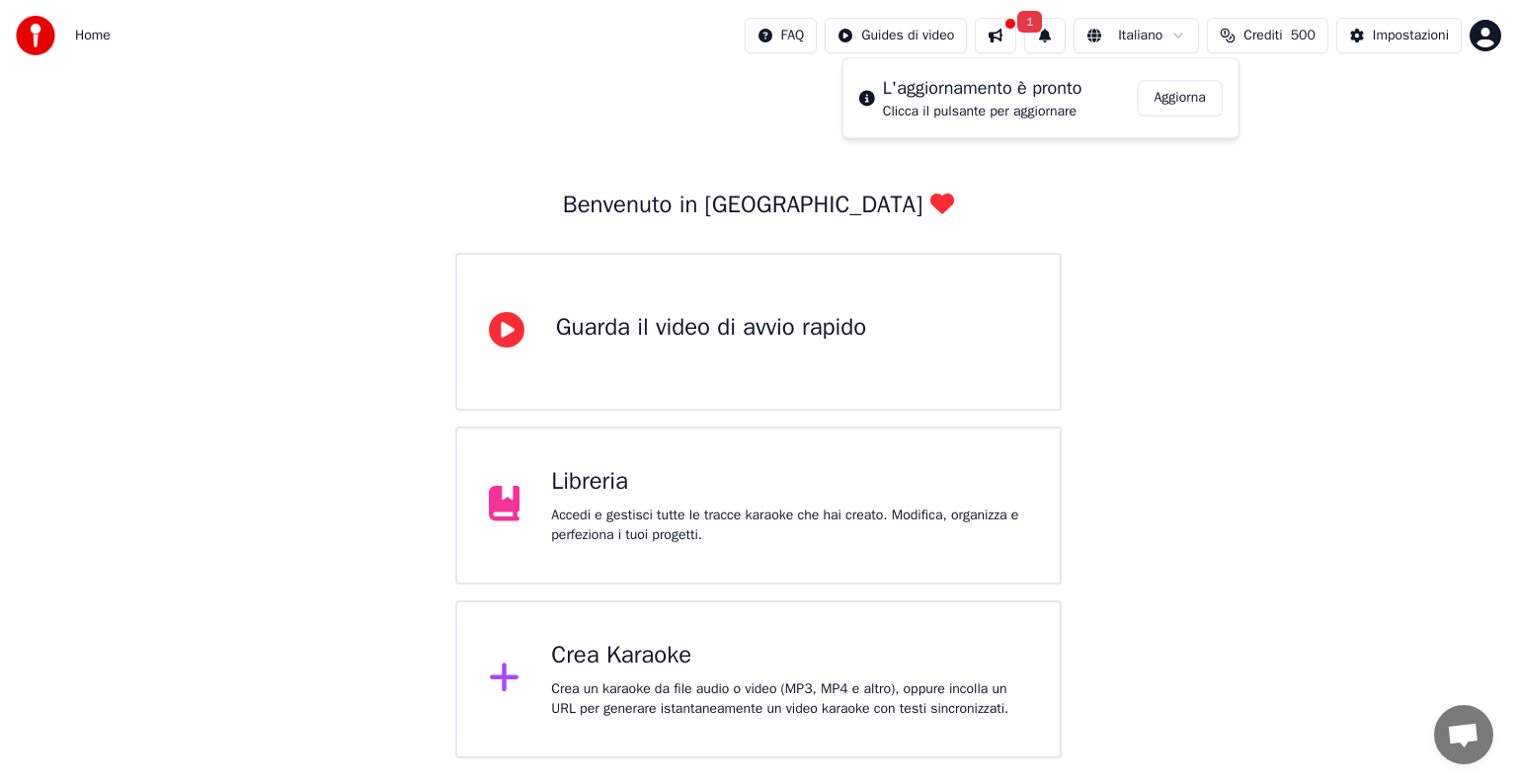click on "Aggiorna" at bounding box center [1180, 98] 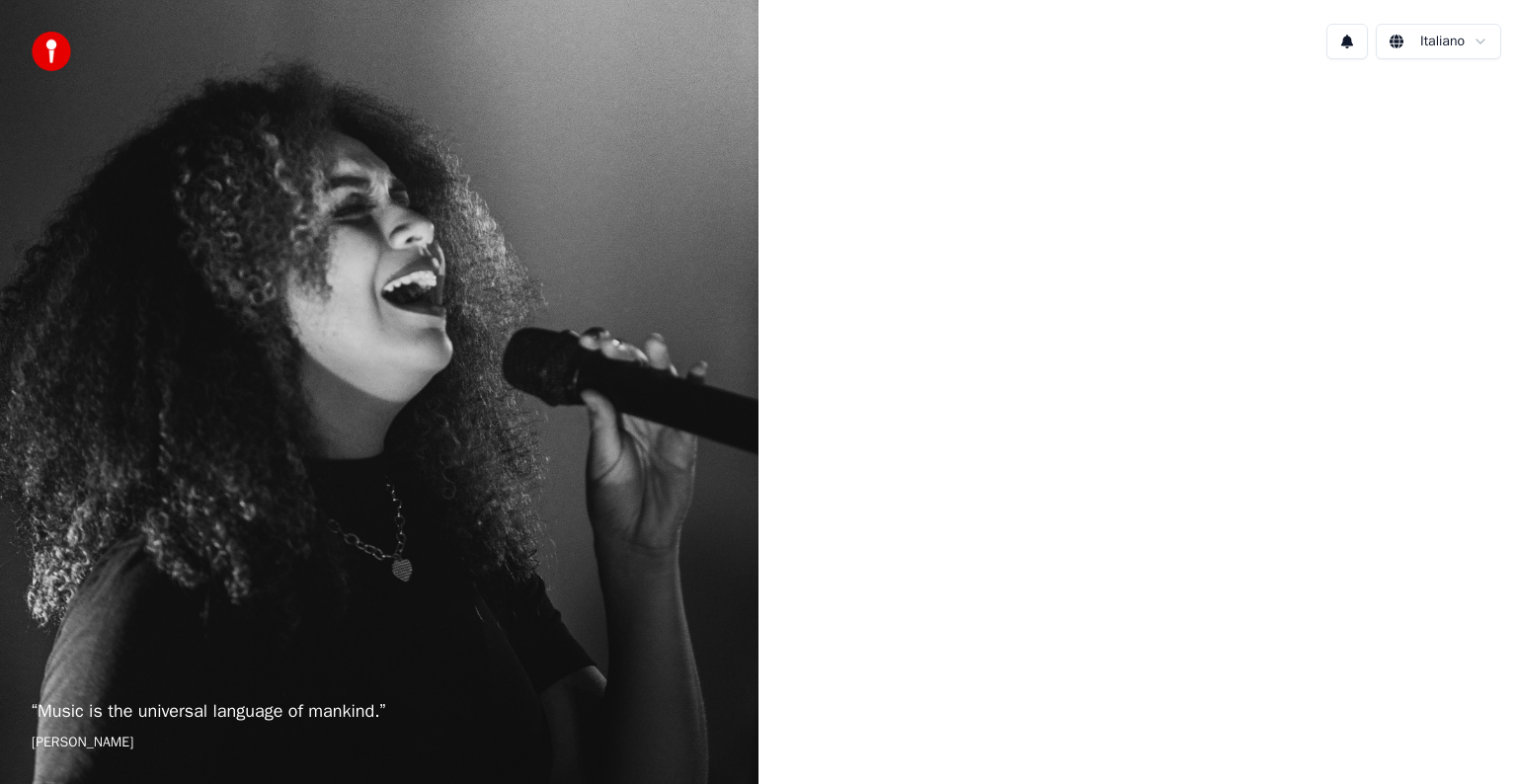 scroll, scrollTop: 0, scrollLeft: 0, axis: both 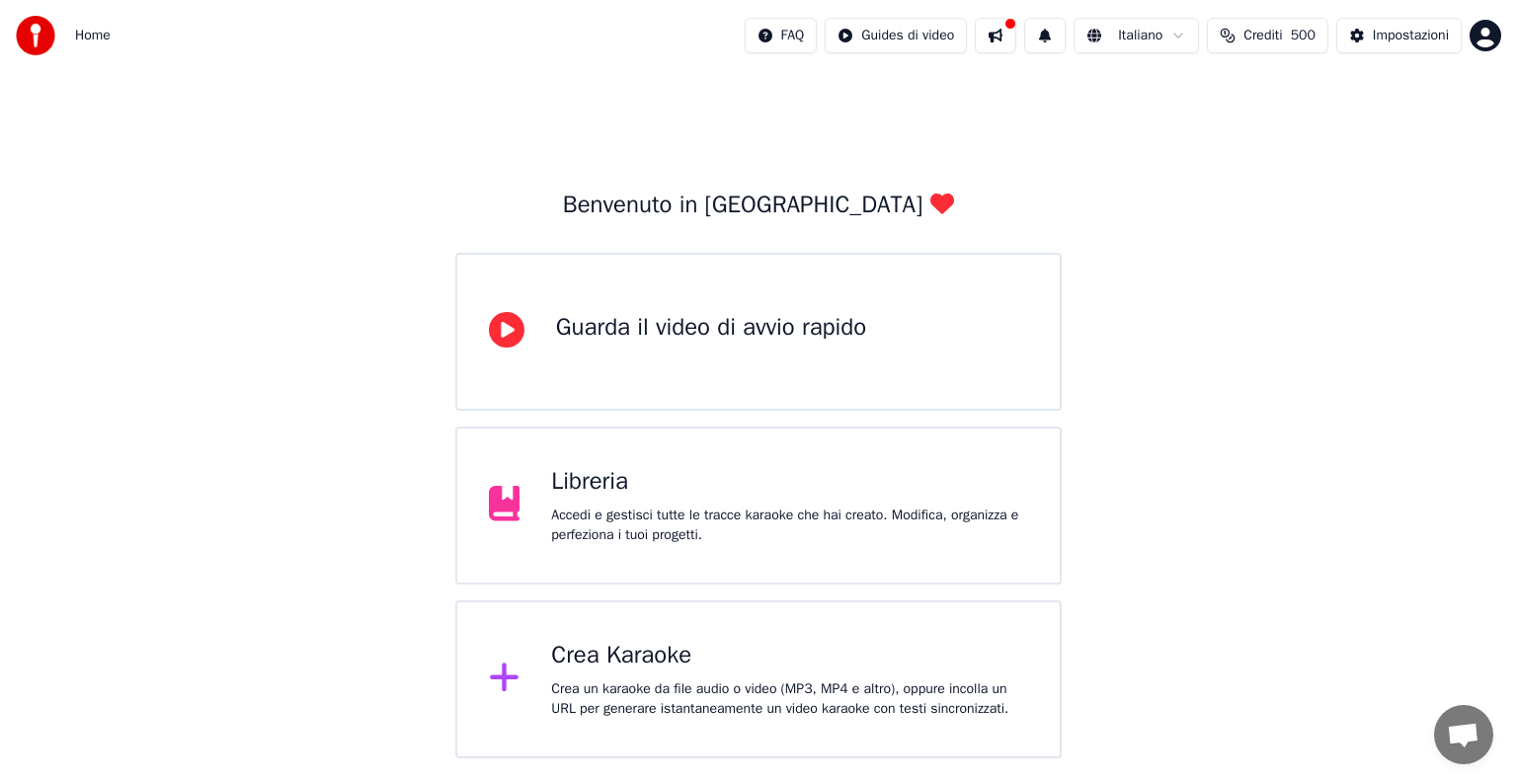 click at bounding box center (996, 36) 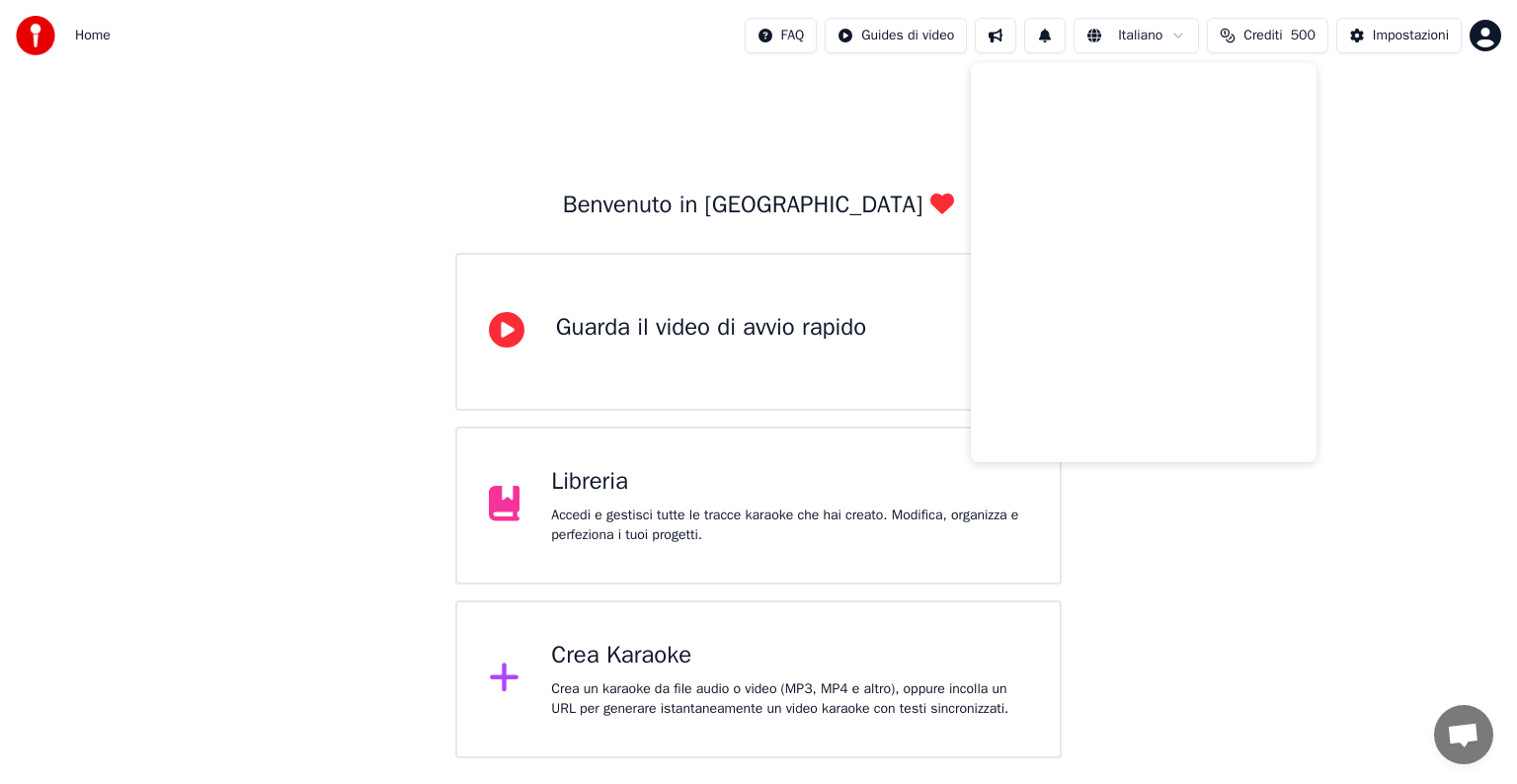 click on "Benvenuto in Youka Guarda il video di avvio rapido Libreria Accedi e gestisci tutte le tracce karaoke che hai creato. Modifica, organizza e perfeziona i tuoi progetti. Crea Karaoke Crea un karaoke da file audio o video (MP3, MP4 e altro), oppure incolla un URL per generare istantaneamente un video karaoke con testi sincronizzati." at bounding box center [758, 415] 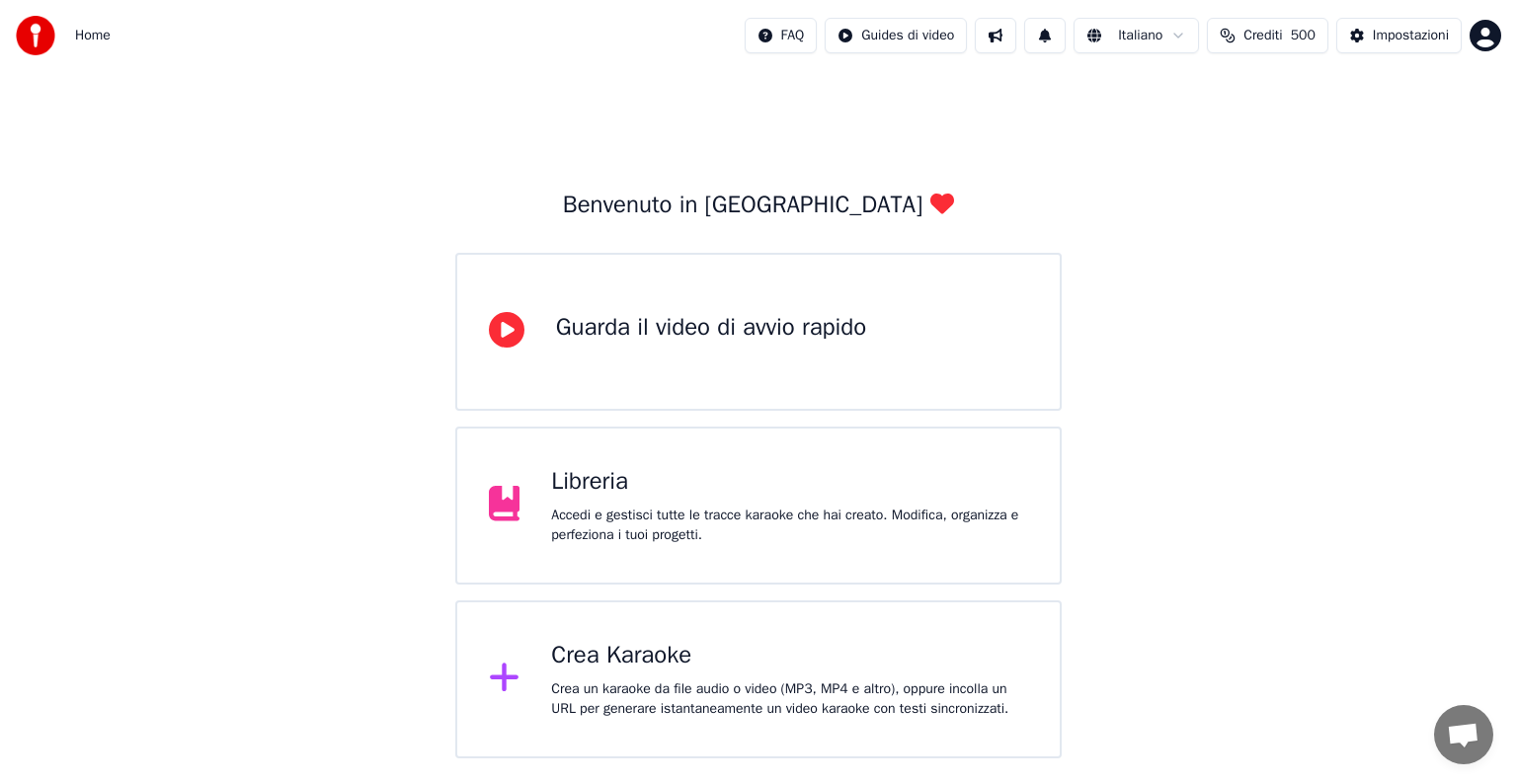 click on "Crea Karaoke" at bounding box center [789, 656] 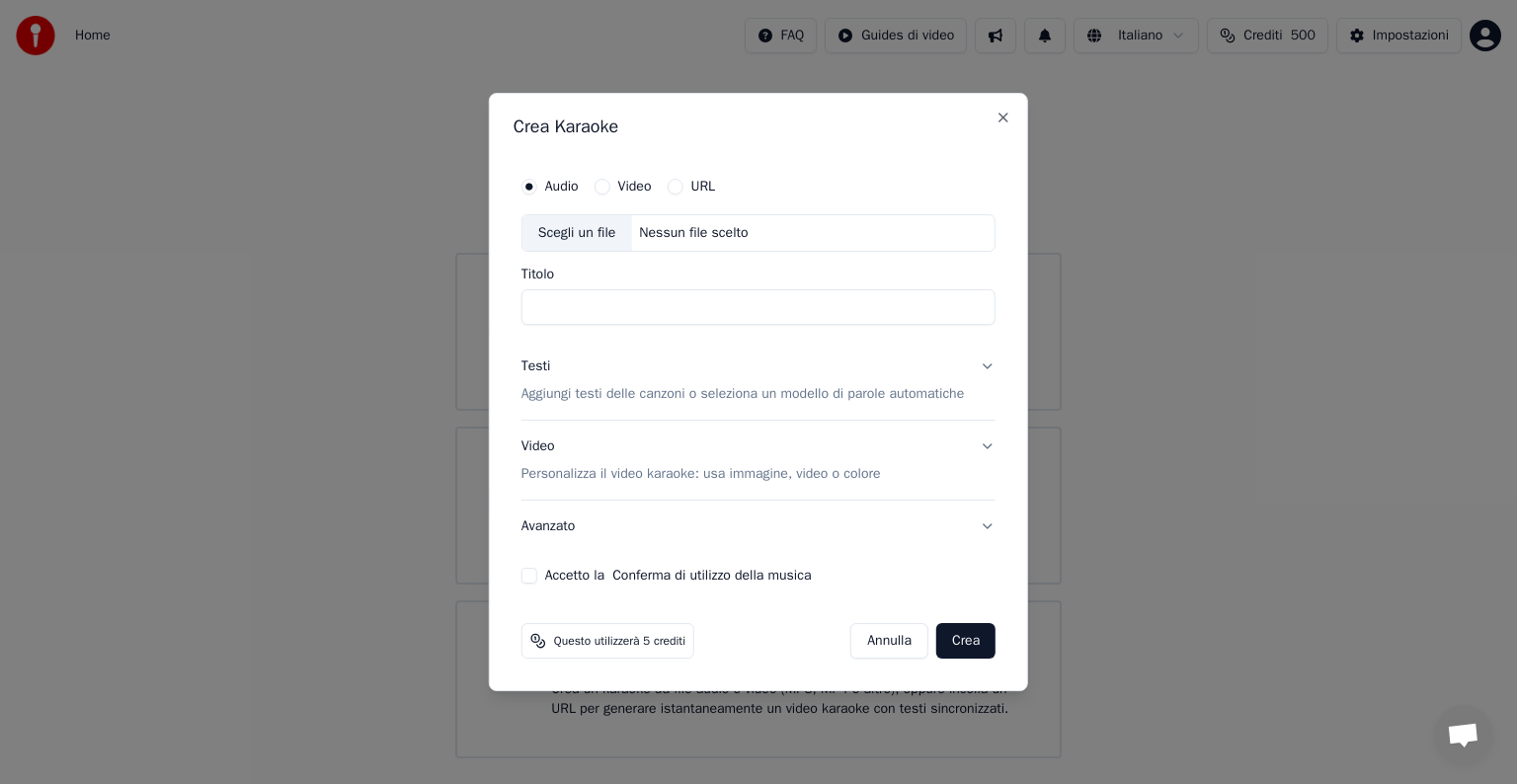 click on "Titolo" at bounding box center [758, 307] 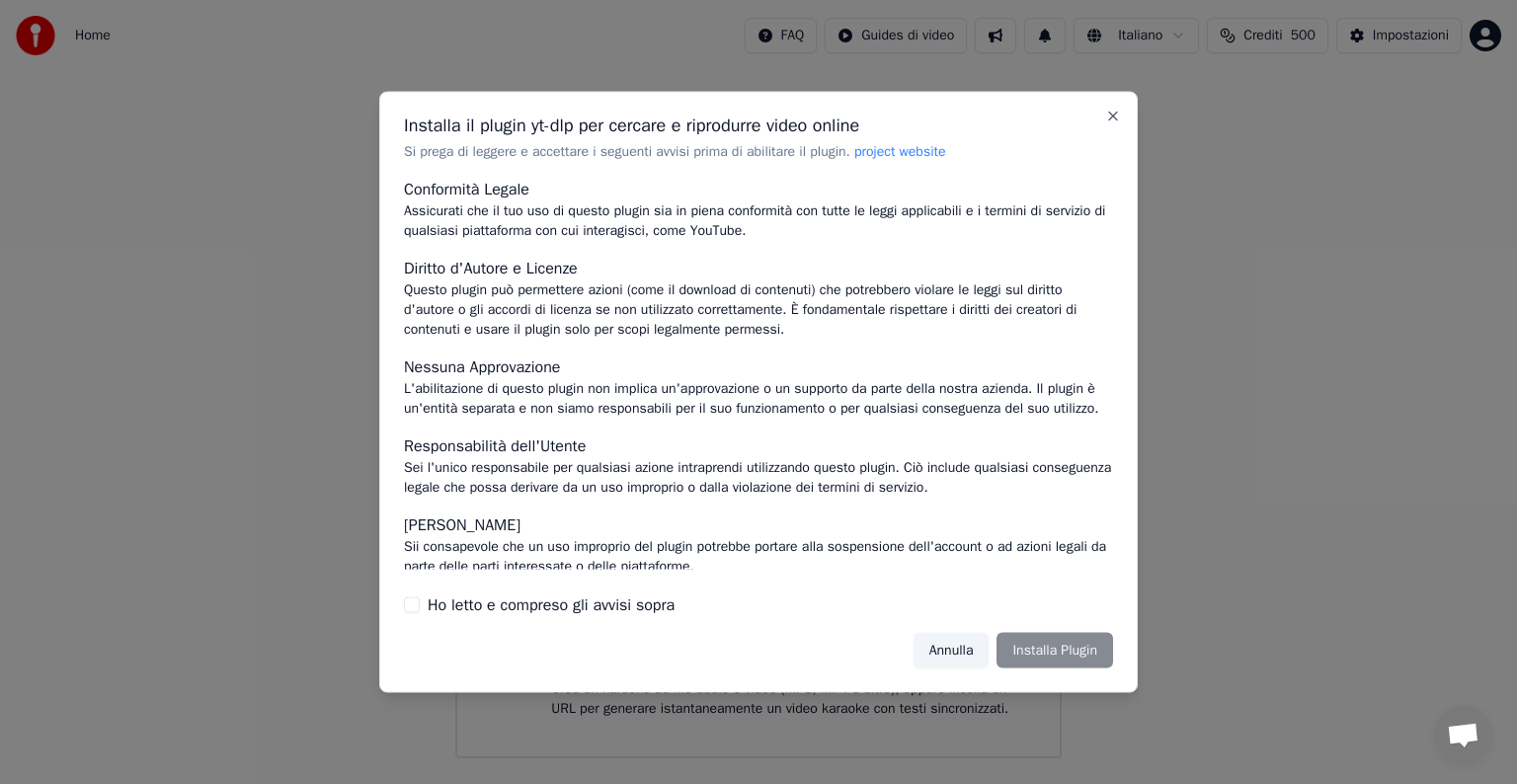click on "Annulla Installa Plugin" at bounding box center [1013, 650] 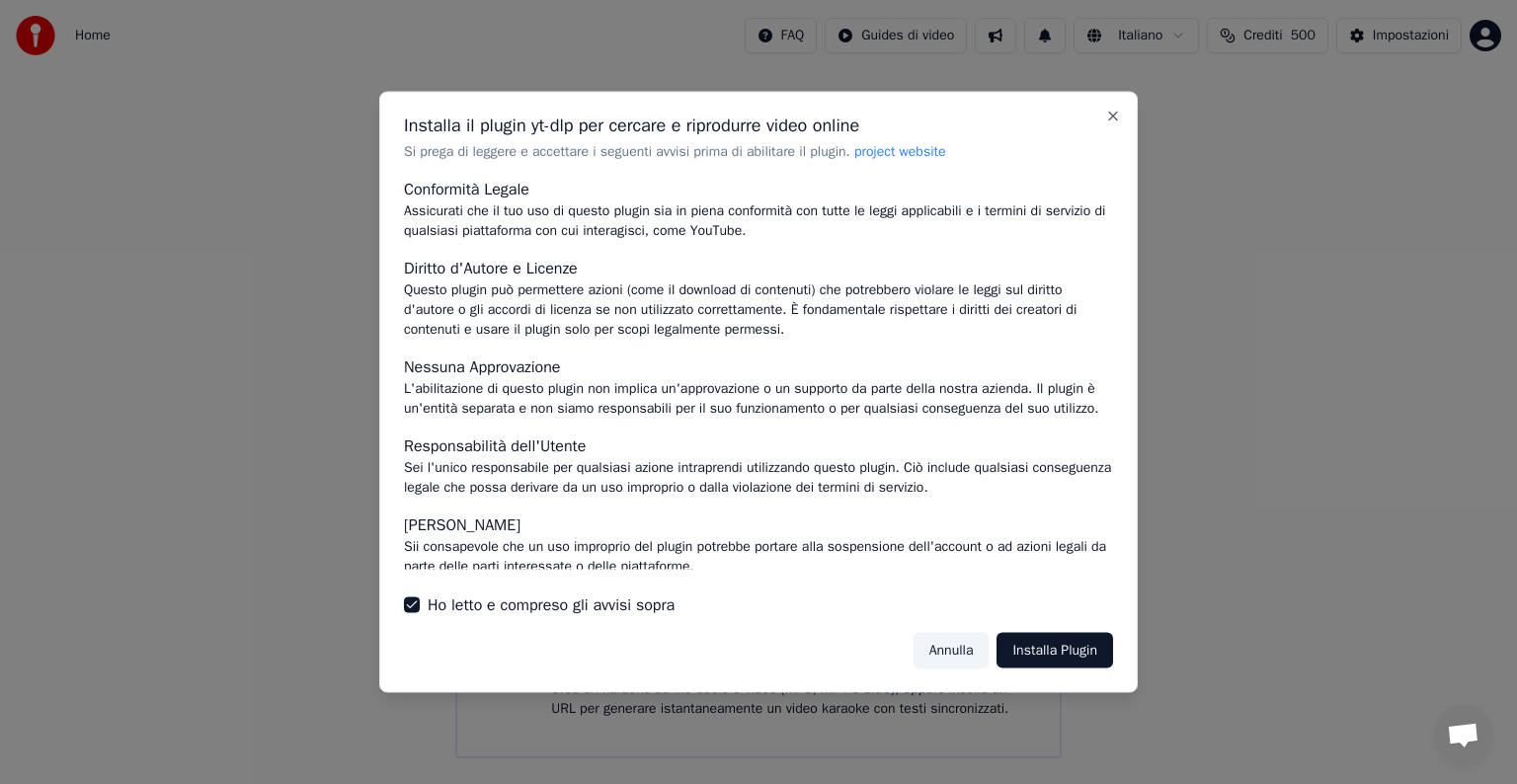 click on "Installa Plugin" at bounding box center (1055, 650) 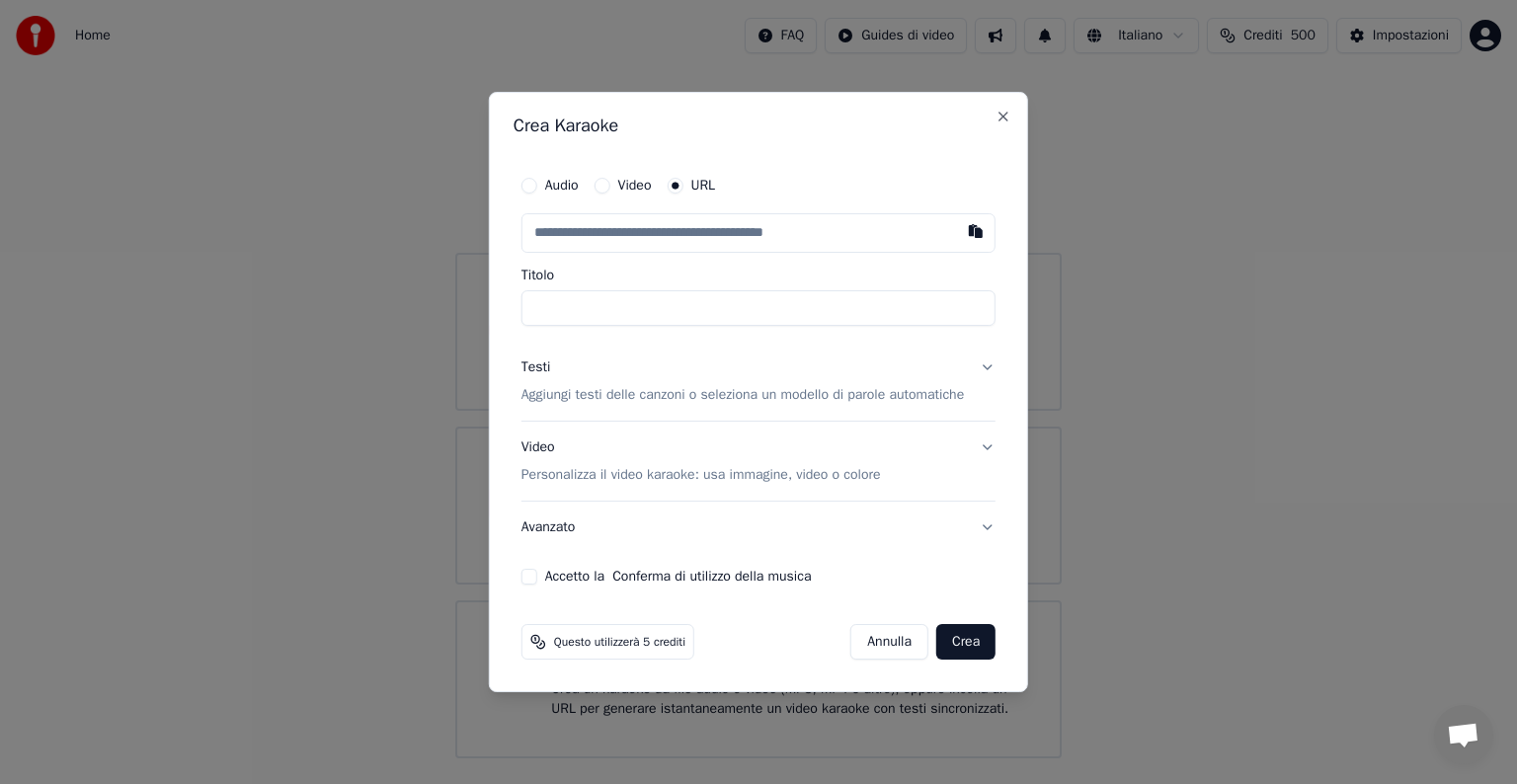 click at bounding box center [976, 231] 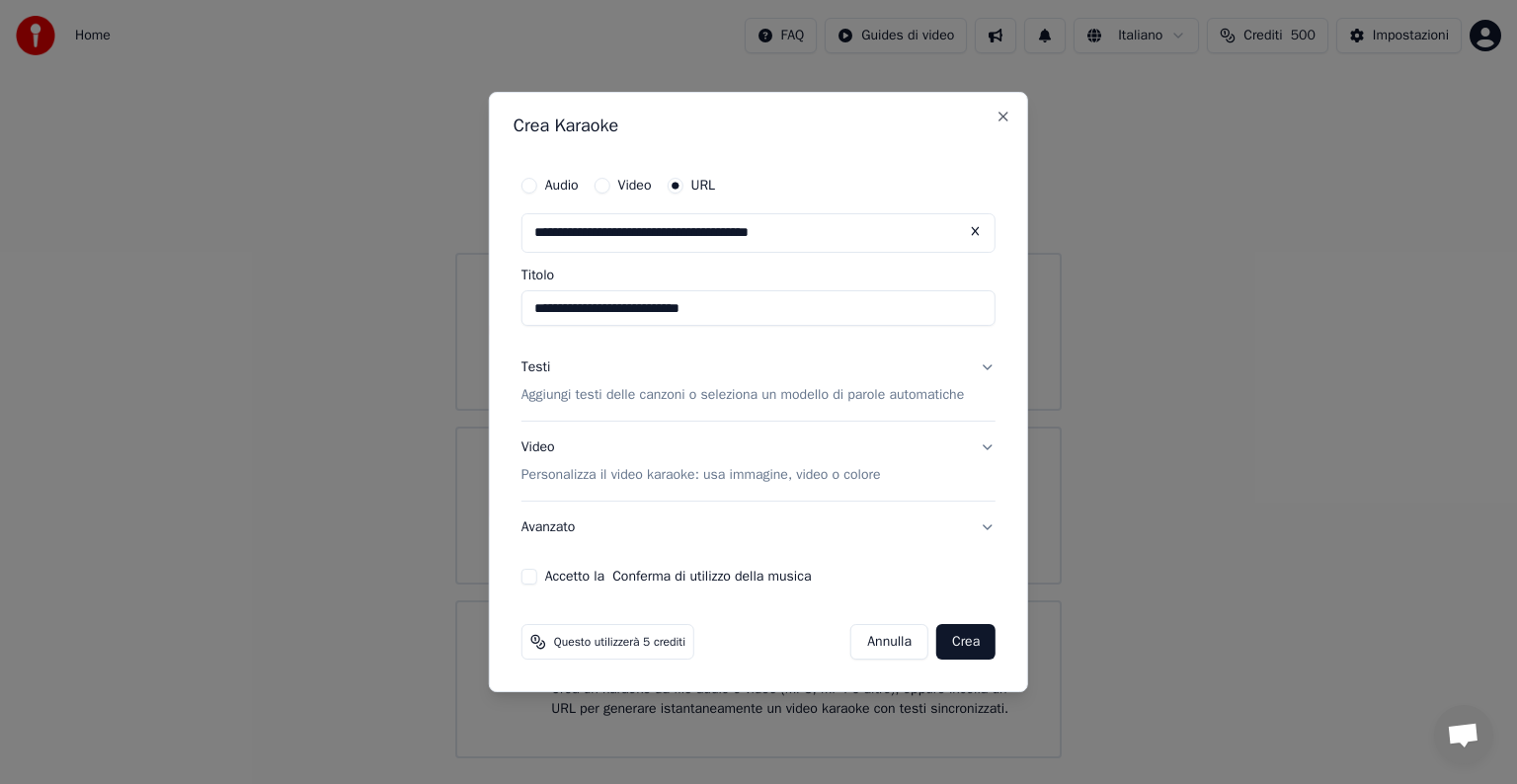 type on "**********" 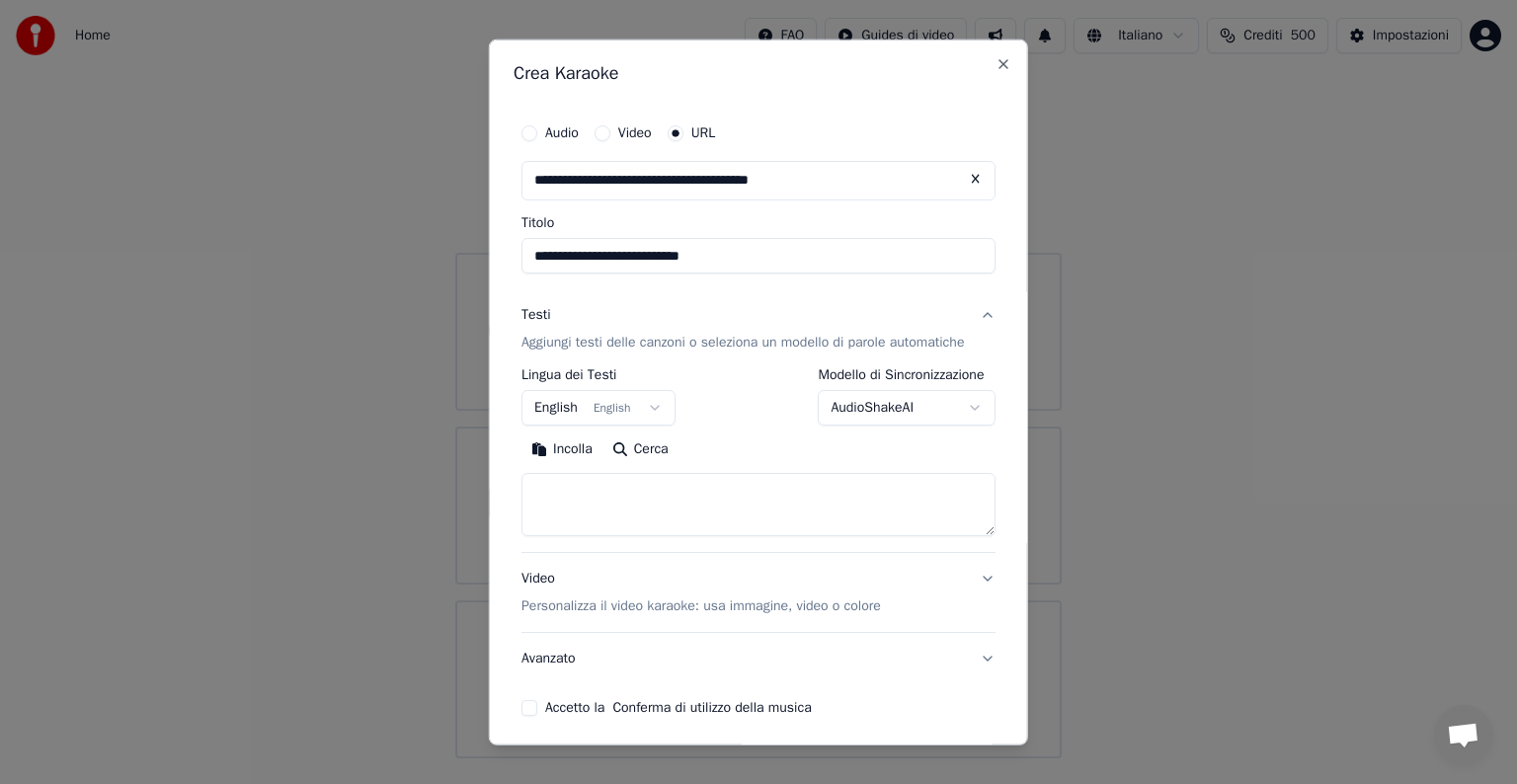 click on "**********" at bounding box center (758, 379) 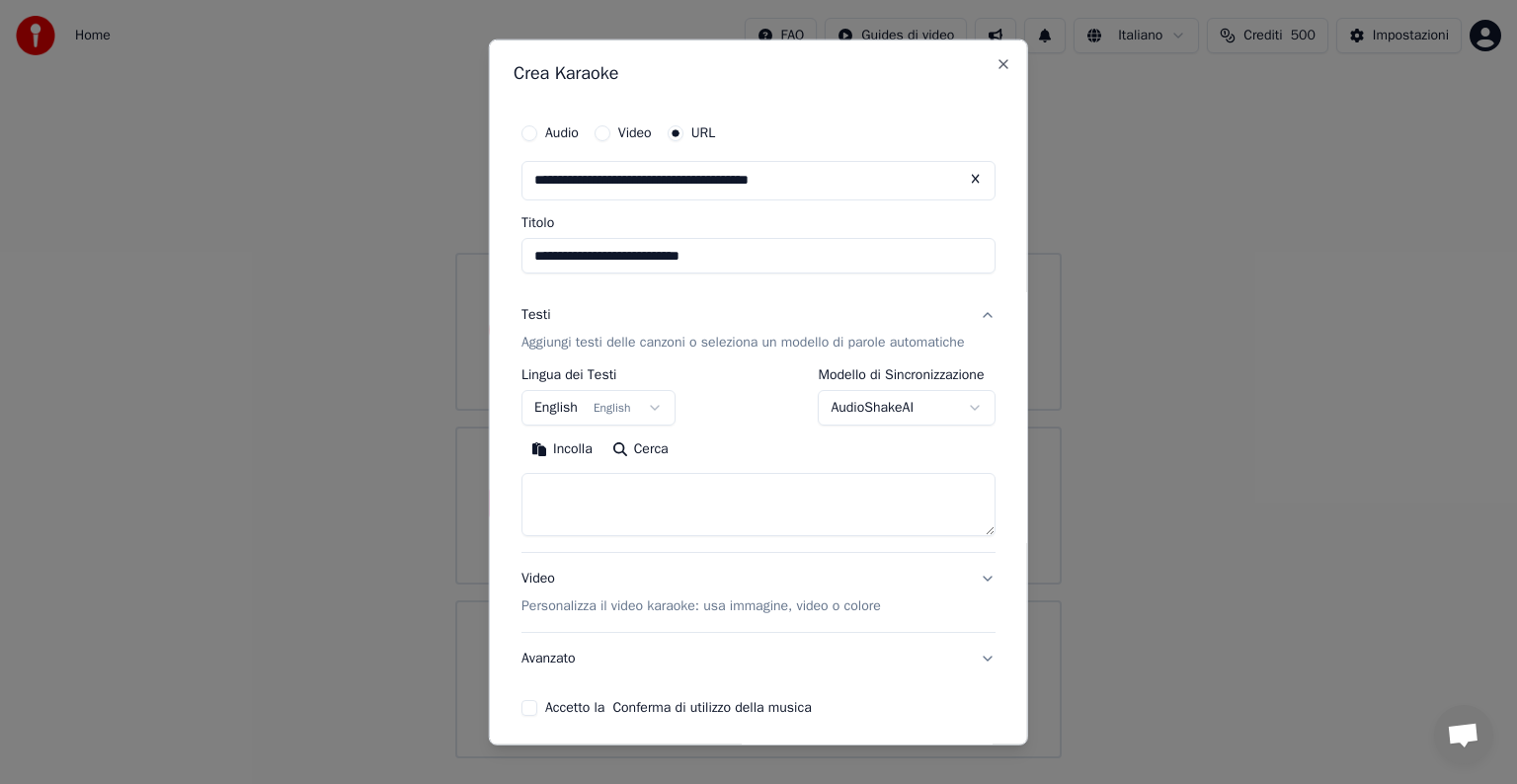click on "Cerca" at bounding box center (639, 449) 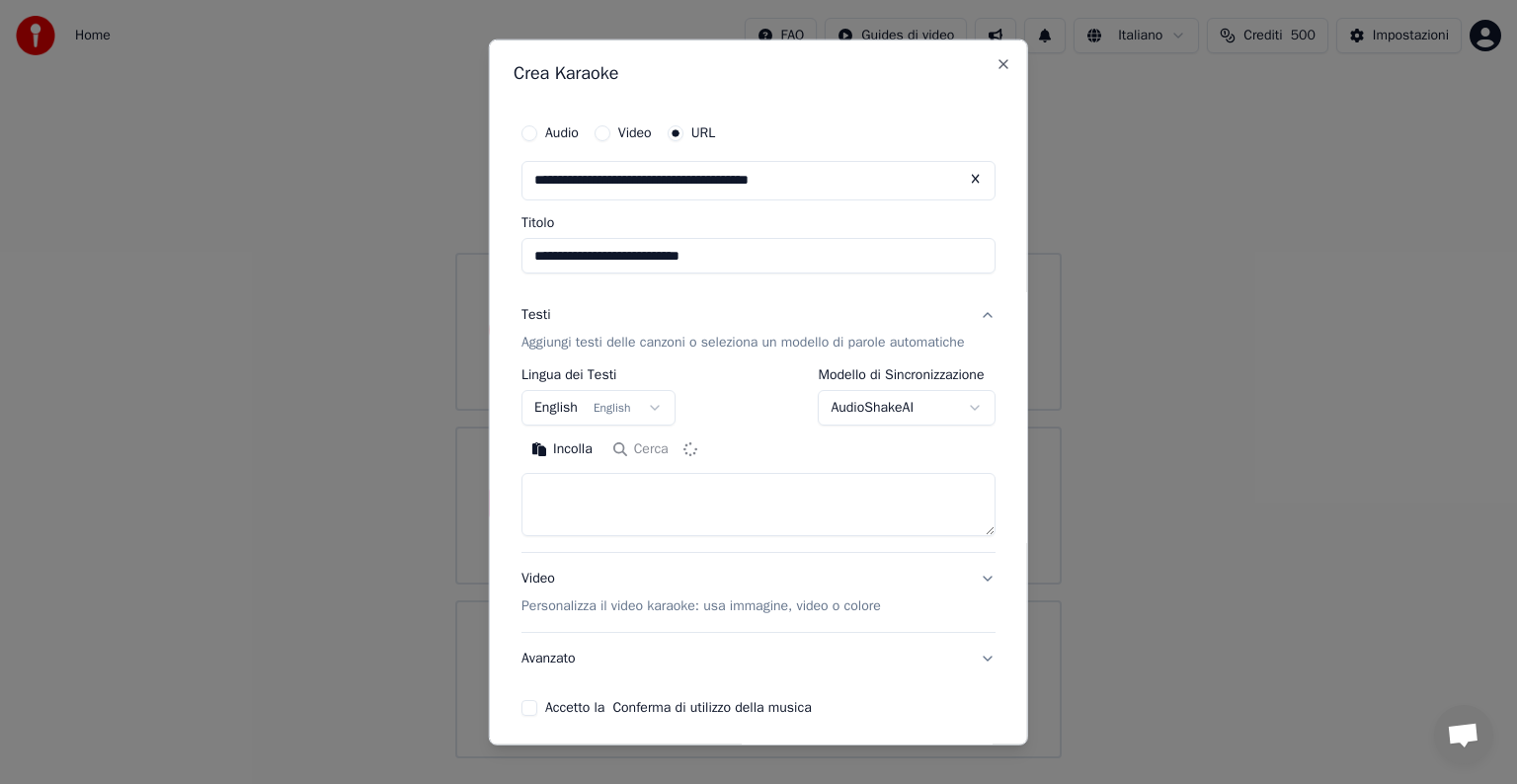 type on "**********" 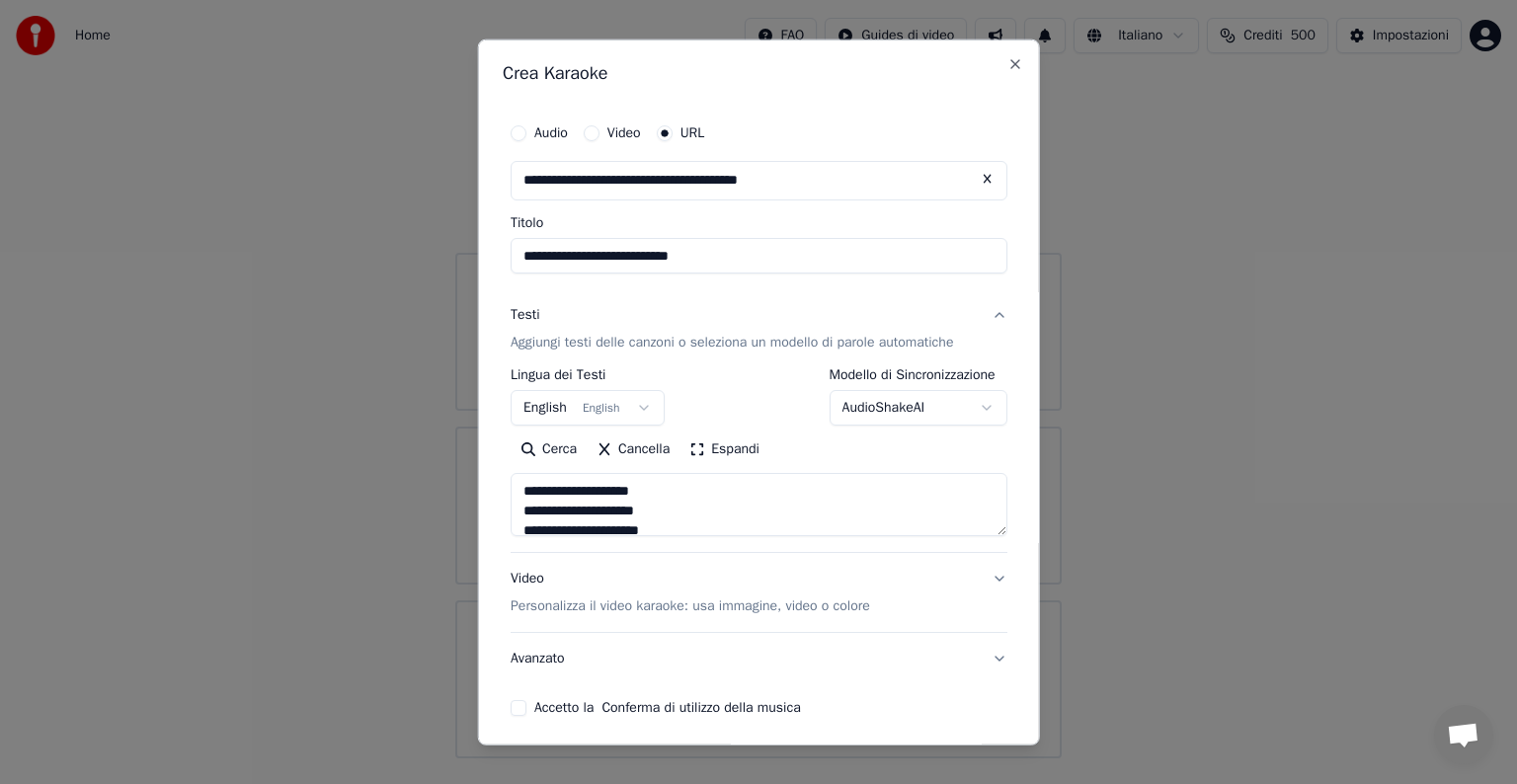 click on "Video Personalizza il video karaoke: usa immagine, video o colore" at bounding box center (758, 592) 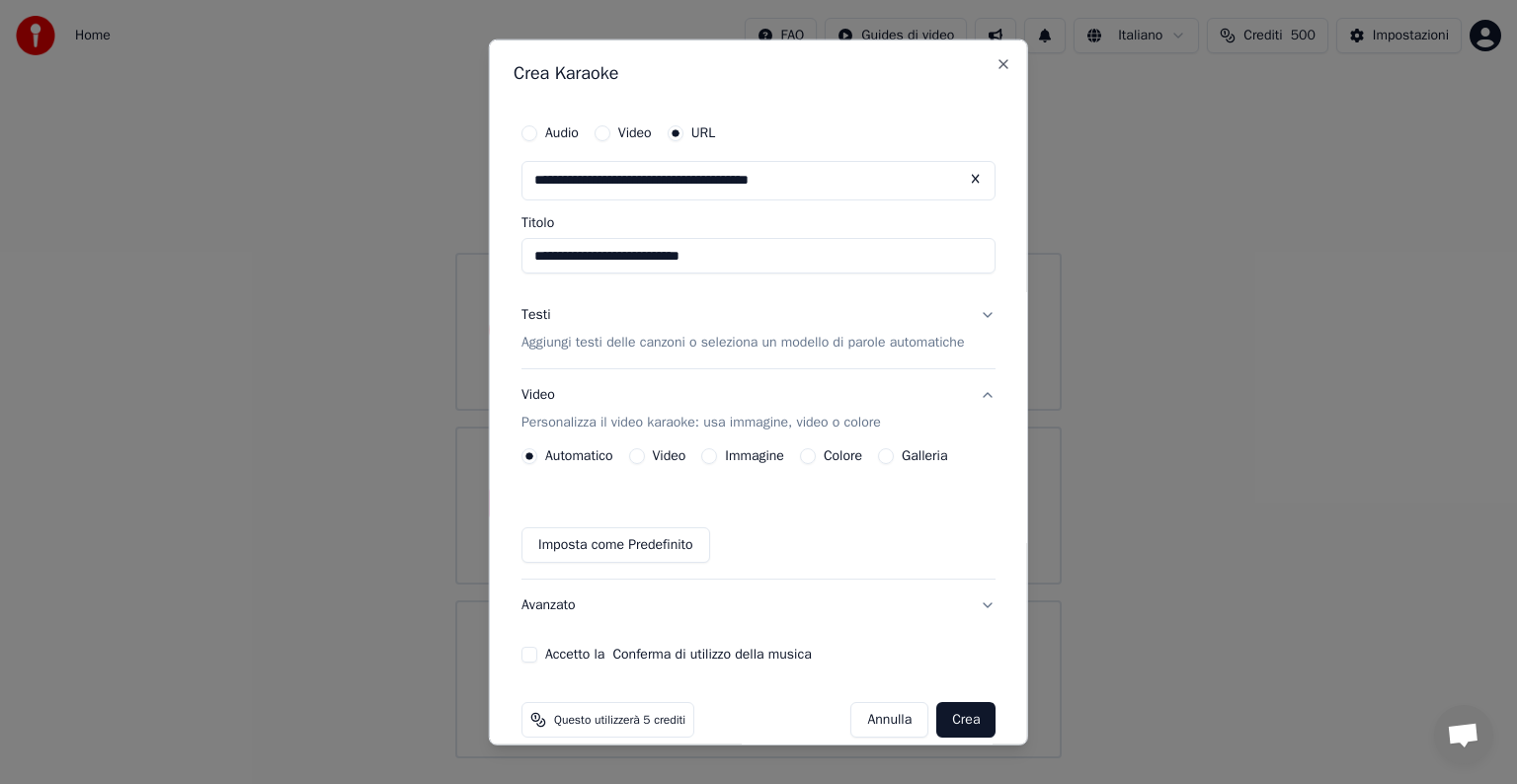 click on "Immagine" at bounding box center (709, 456) 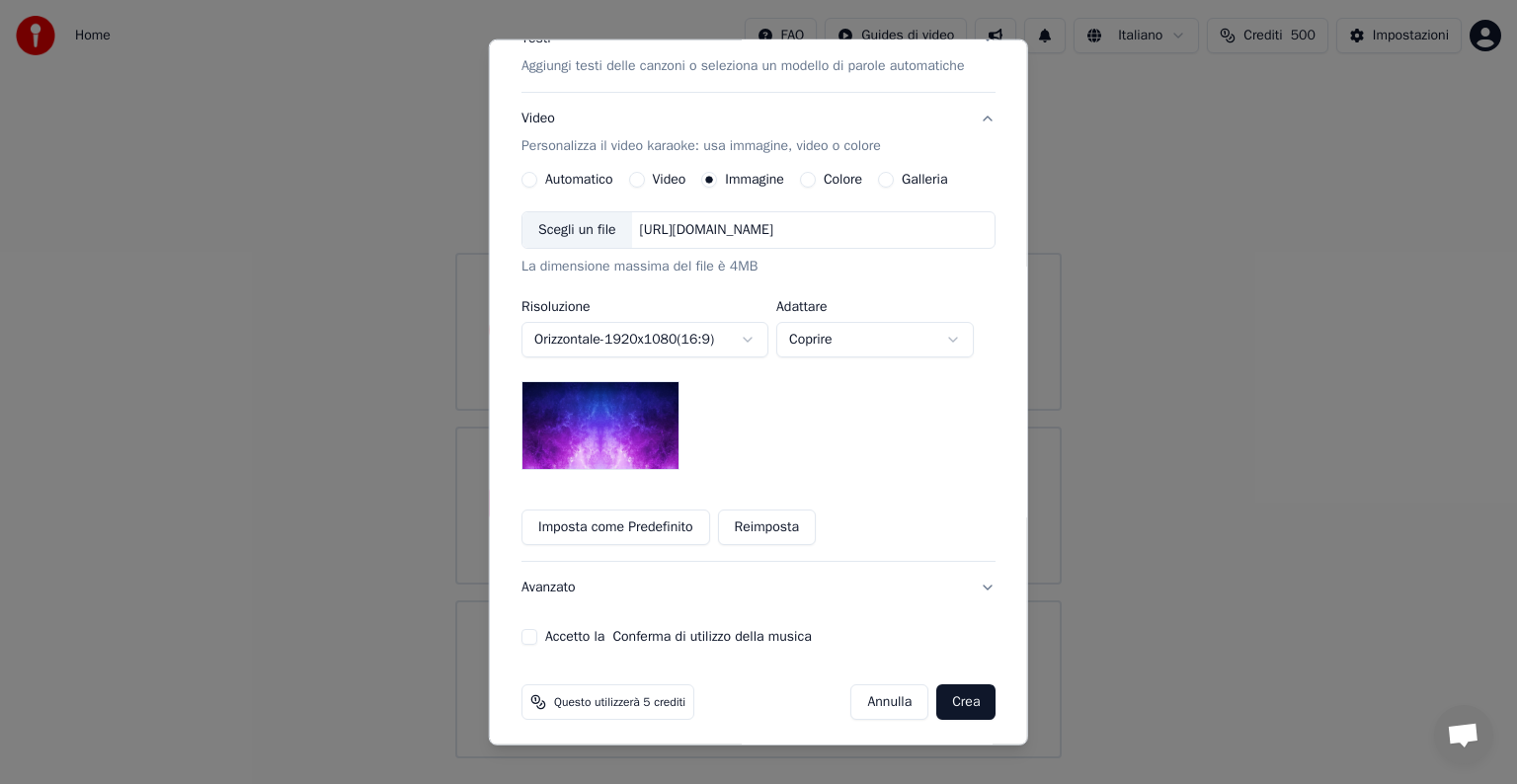 scroll, scrollTop: 282, scrollLeft: 0, axis: vertical 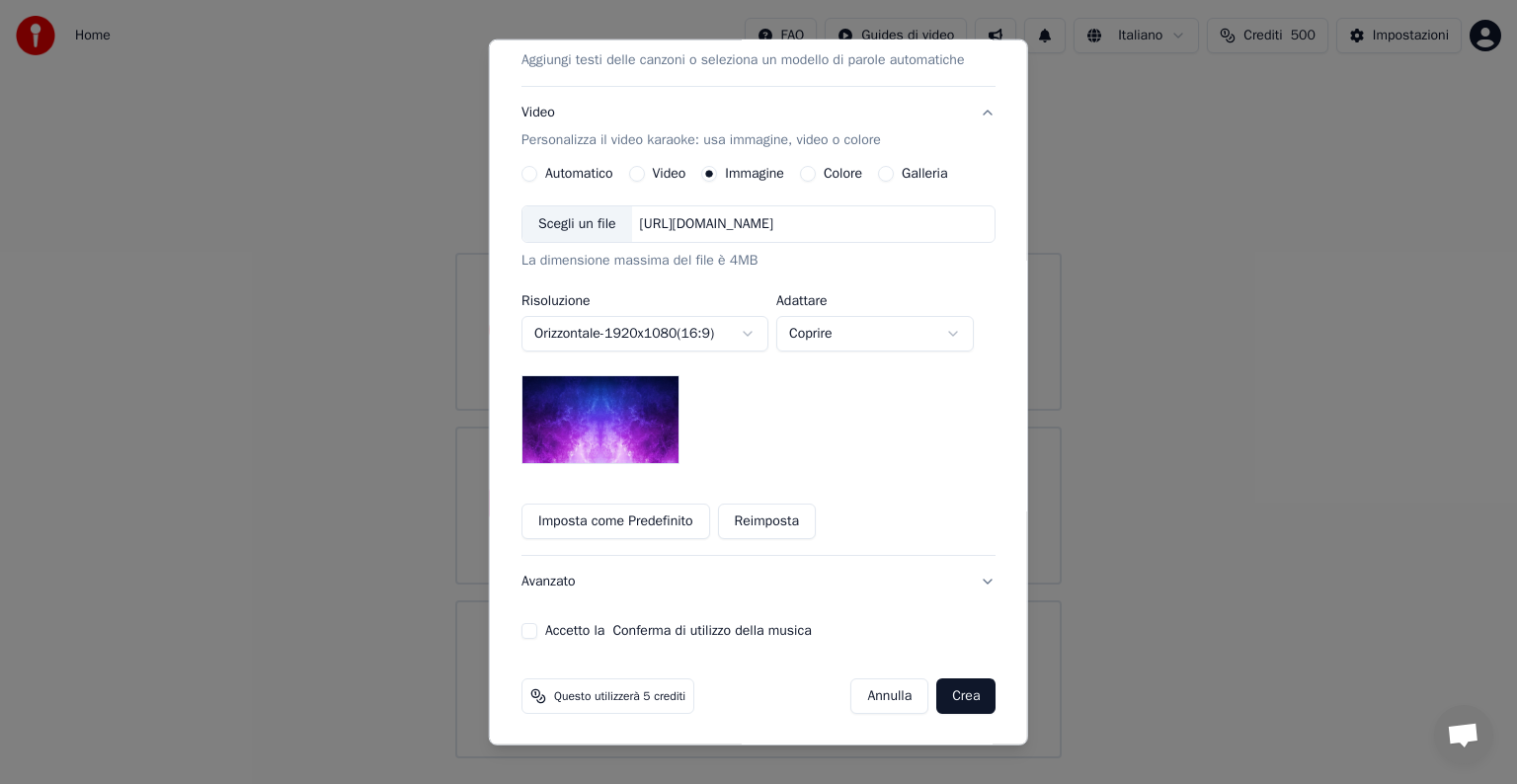 click on "Colore" at bounding box center [808, 174] 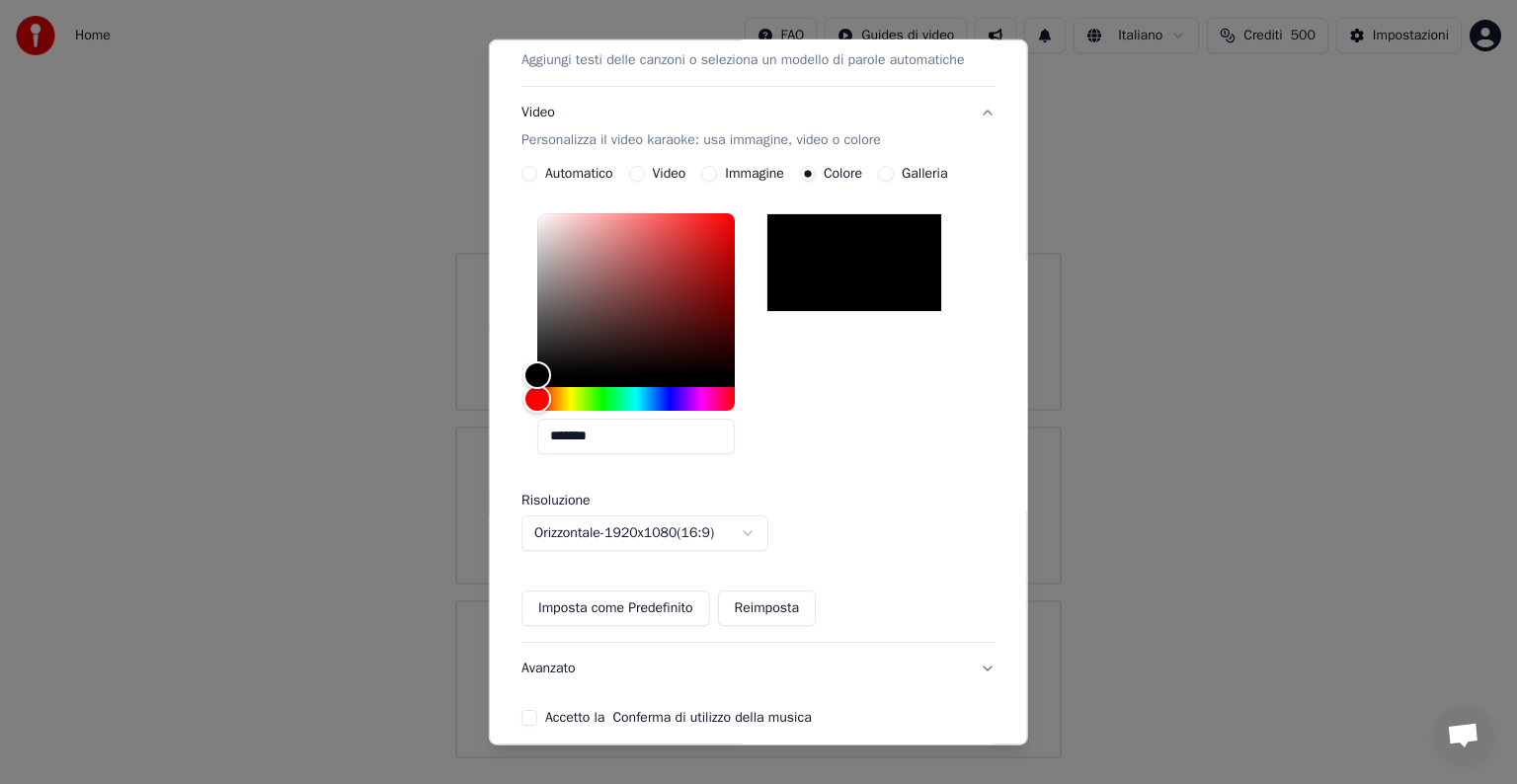 click on "Galleria" at bounding box center (886, 174) 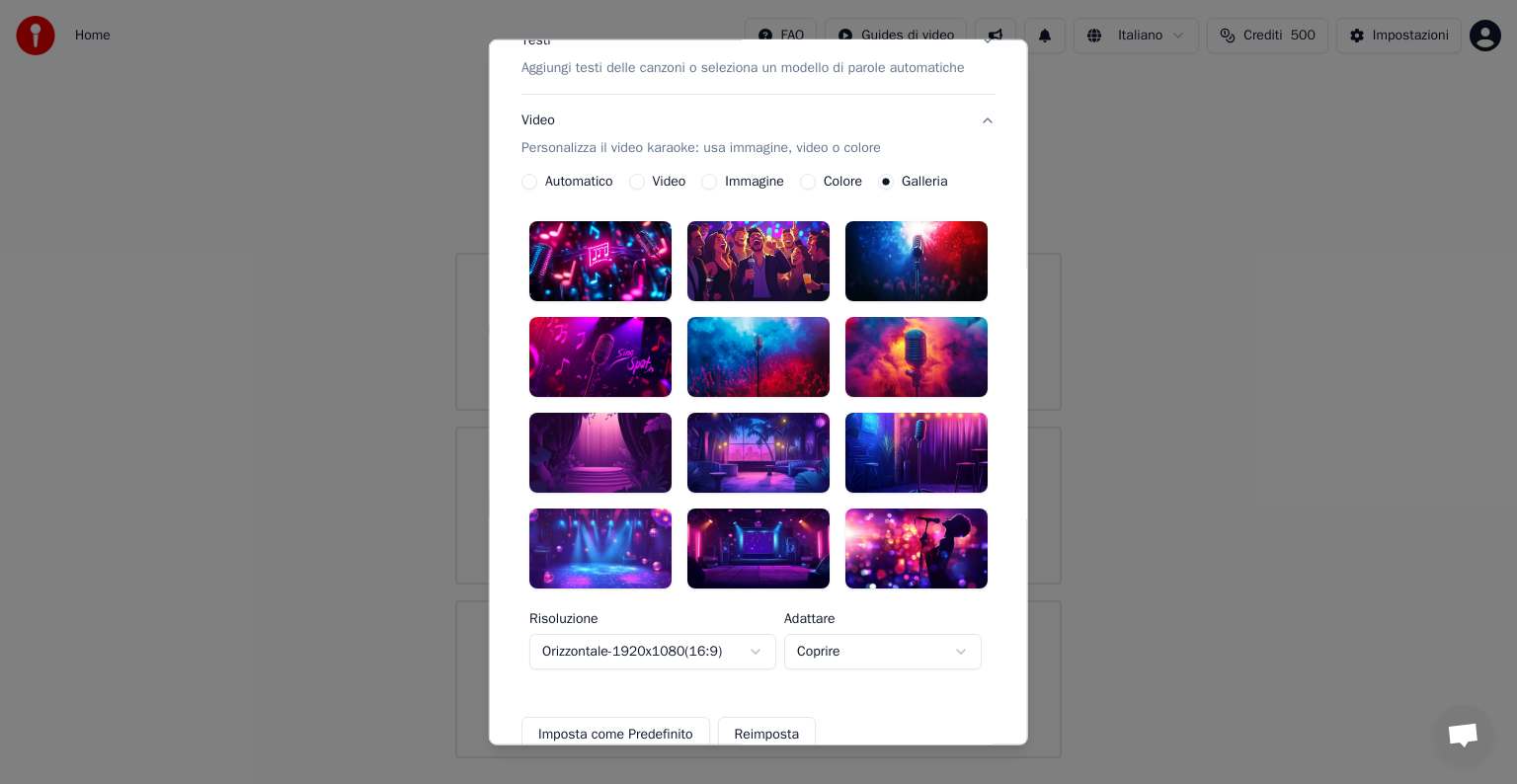 scroll, scrollTop: 275, scrollLeft: 0, axis: vertical 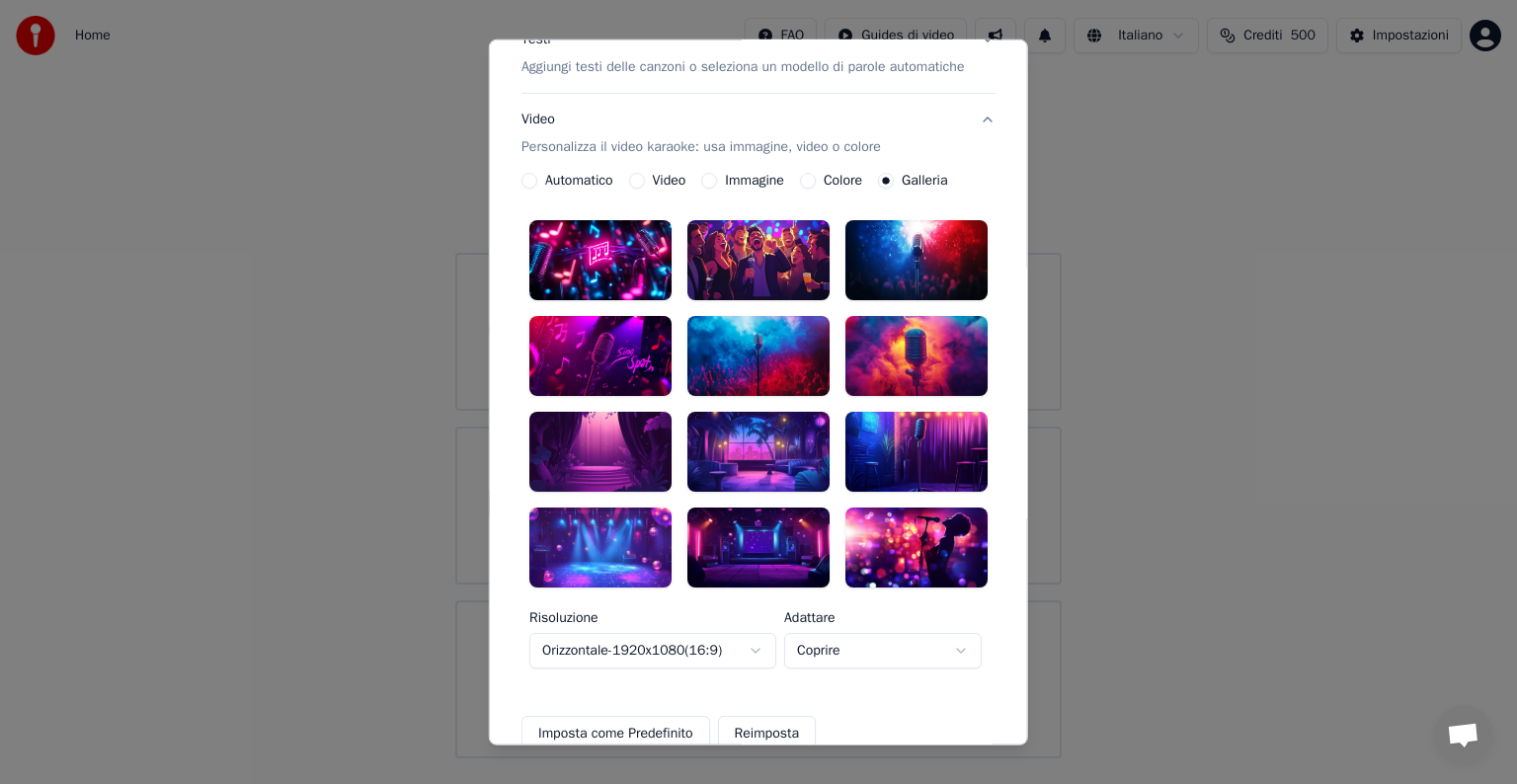 click at bounding box center [758, 355] 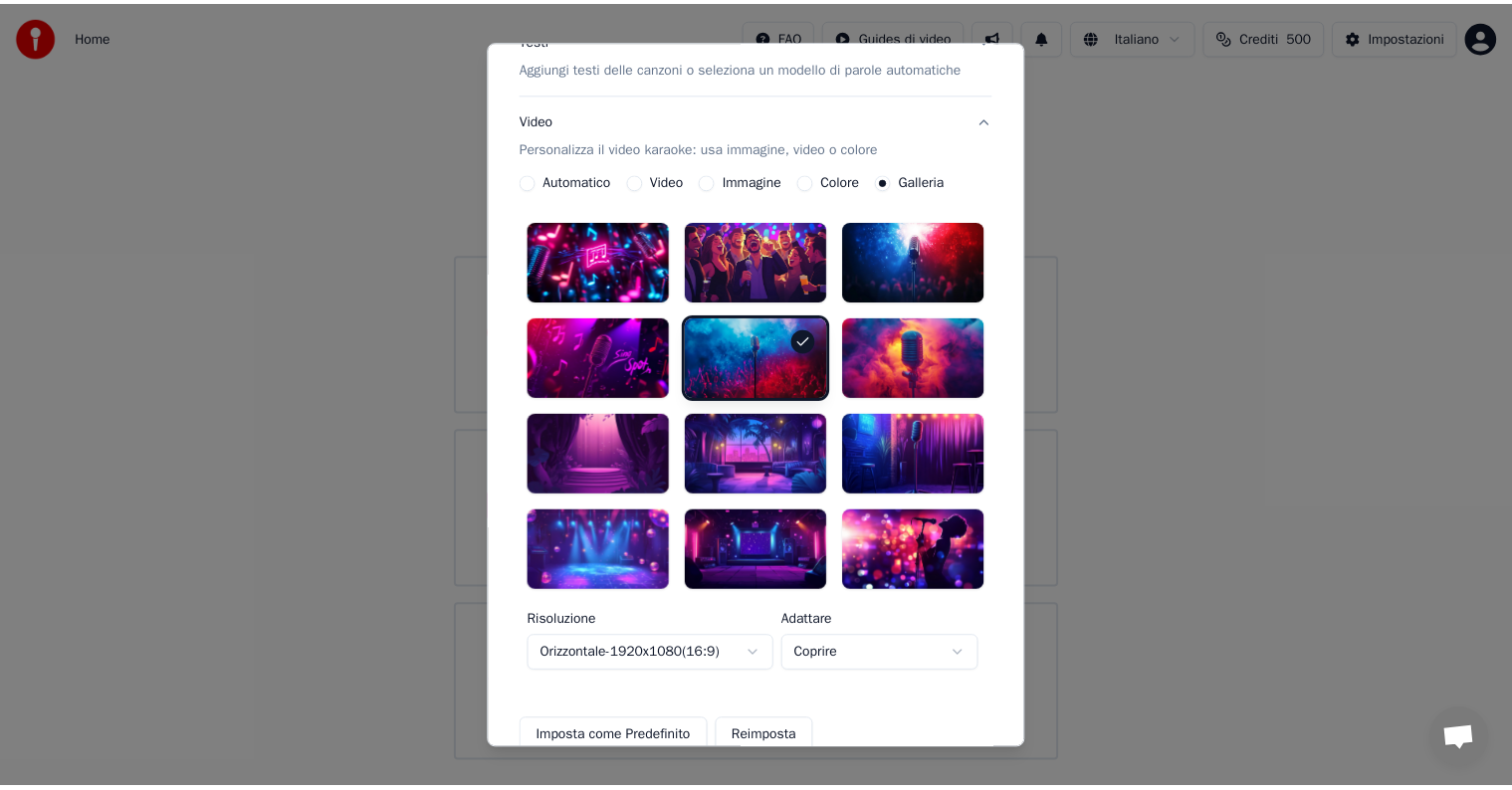 scroll, scrollTop: 509, scrollLeft: 0, axis: vertical 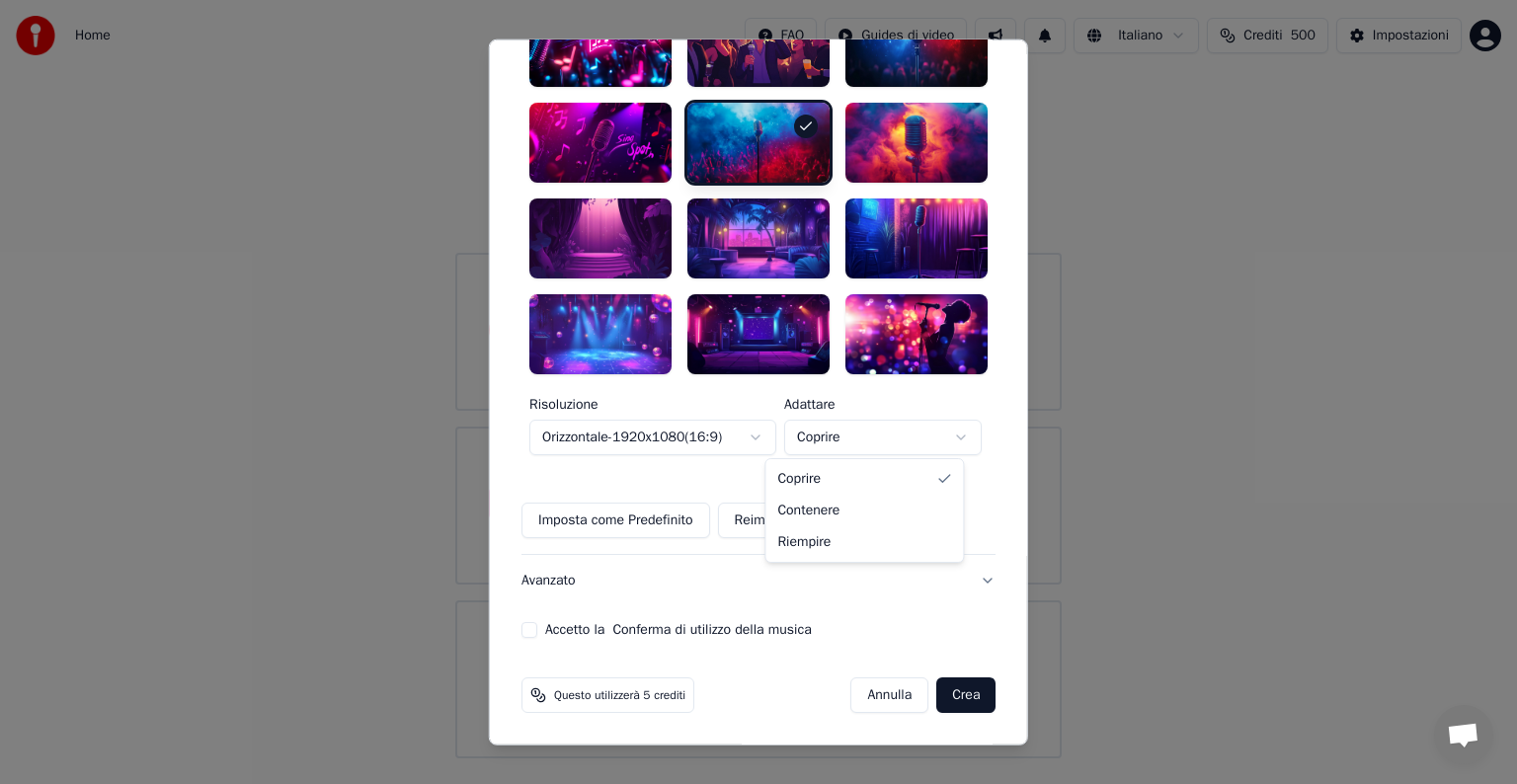 click on "**********" at bounding box center (758, 379) 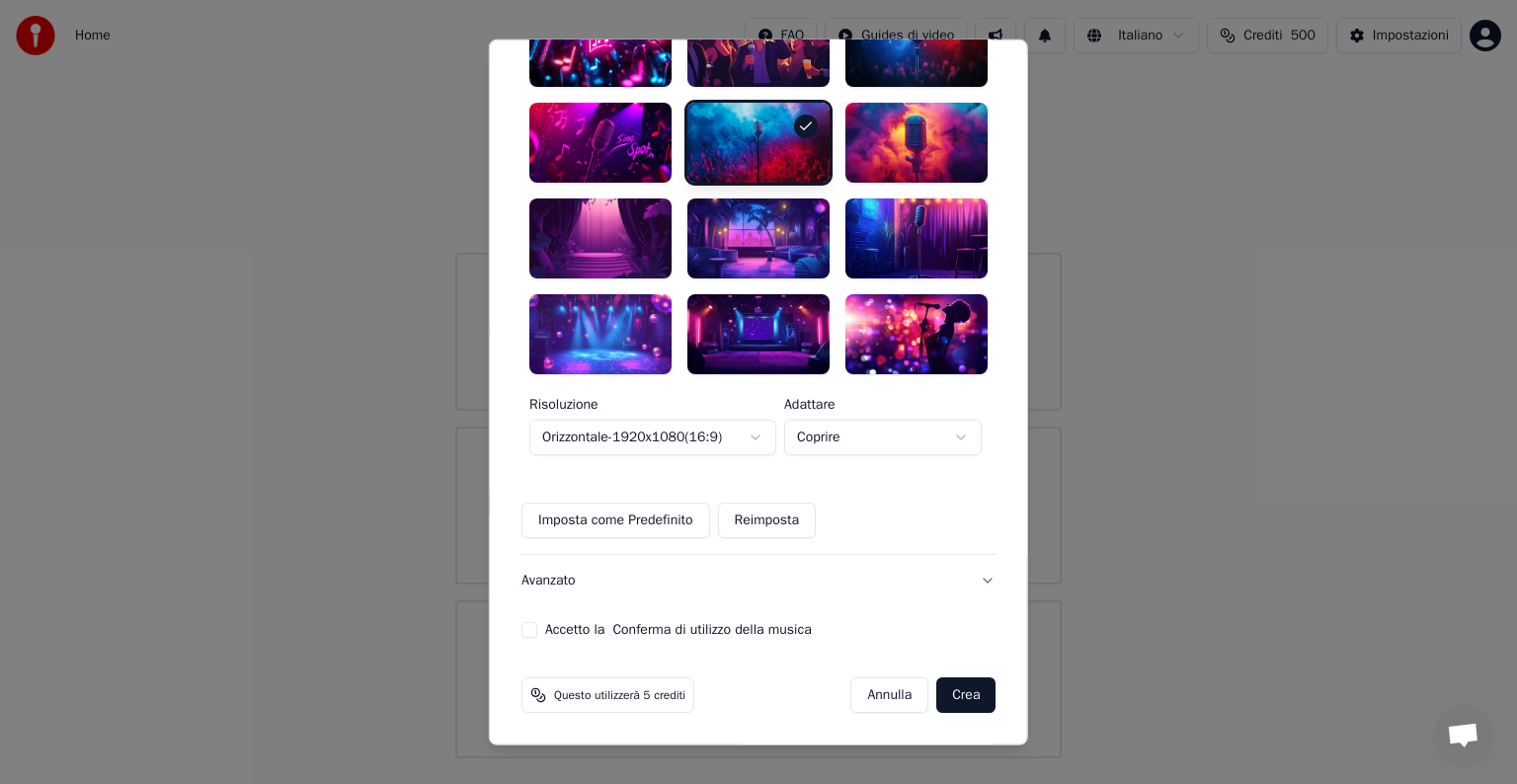 click on "**********" at bounding box center [758, 379] 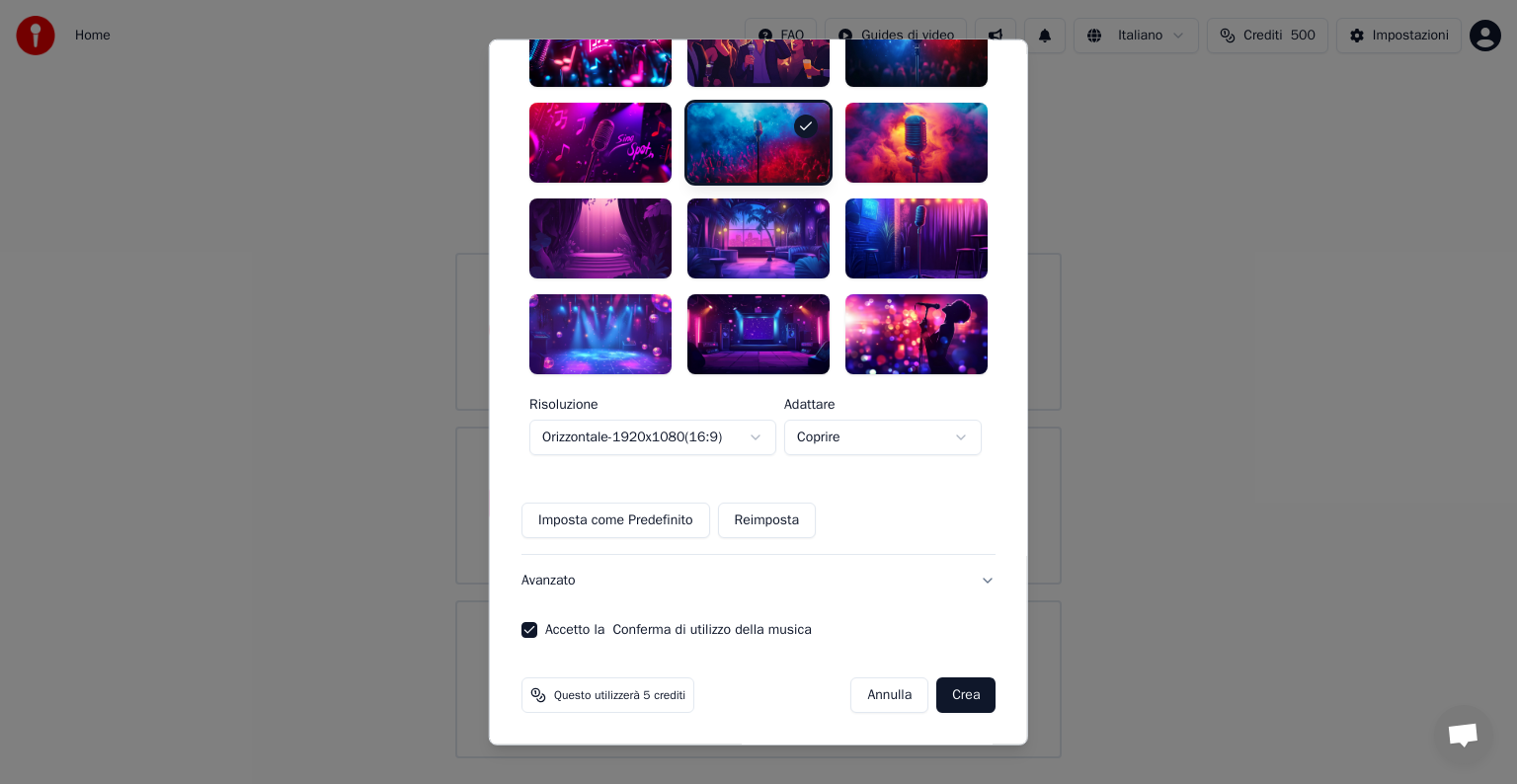 click on "Crea" at bounding box center (966, 695) 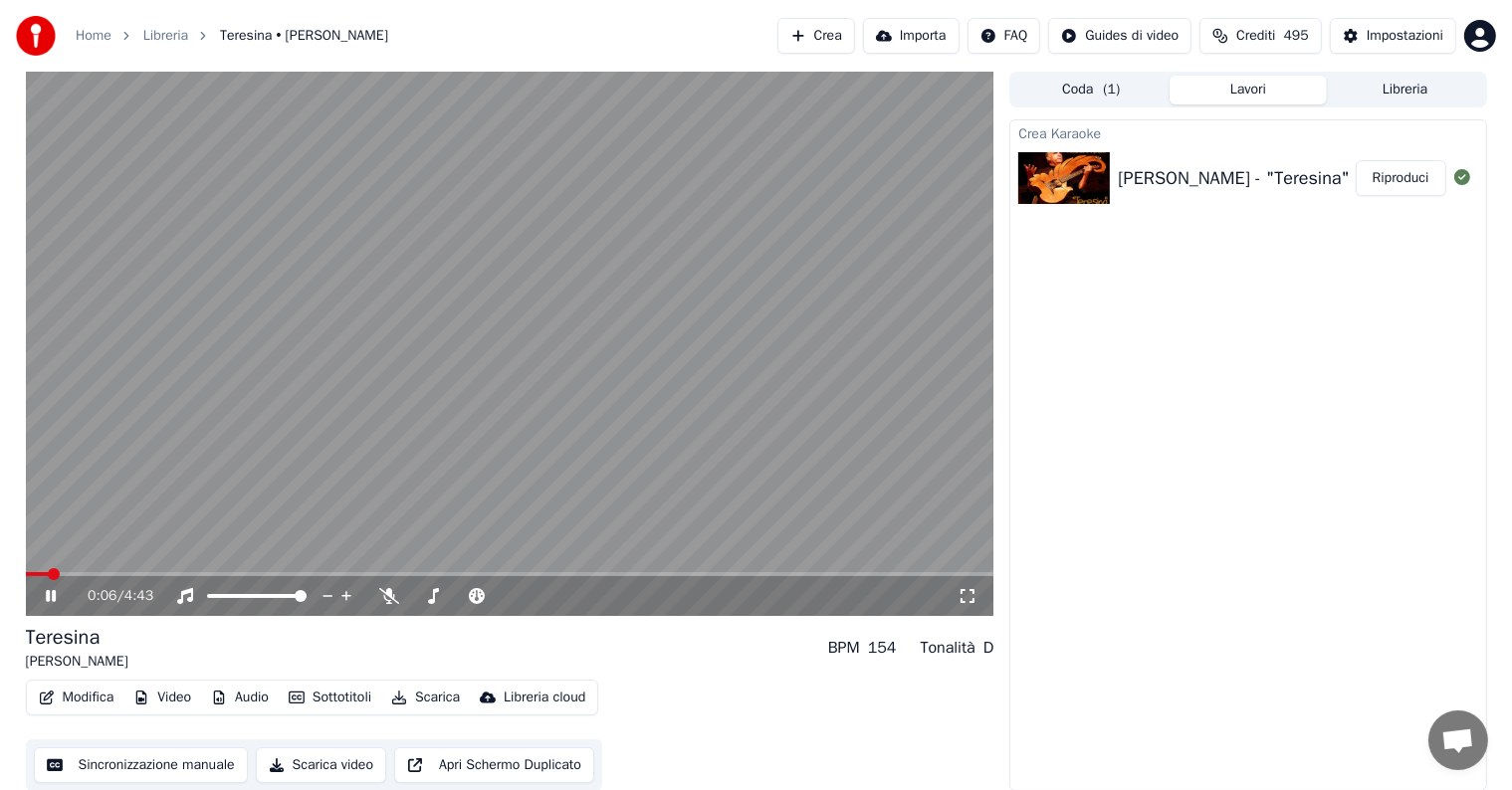 click 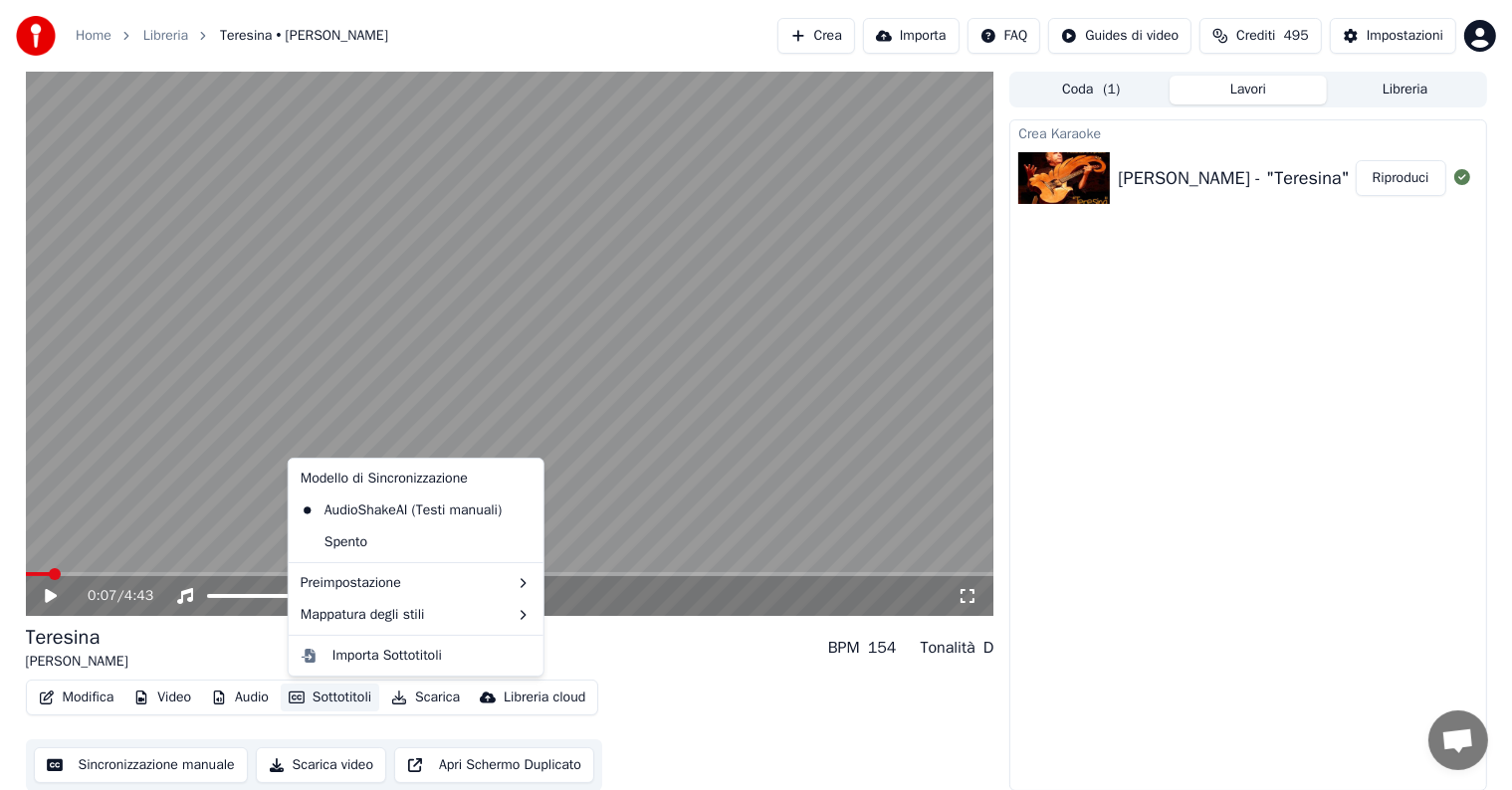 click 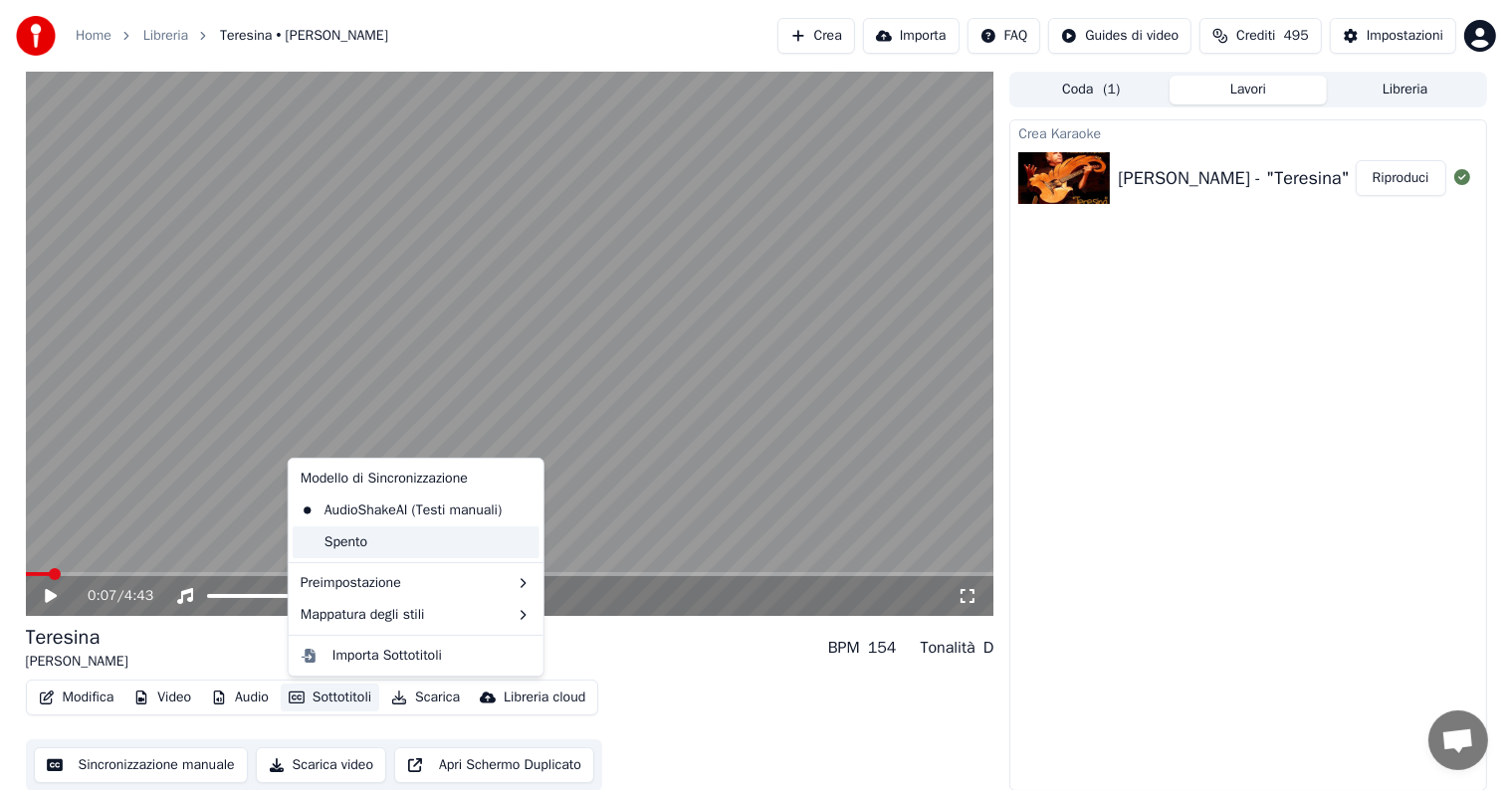 scroll, scrollTop: 1, scrollLeft: 0, axis: vertical 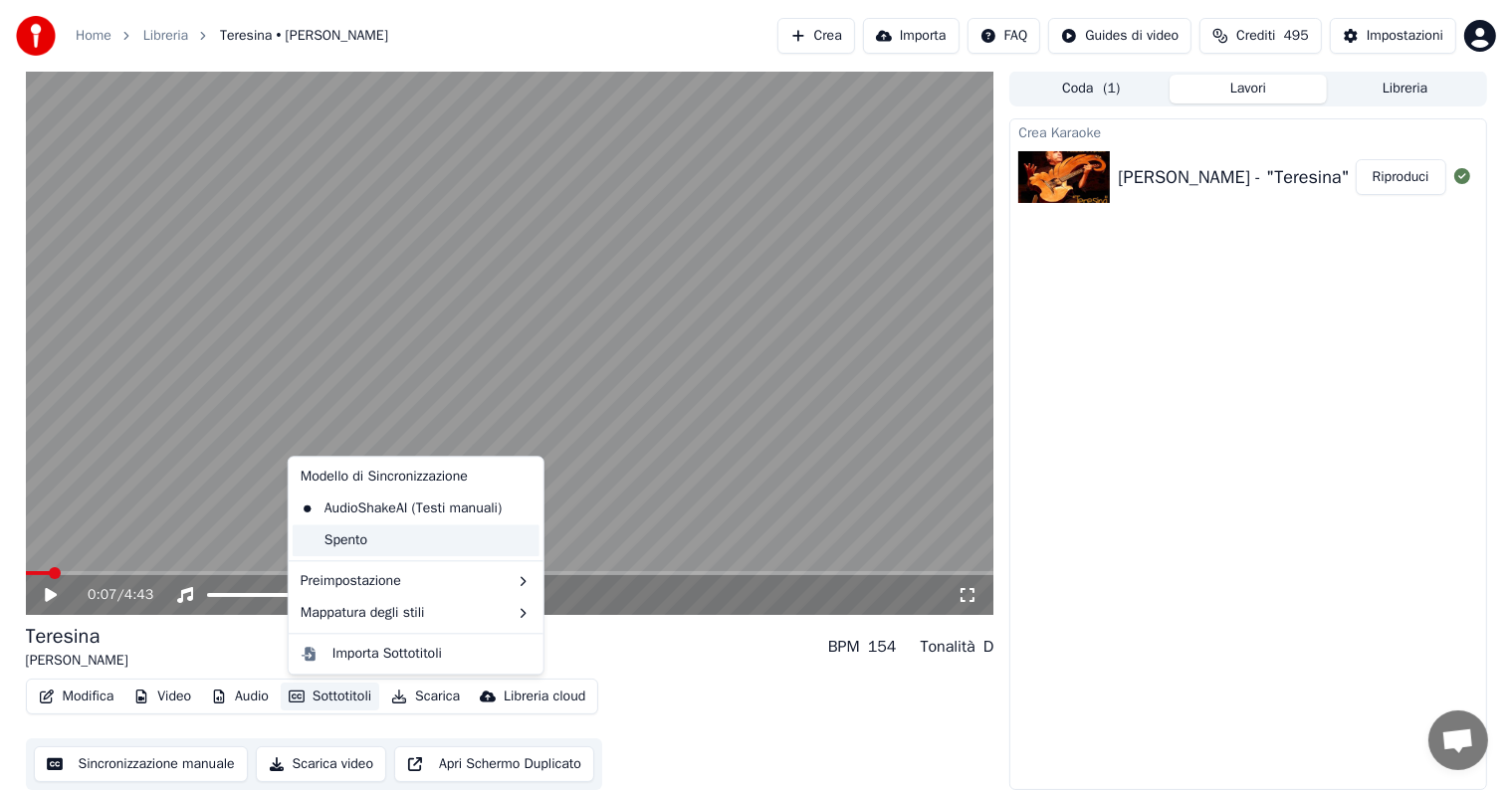 click on "Spento" at bounding box center [416, 540] 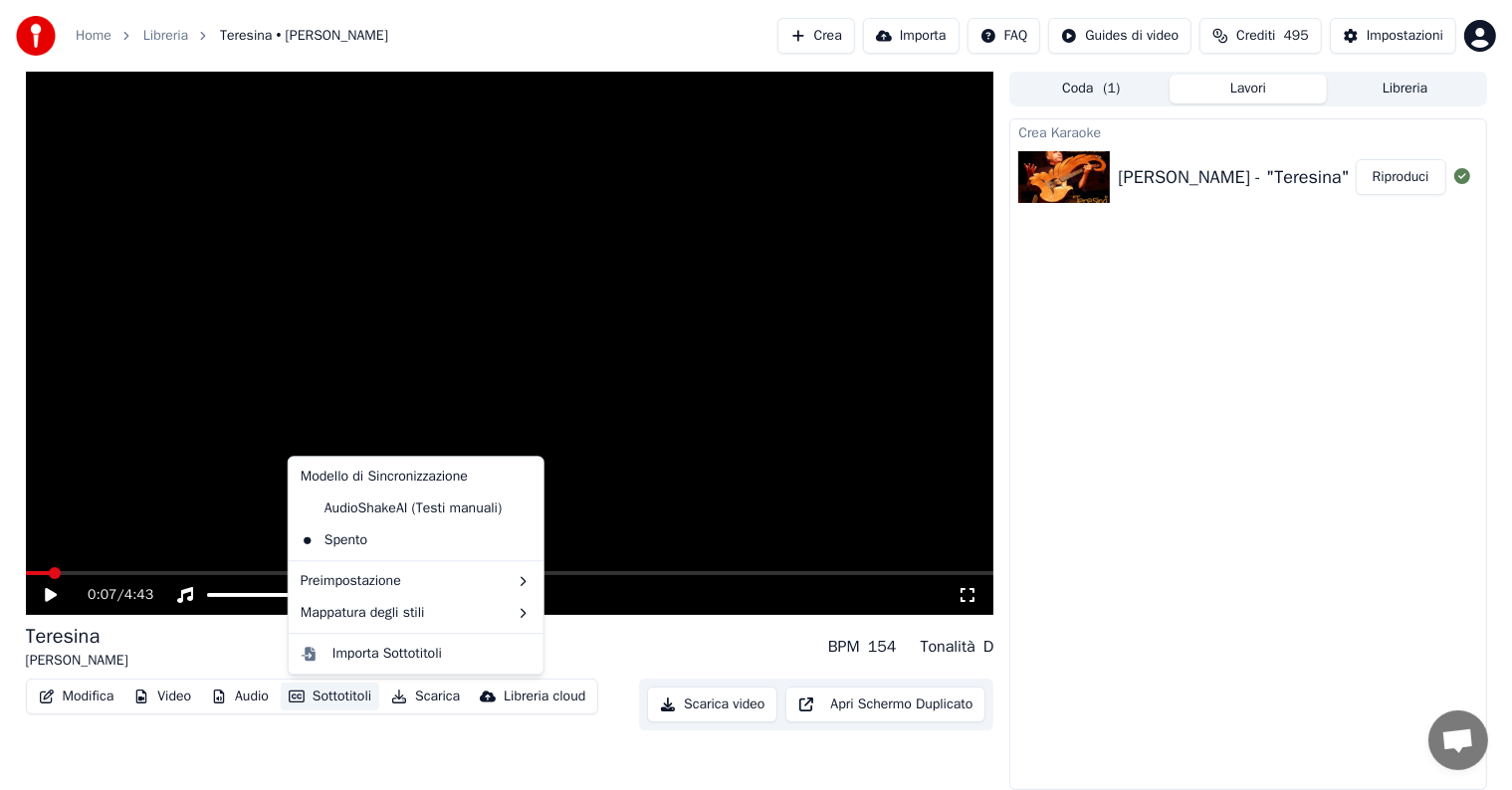 click on "Sottotitoli" at bounding box center [329, 696] 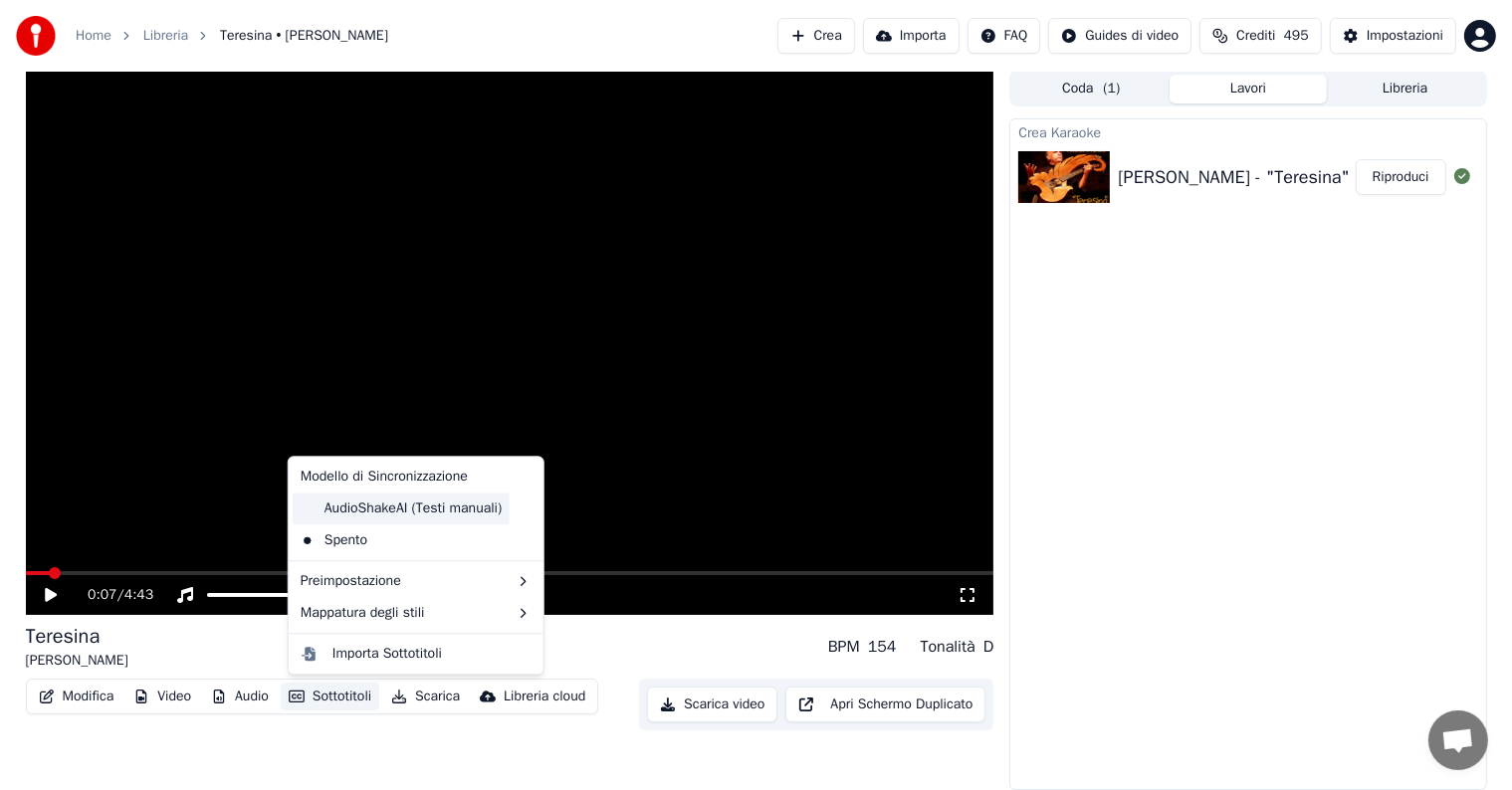 click on "AudioShakeAI (Testi manuali)" at bounding box center [401, 508] 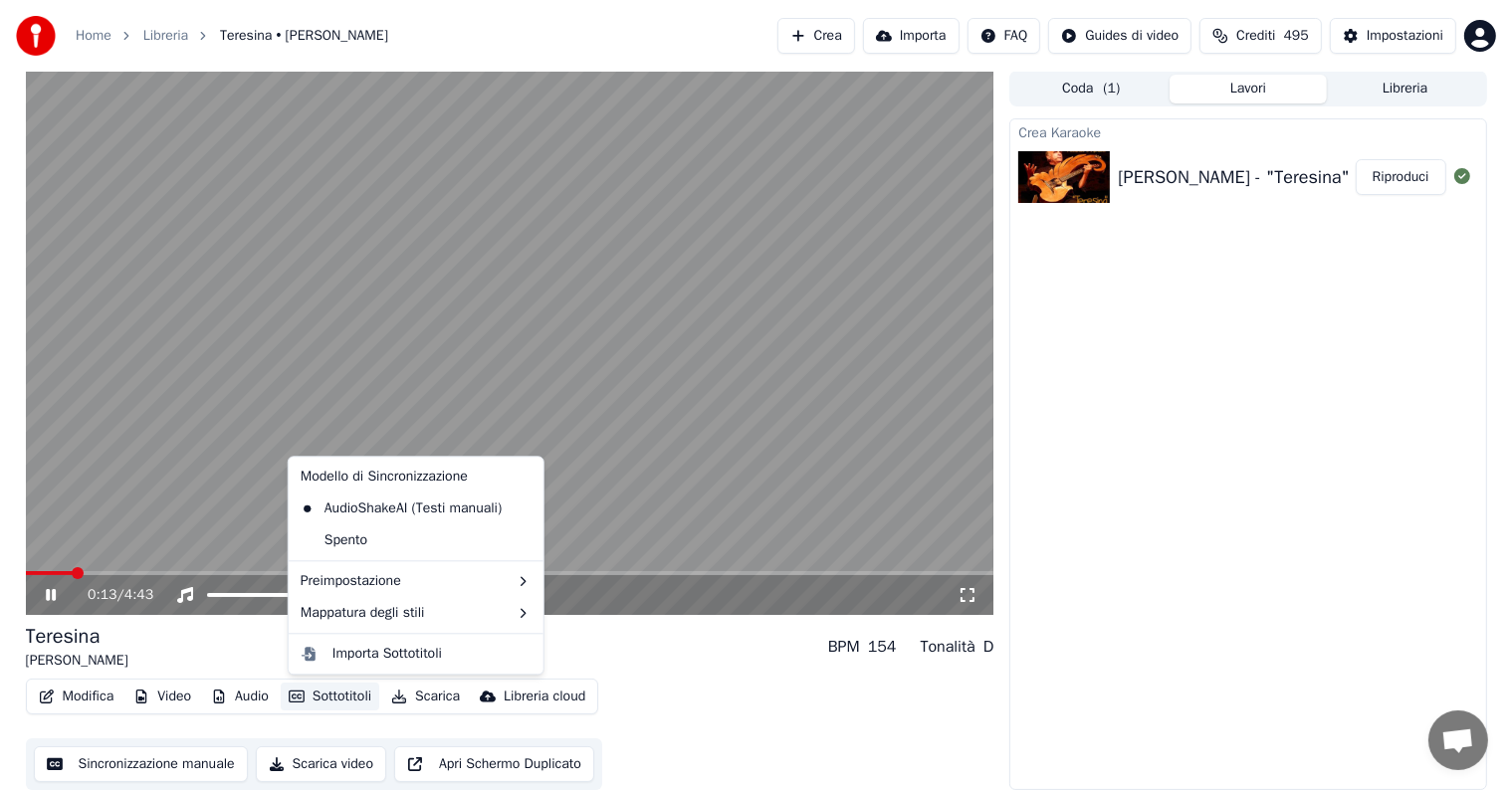 click on "Sottotitoli" at bounding box center [329, 696] 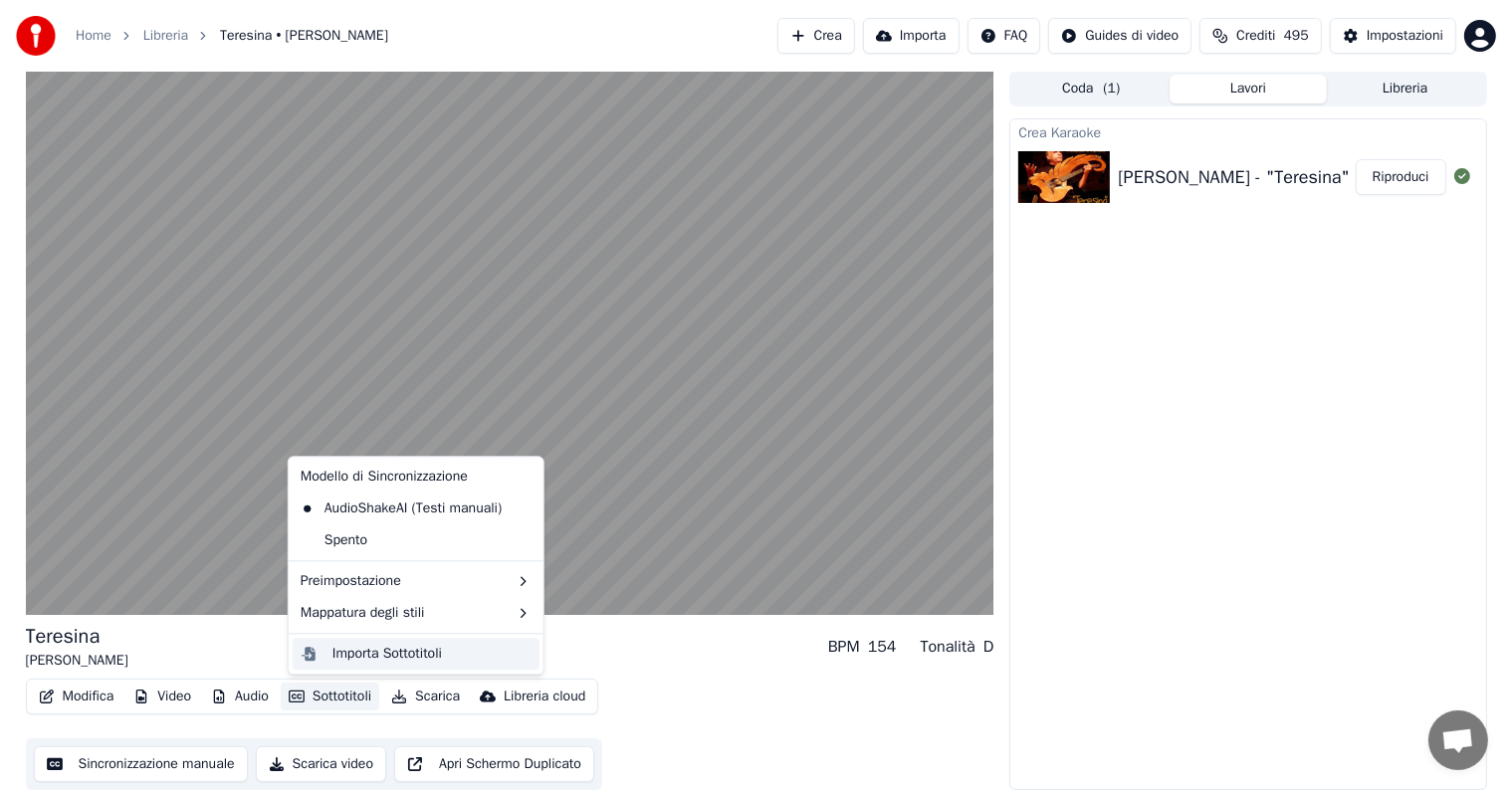 click on "Importa Sottotitoli" at bounding box center (387, 654) 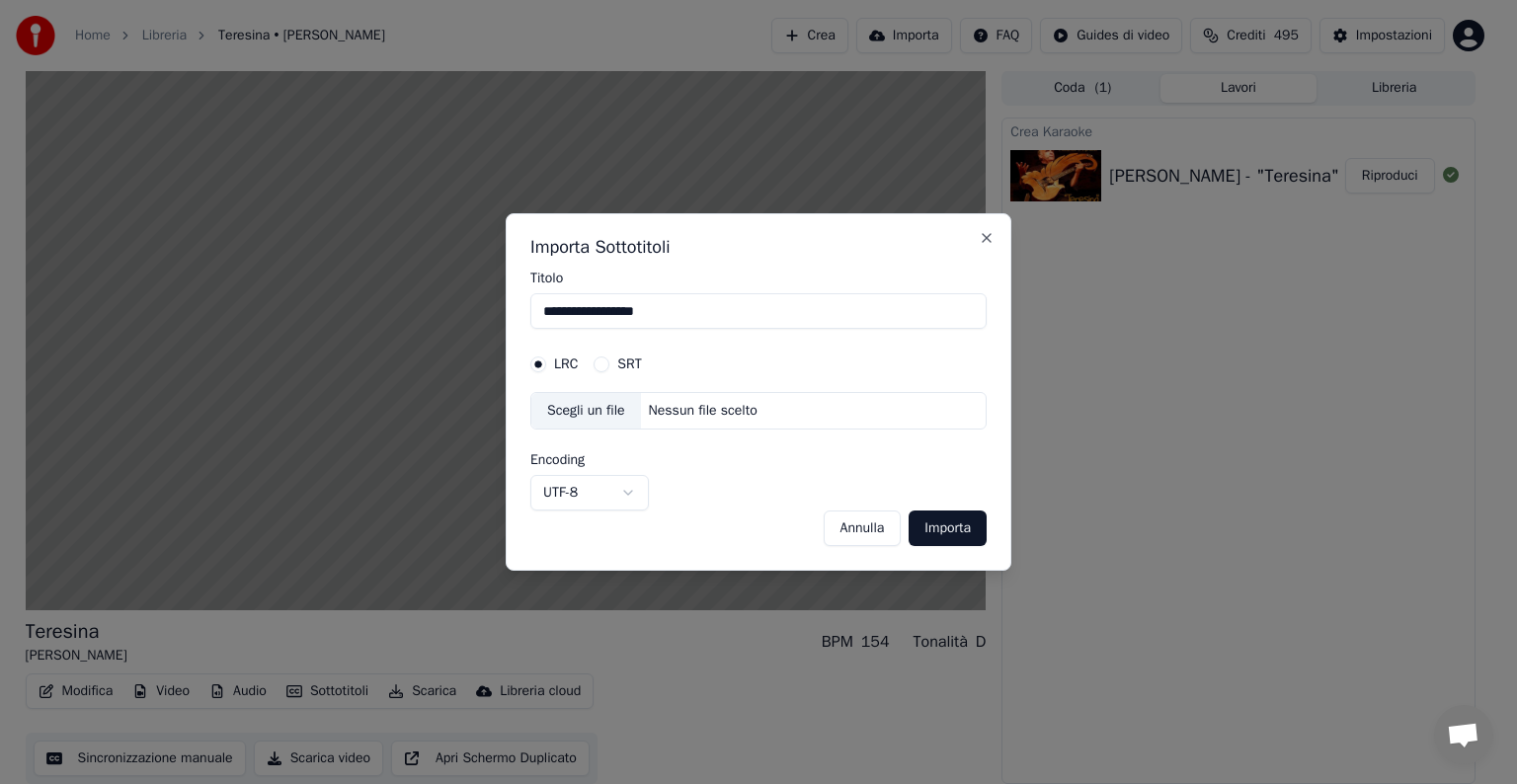click on "Annulla" at bounding box center [862, 528] 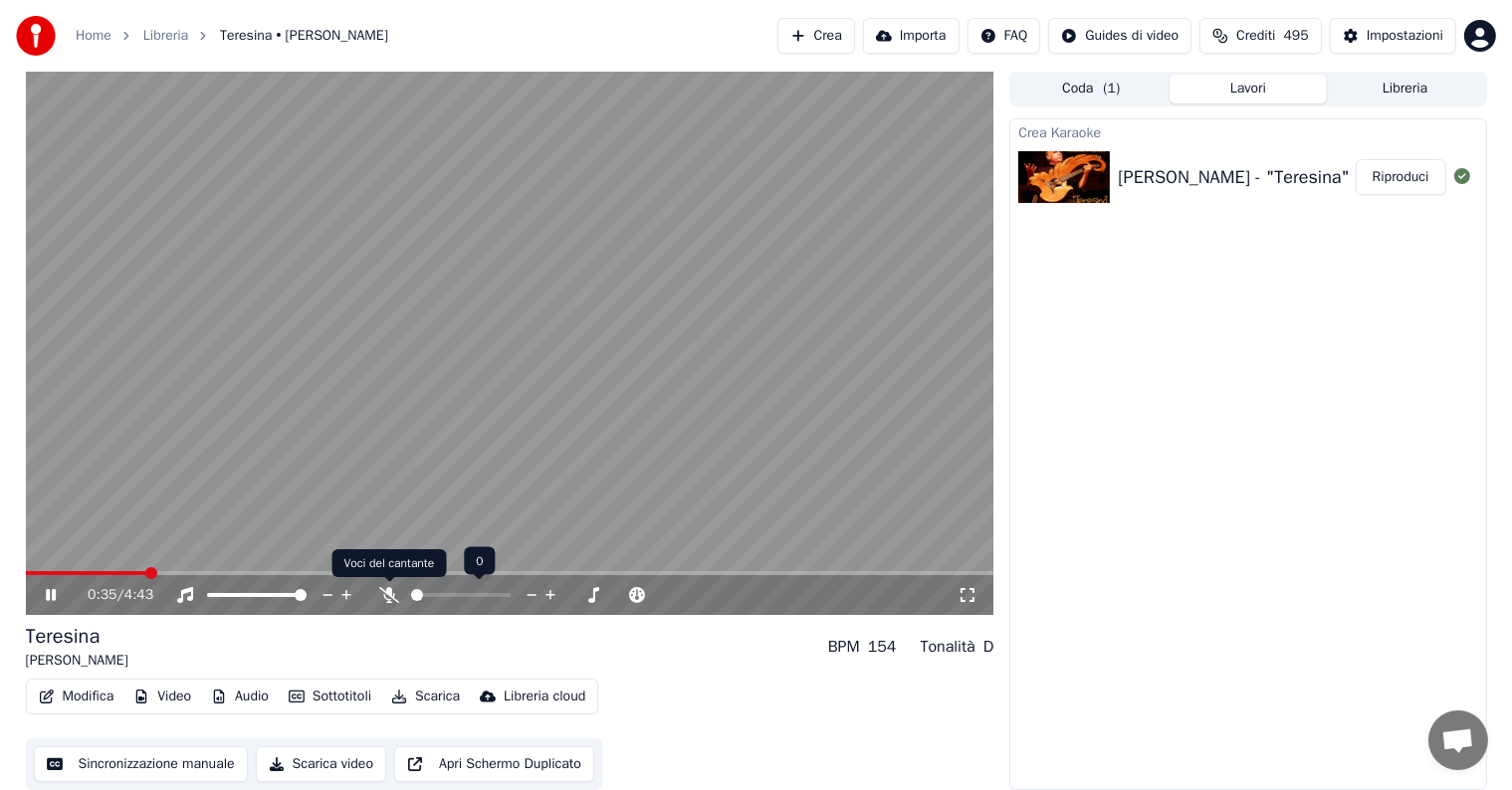 click 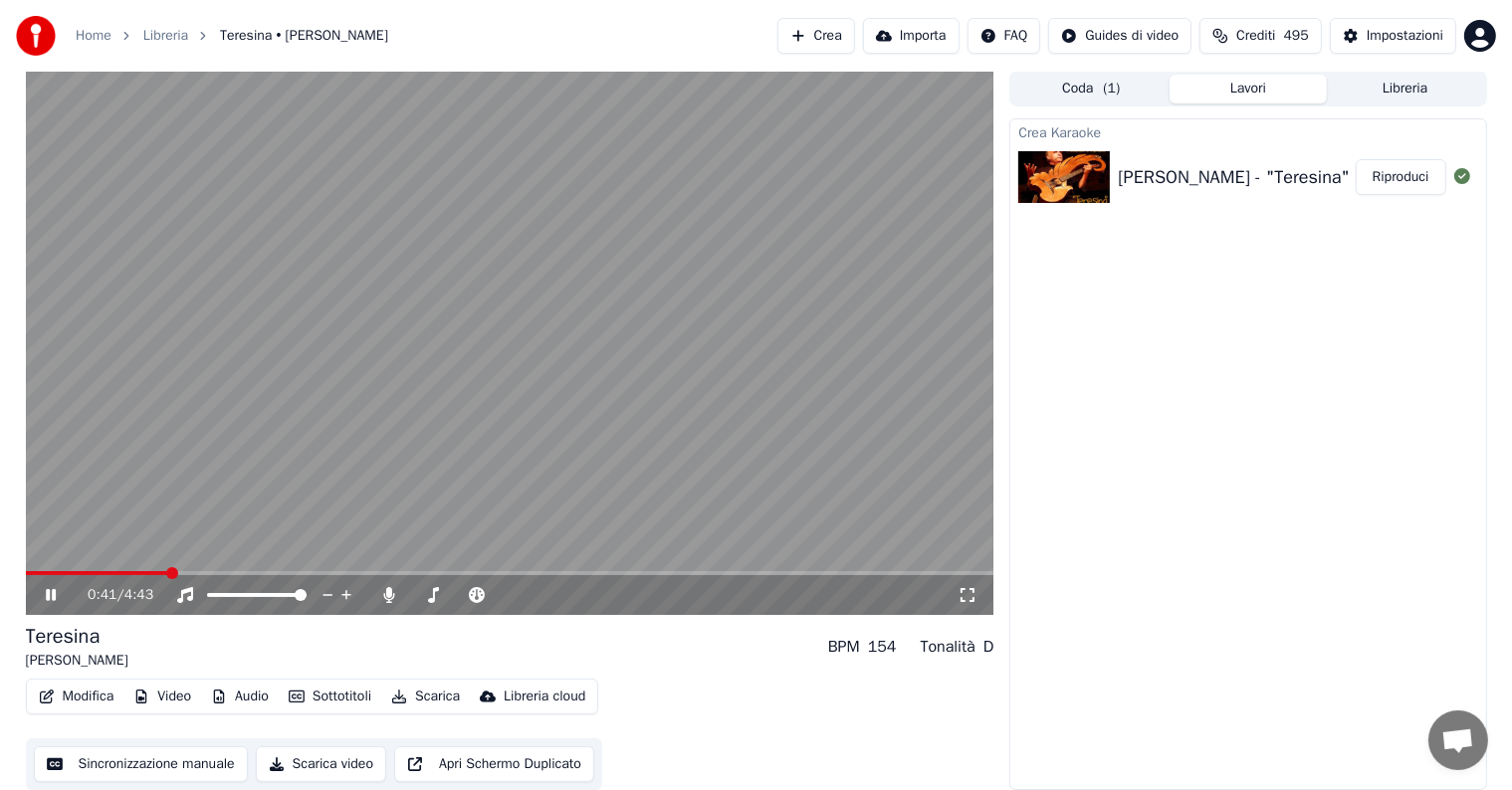 click at bounding box center (97, 573) 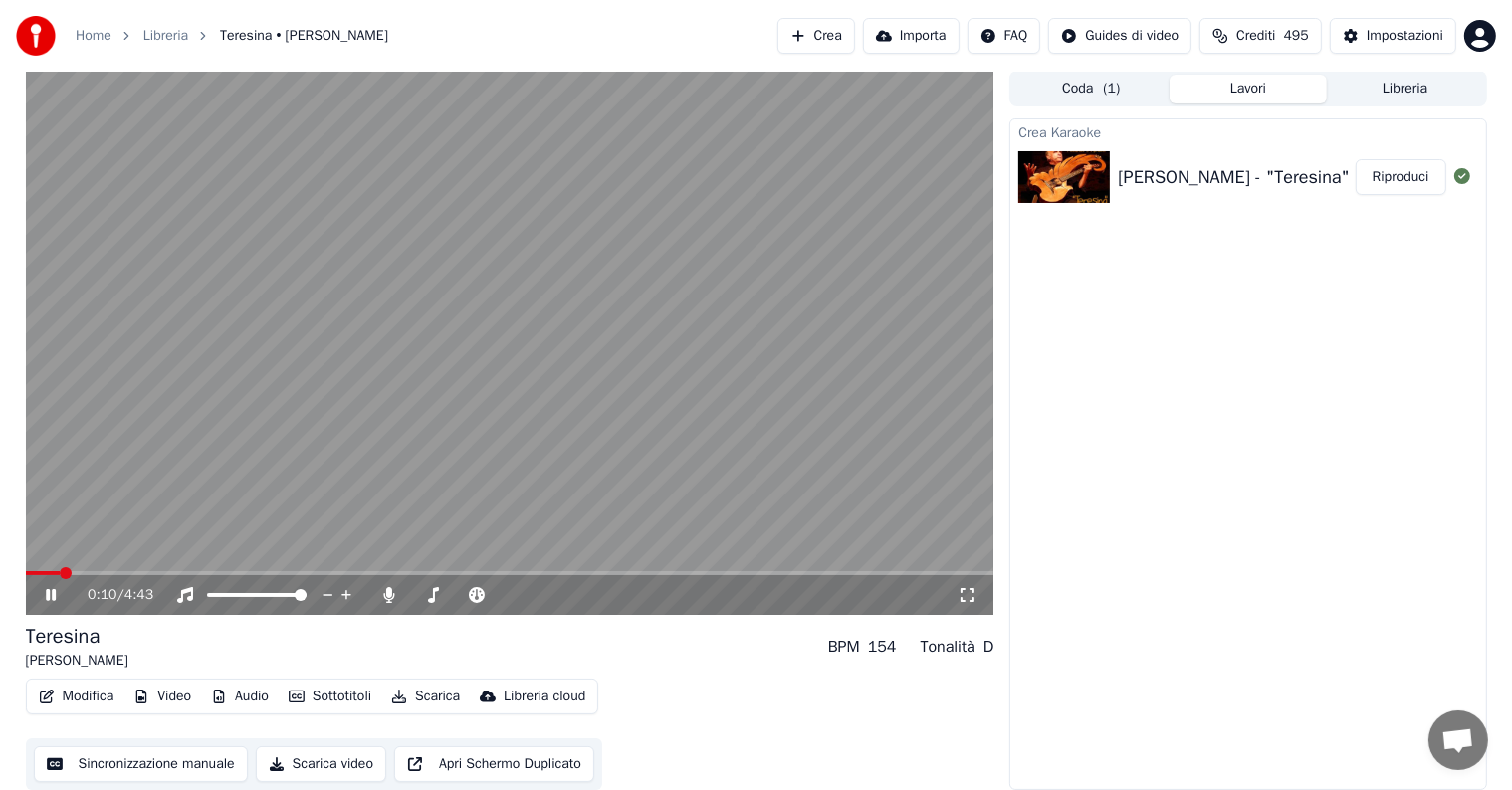 click 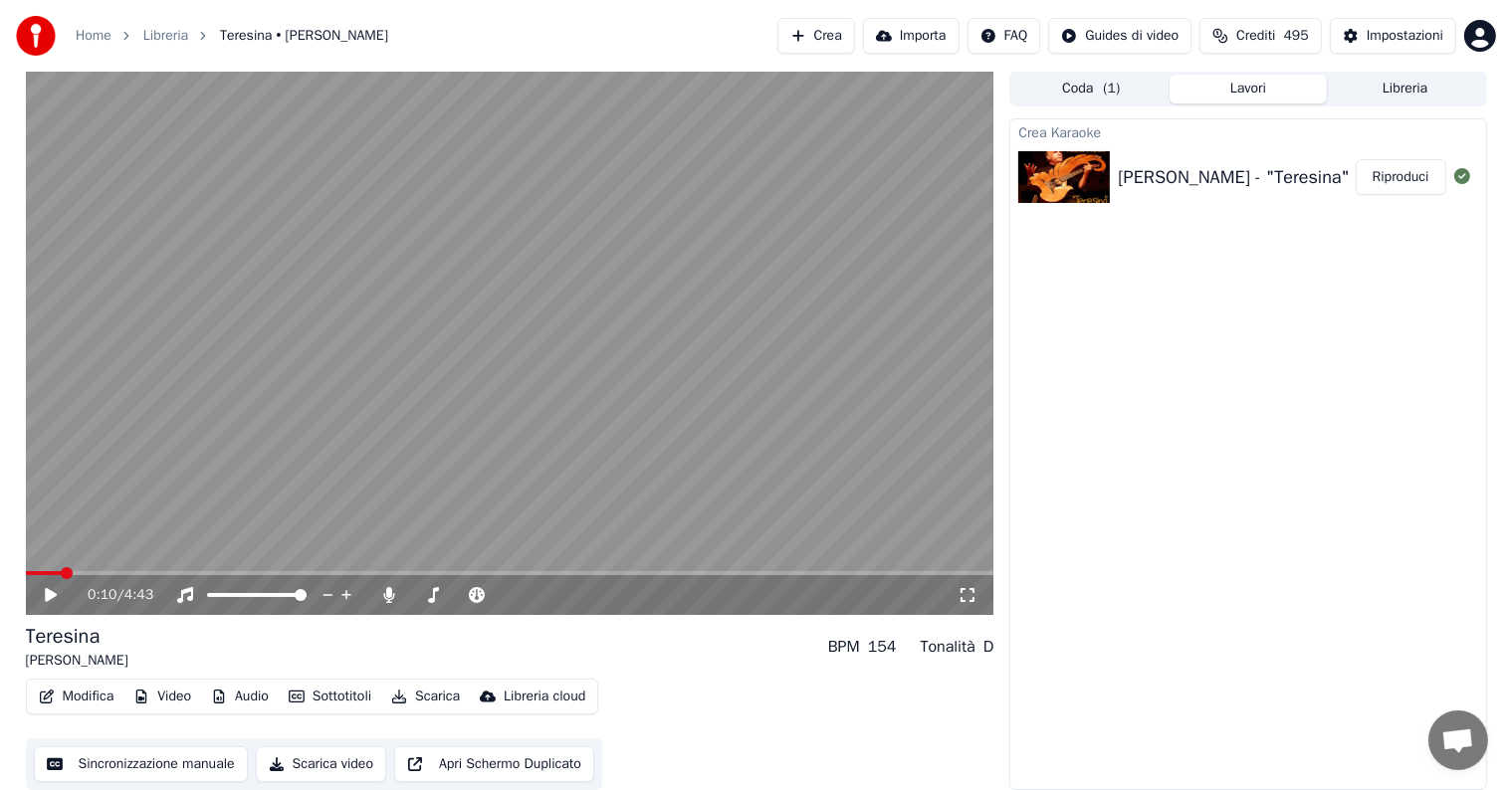 click on "Audio" at bounding box center [240, 696] 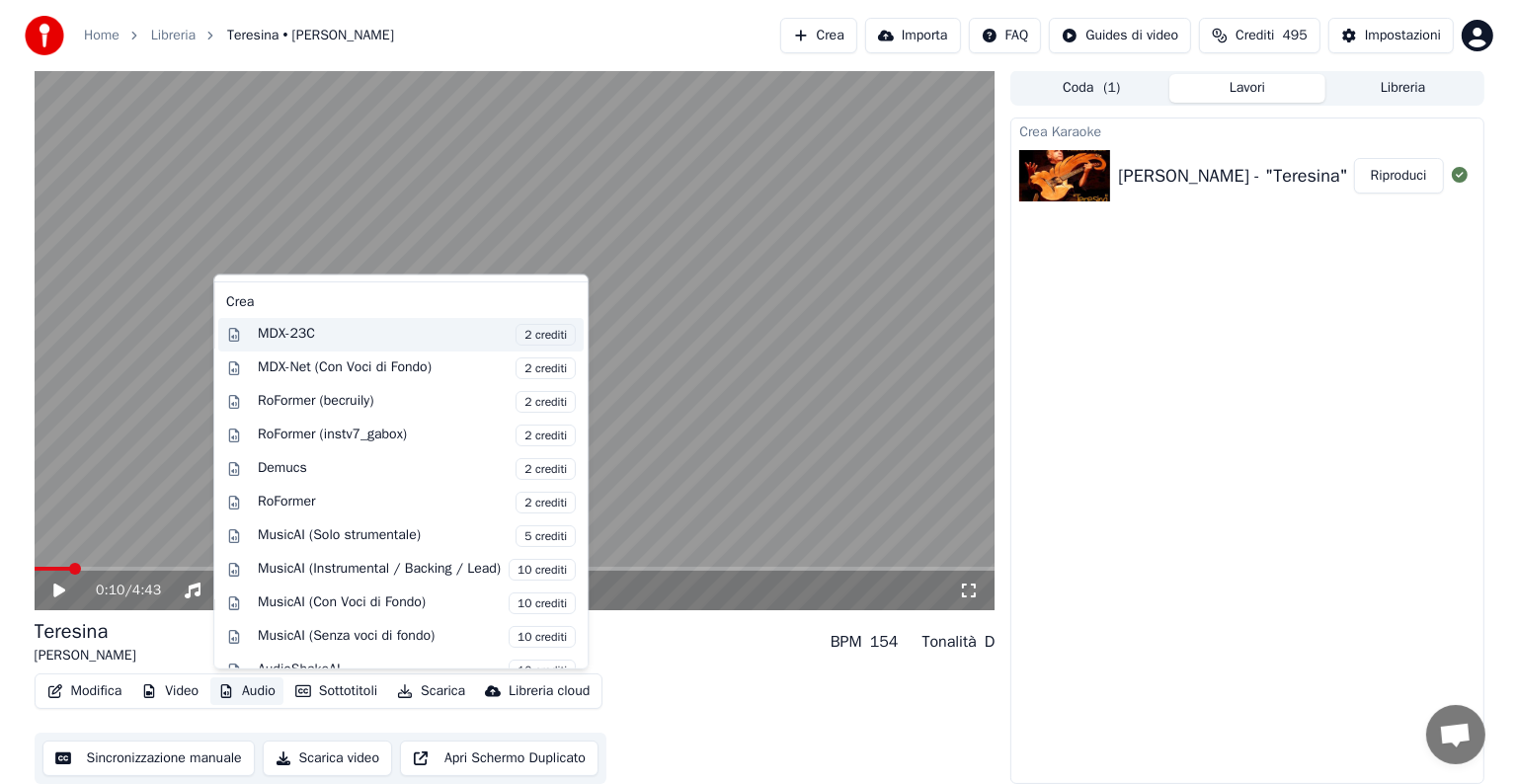 scroll, scrollTop: 195, scrollLeft: 0, axis: vertical 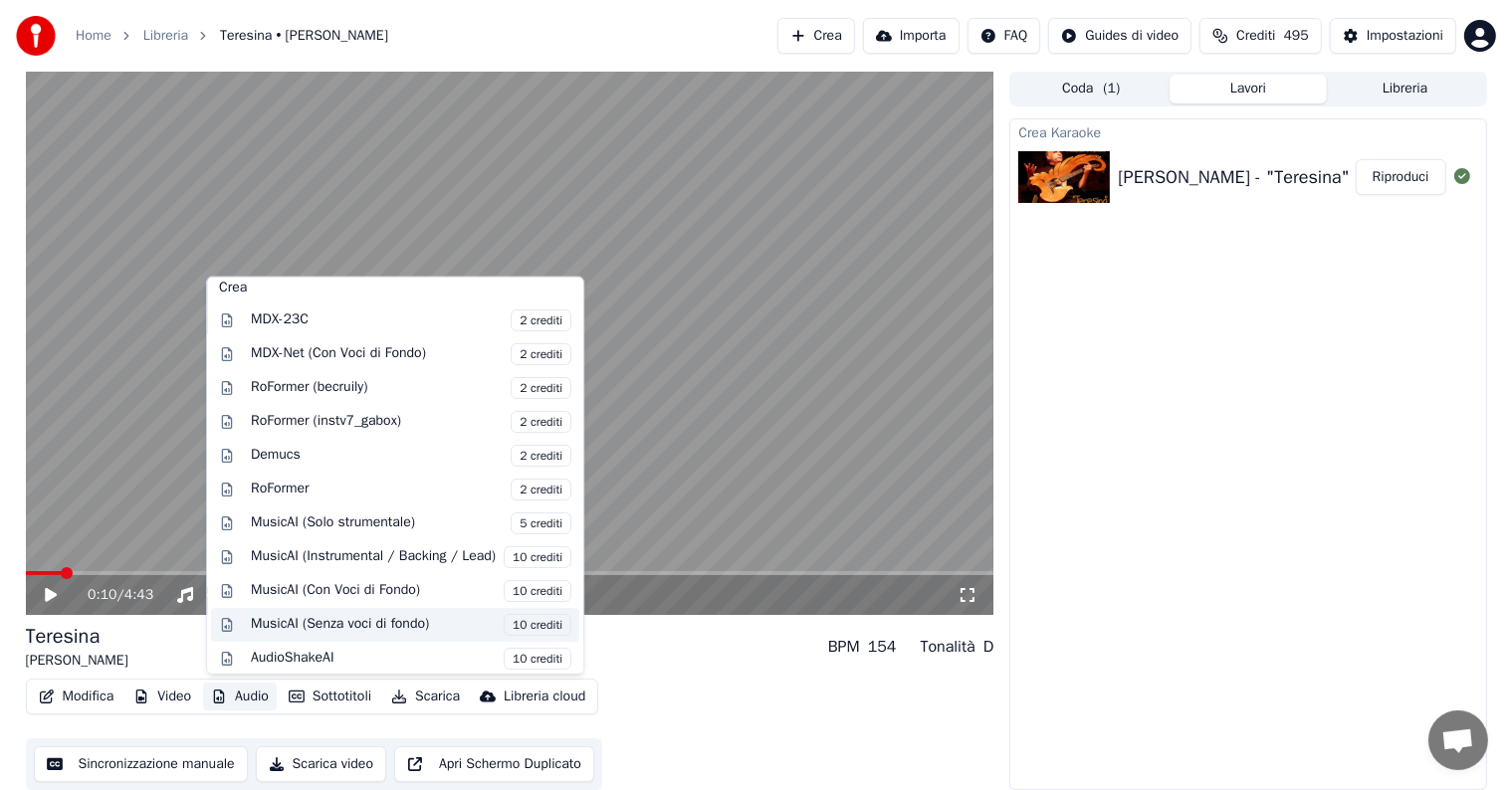 click on "MusicAI (Senza voci di fondo) 10 crediti" at bounding box center (411, 624) 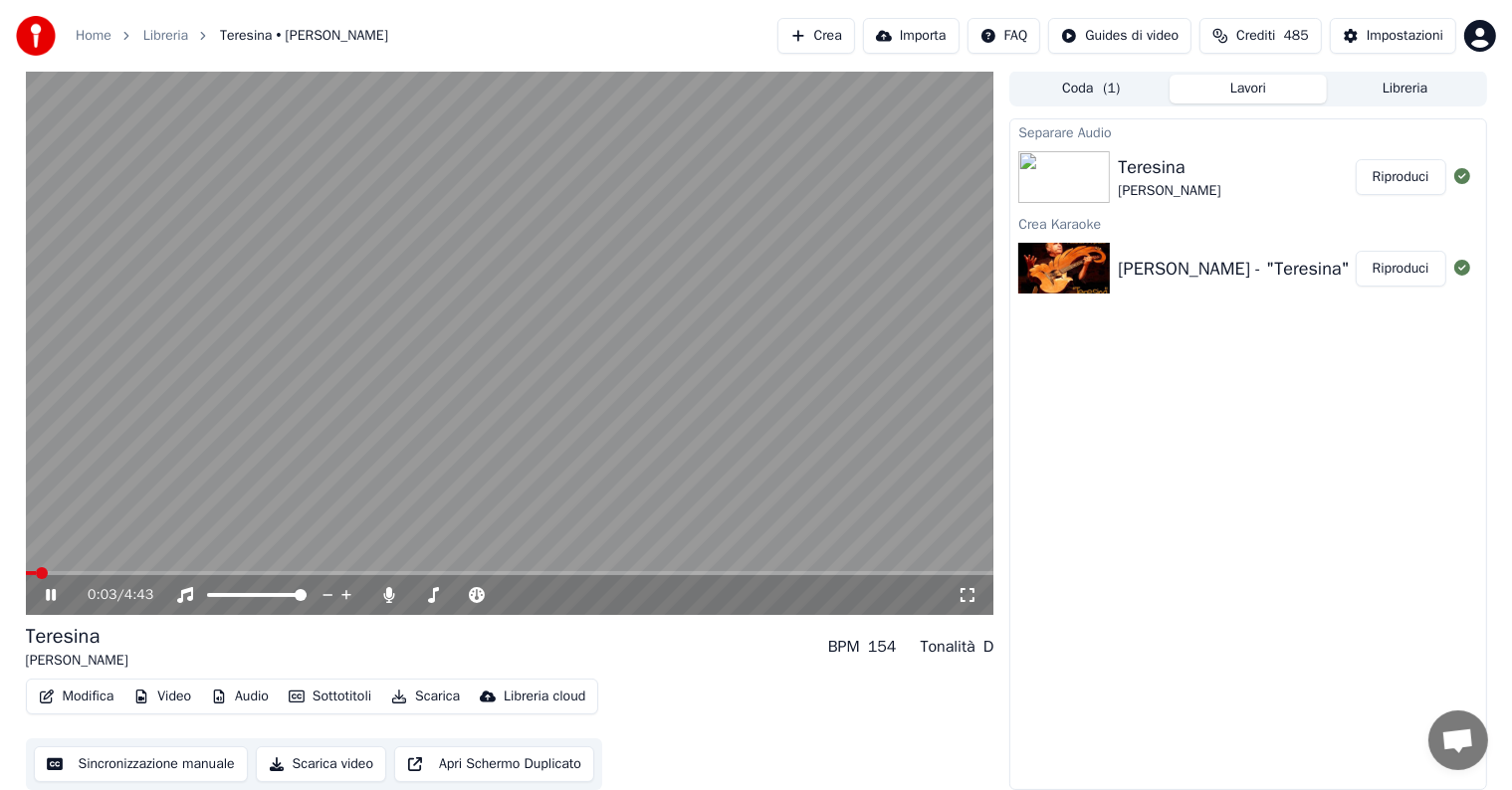 click at bounding box center (31, 573) 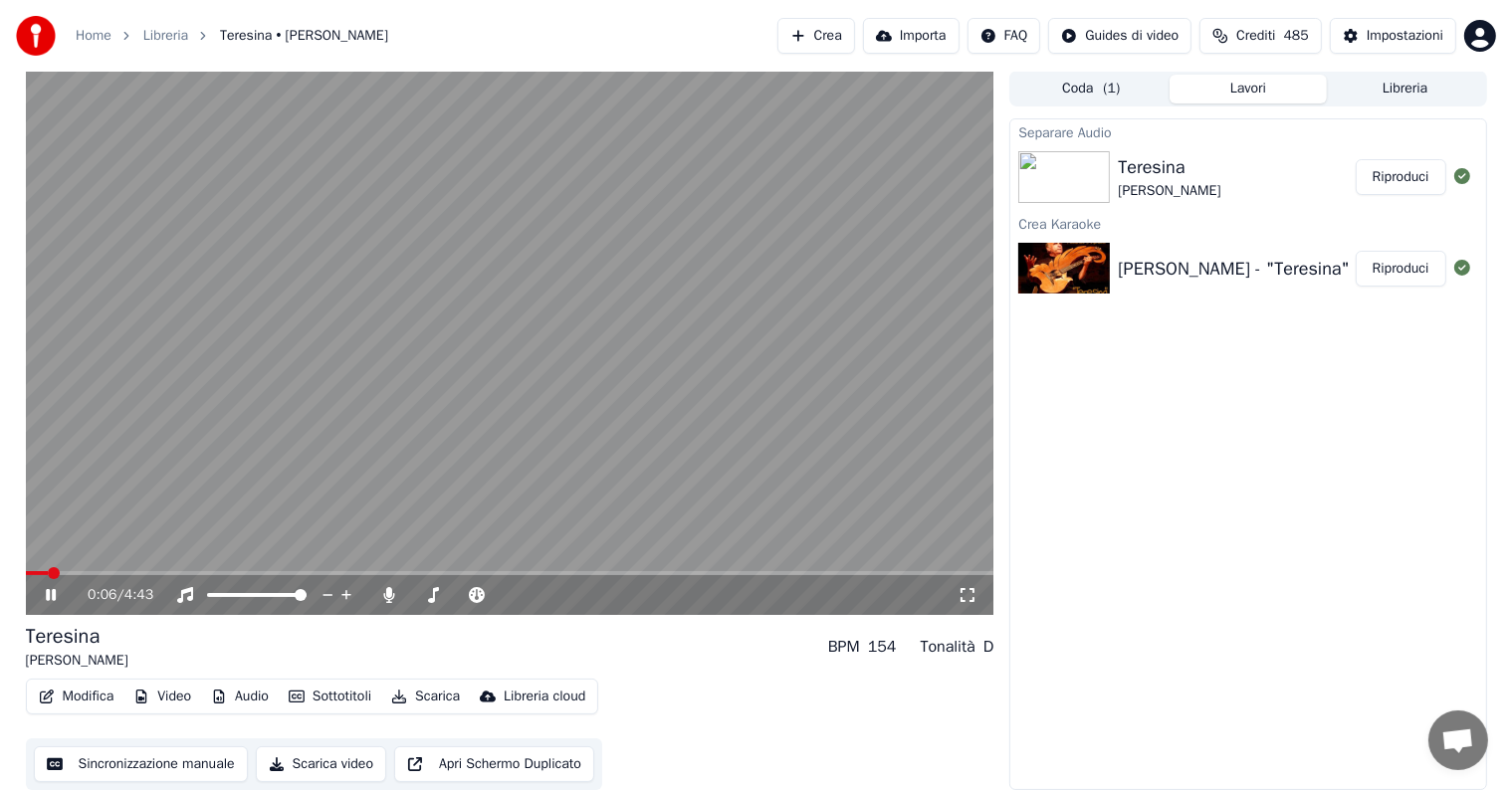click 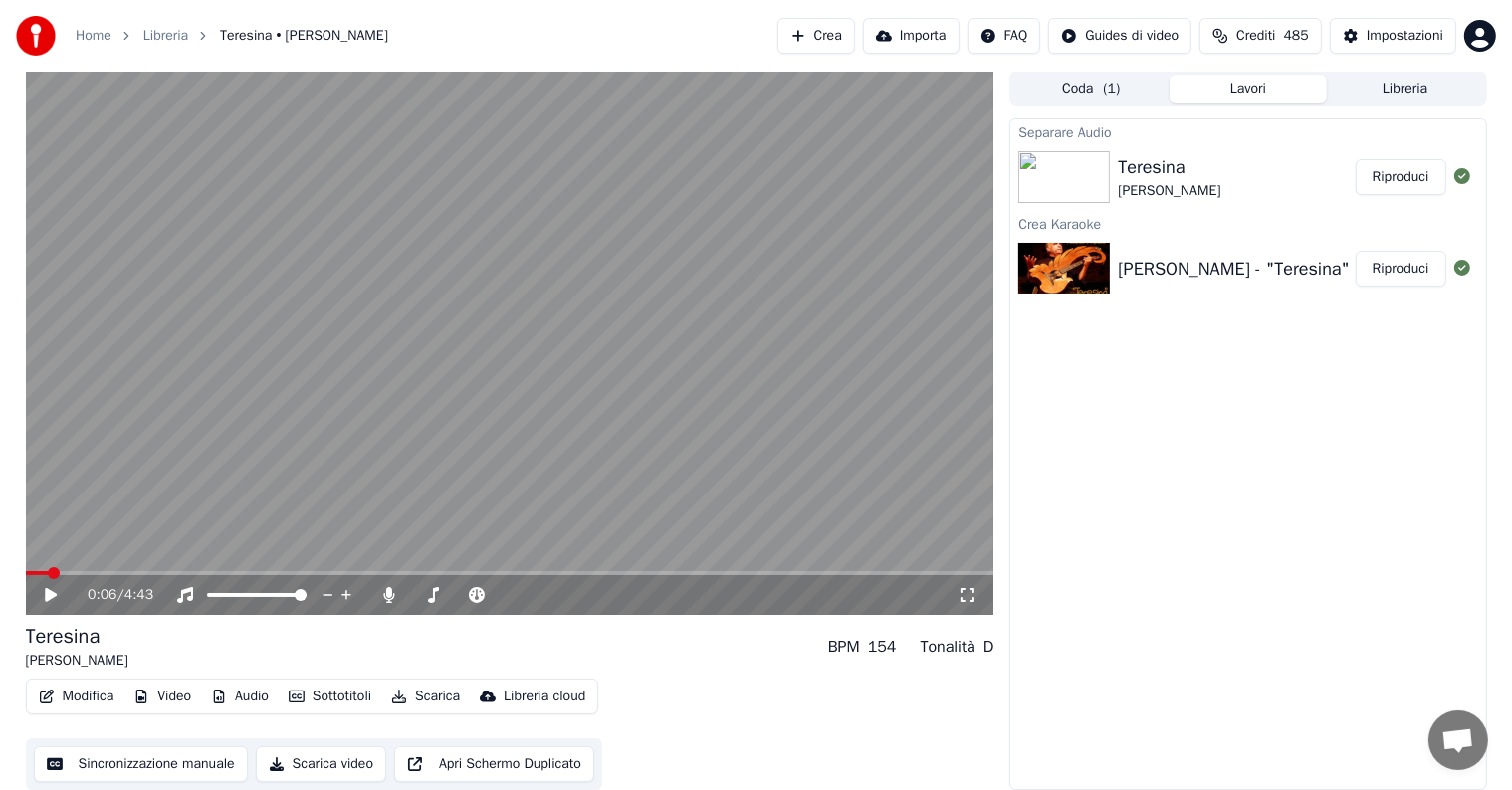 click on "Riproduci" at bounding box center (1401, 177) 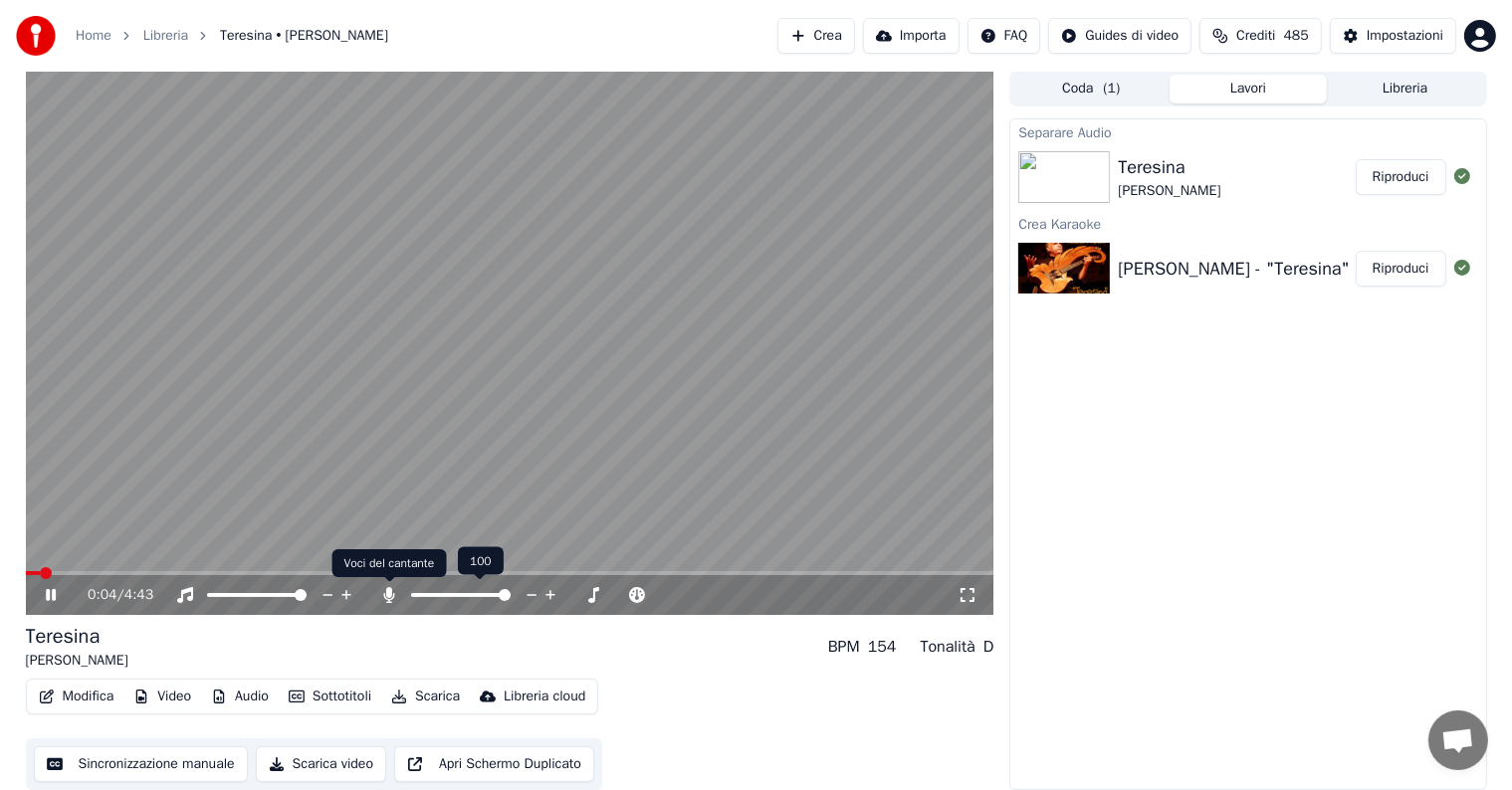 click 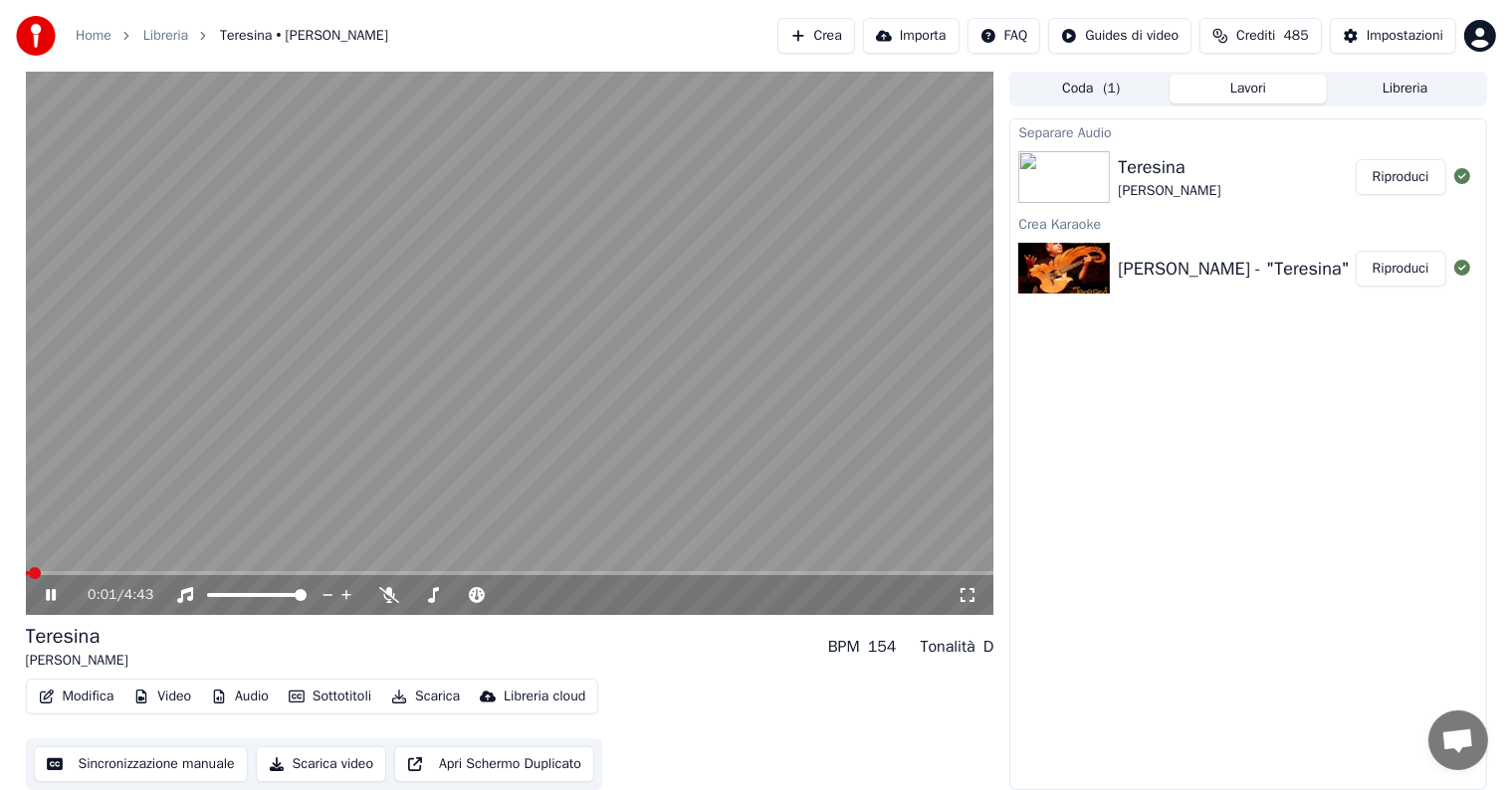 click at bounding box center [27, 573] 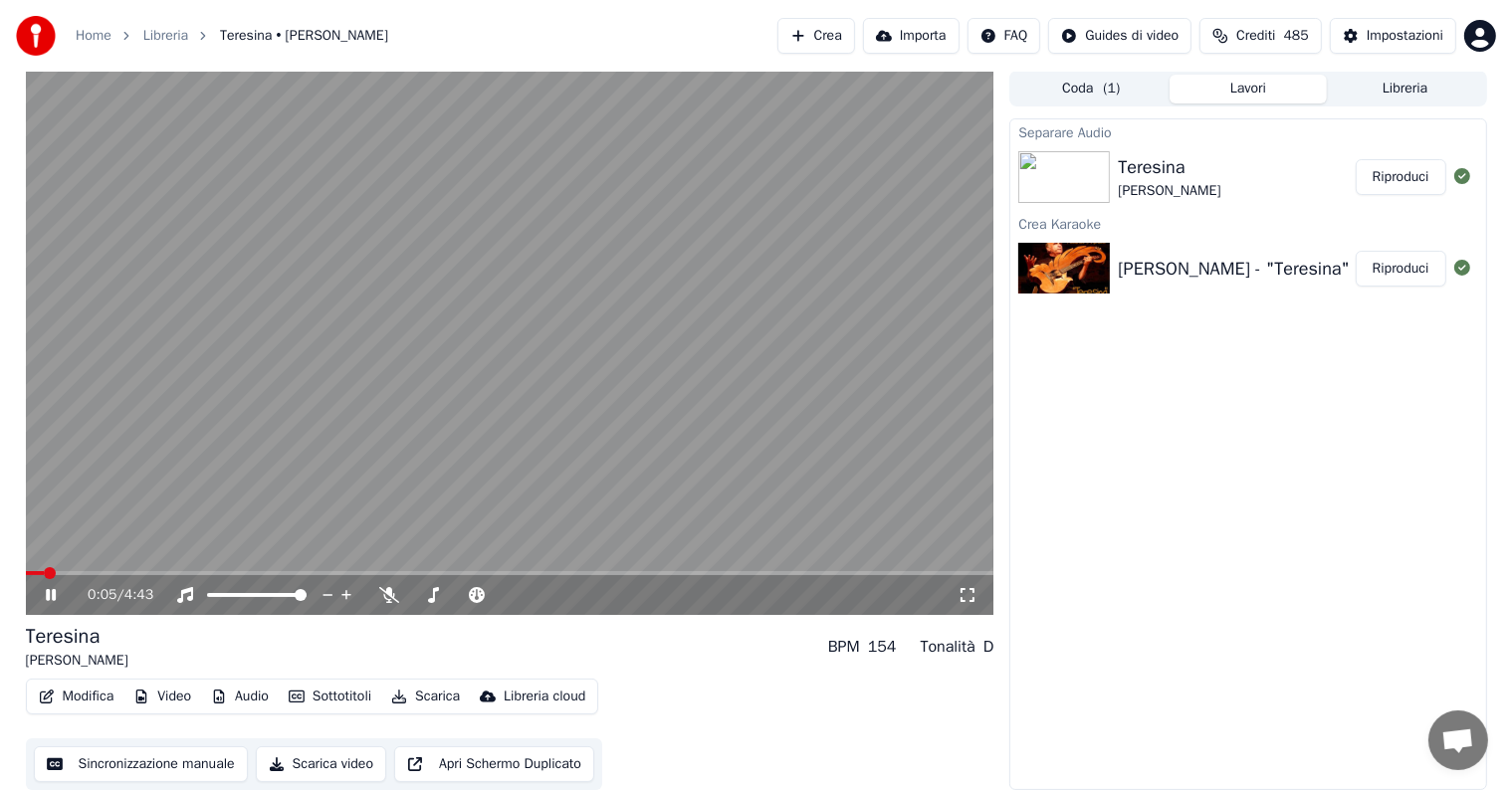 click 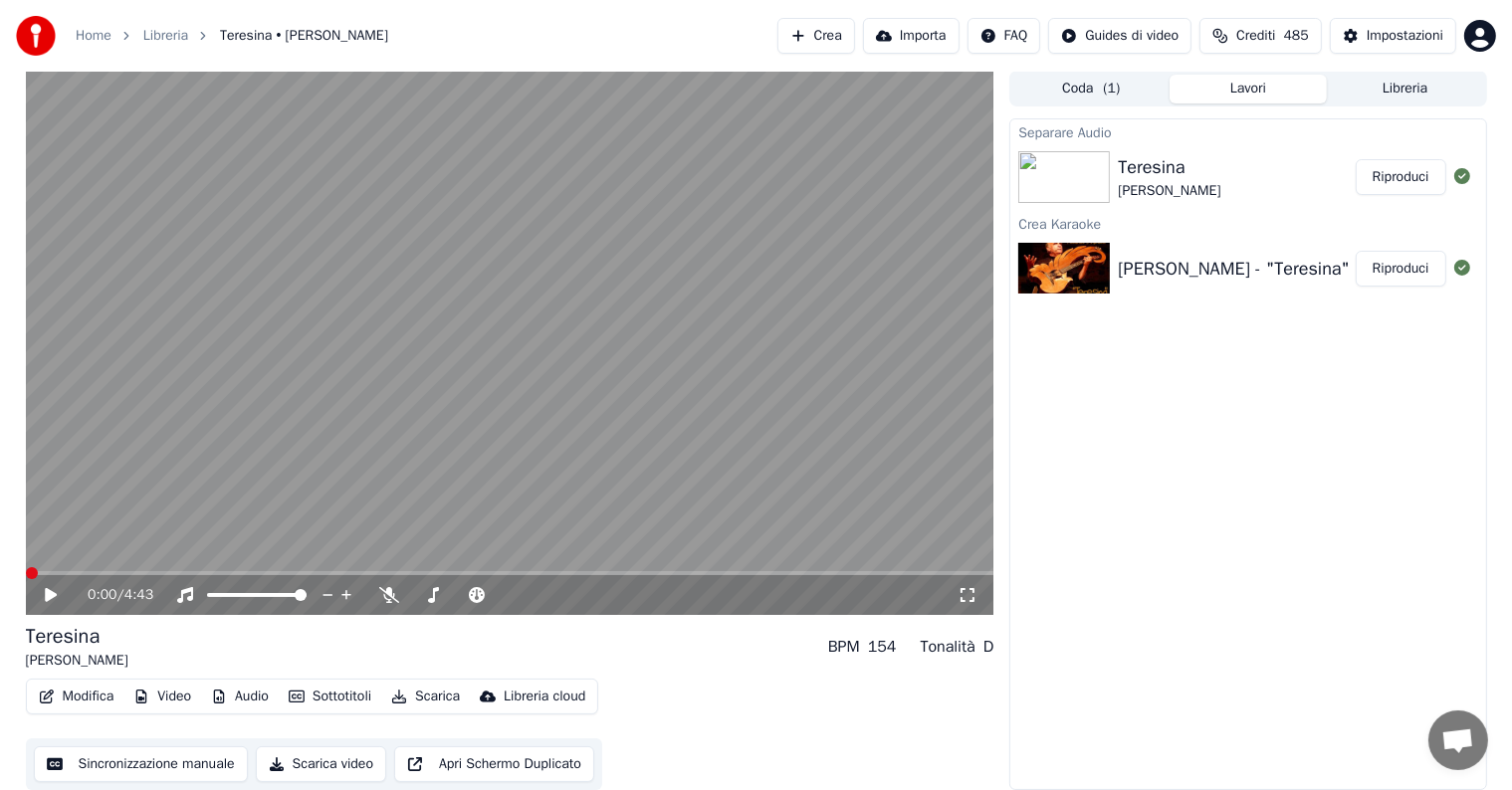 click at bounding box center (26, 573) 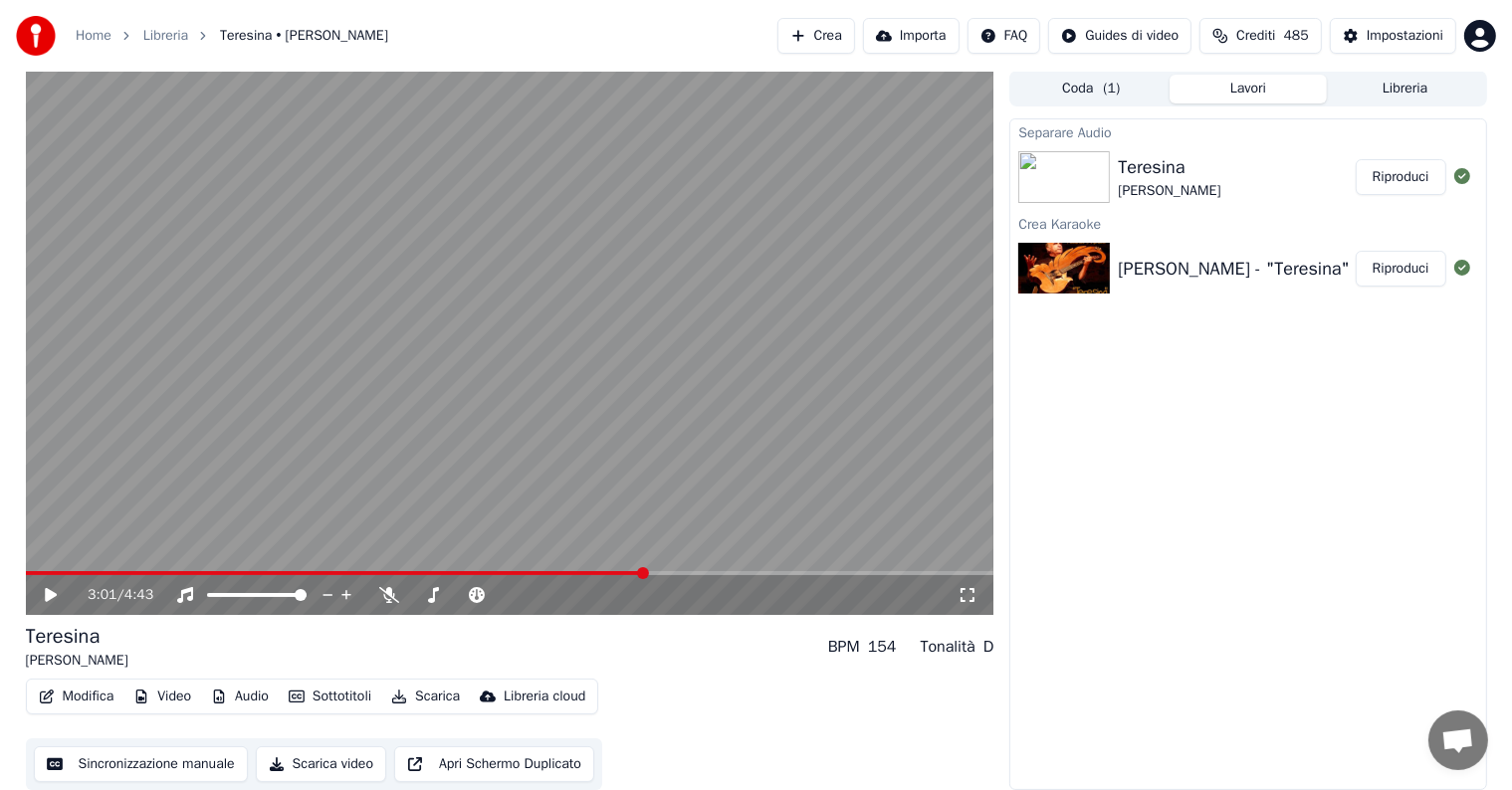click at bounding box center (335, 573) 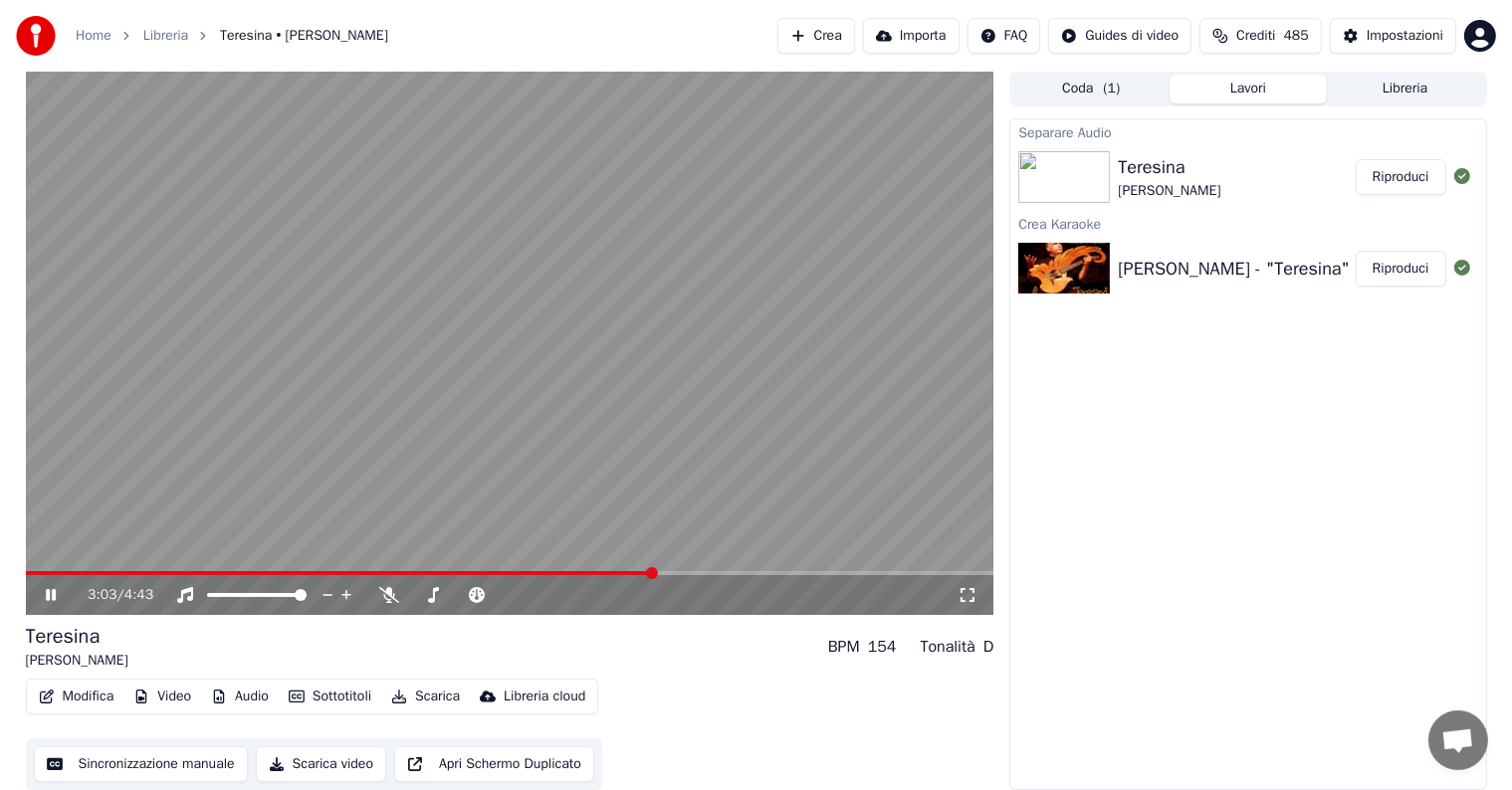 click at bounding box center [510, 342] 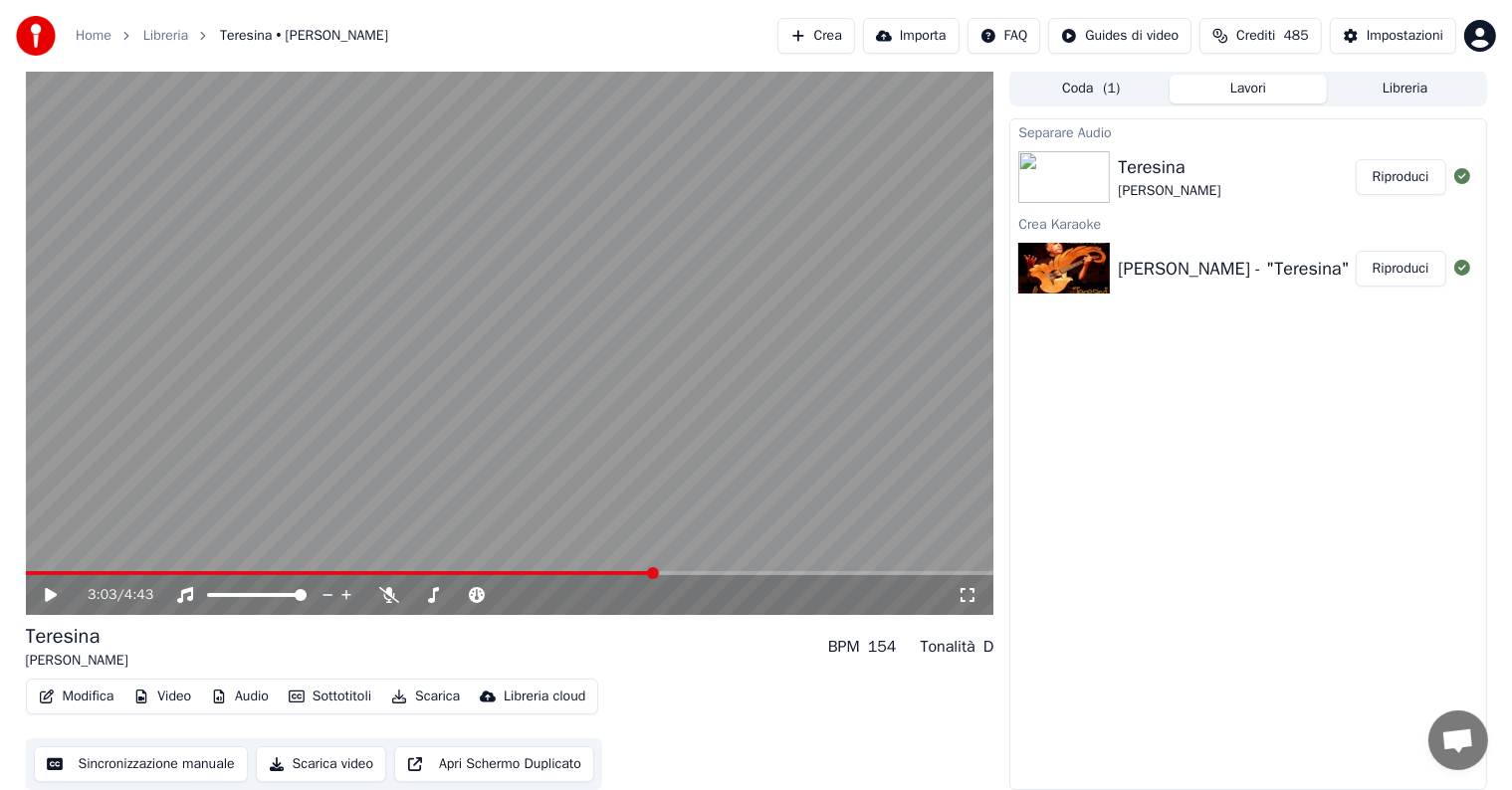 click at bounding box center [510, 342] 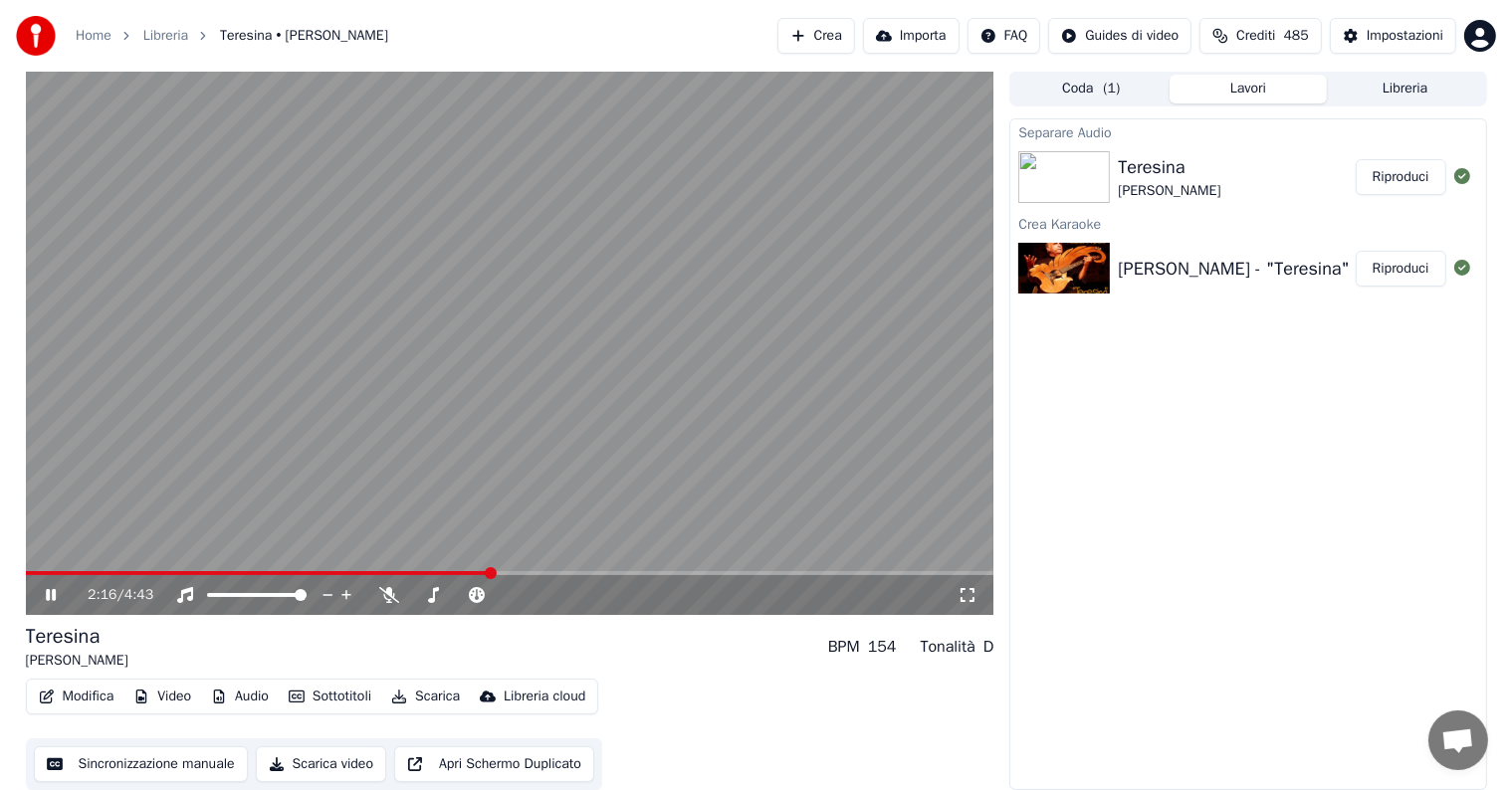 click at bounding box center [259, 573] 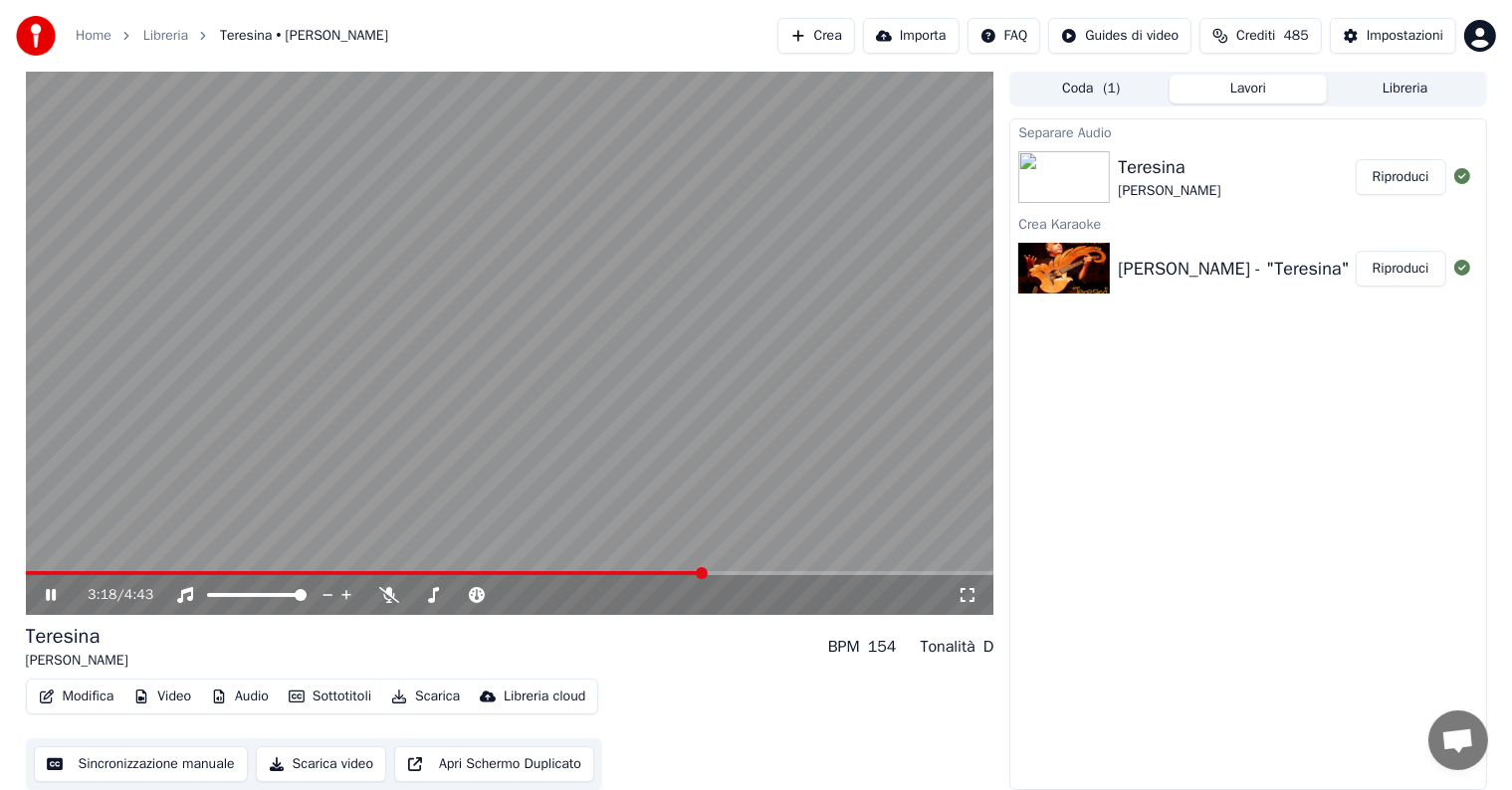 click 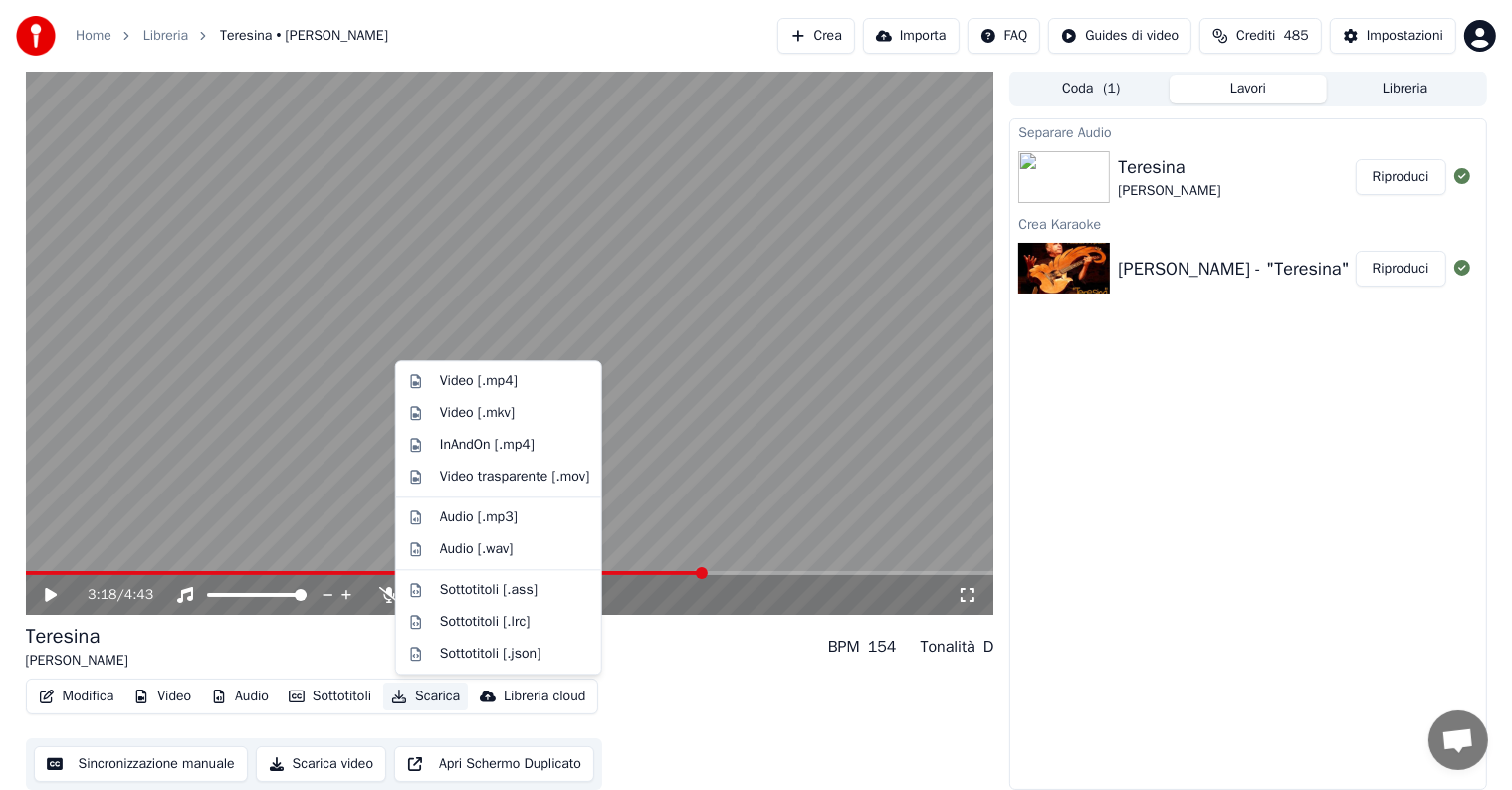 click on "Scarica" at bounding box center (425, 696) 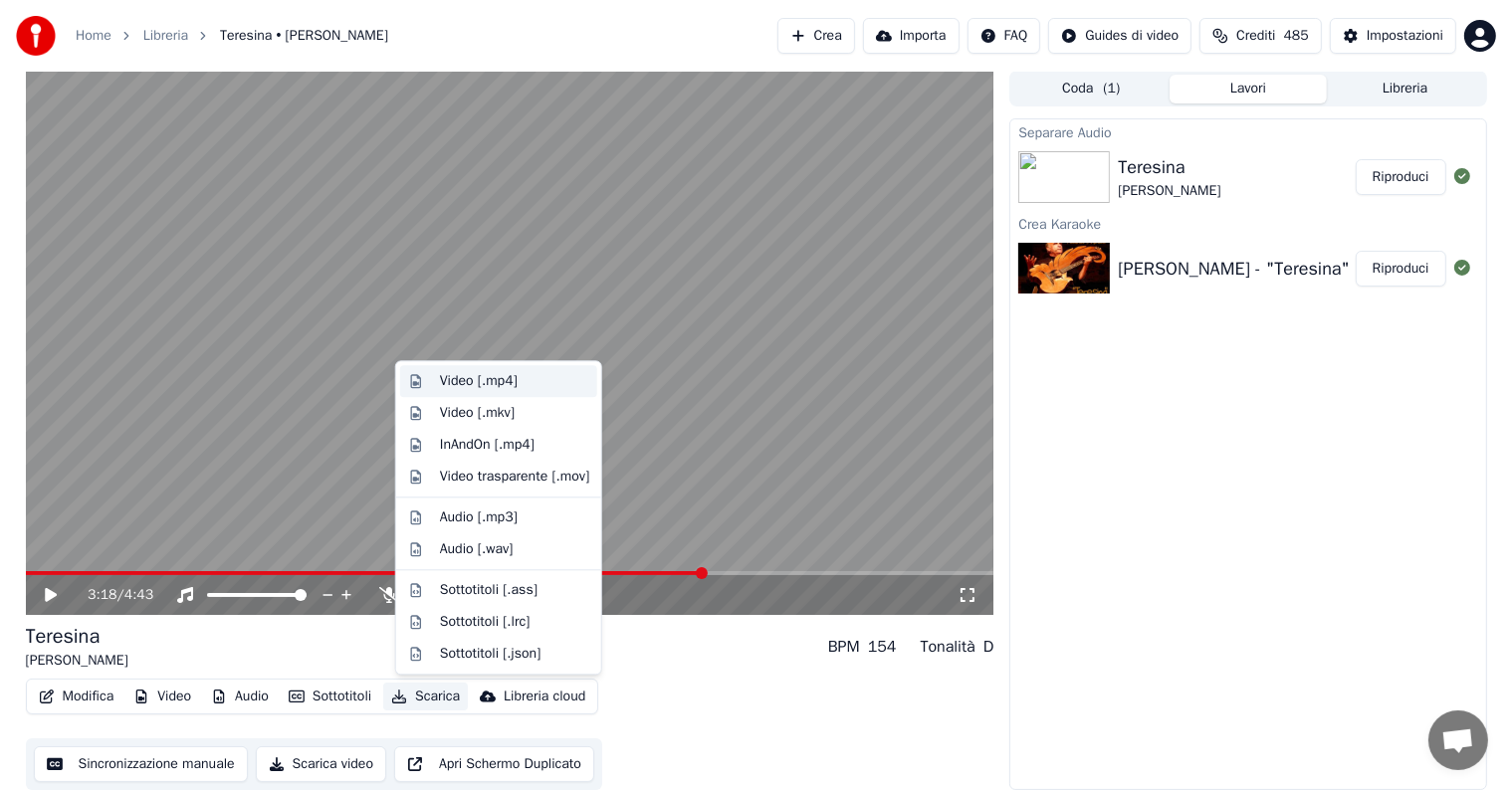 click on "Video [.mp4]" at bounding box center (479, 381) 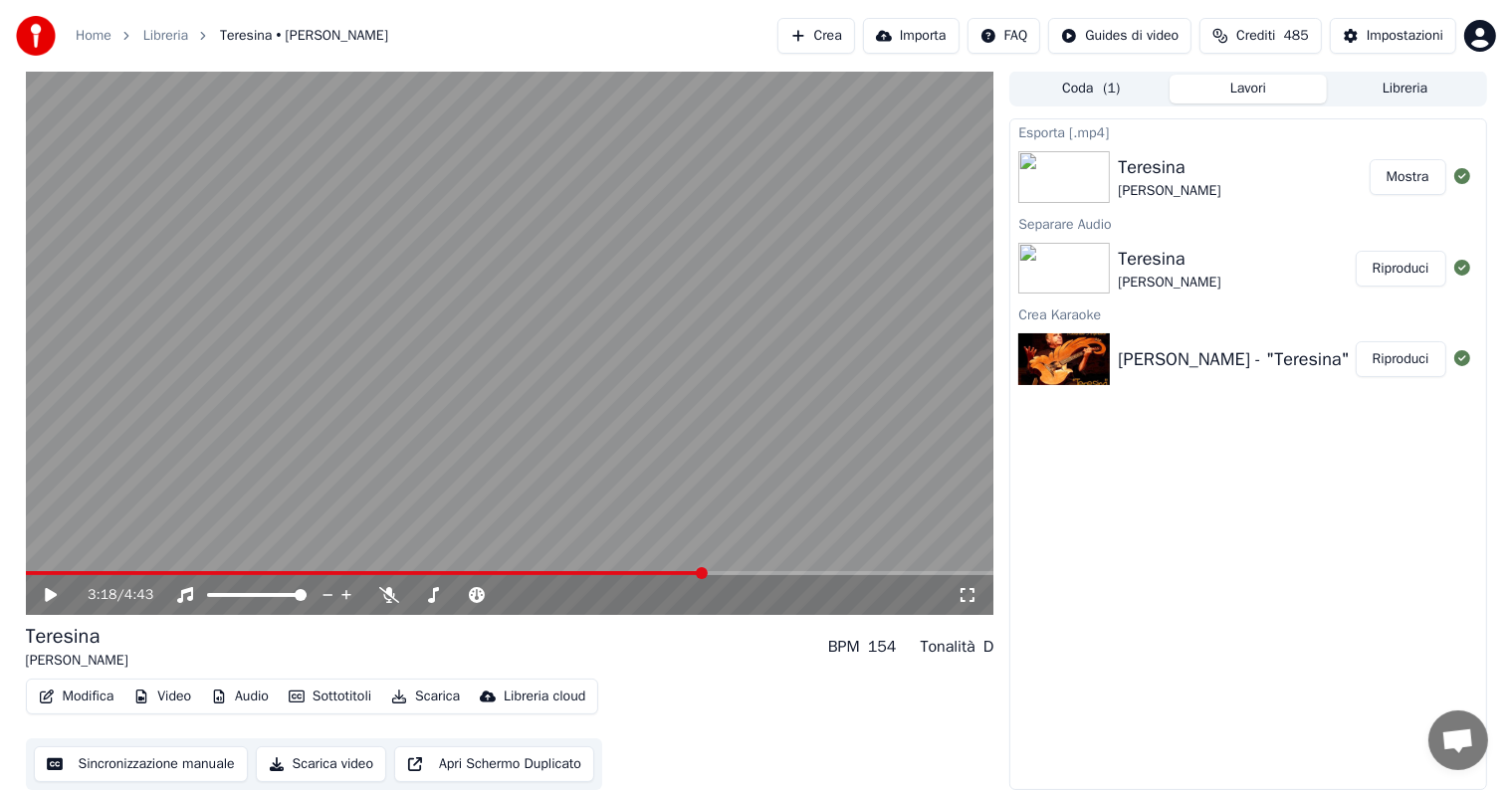 click on "Crea" at bounding box center [816, 36] 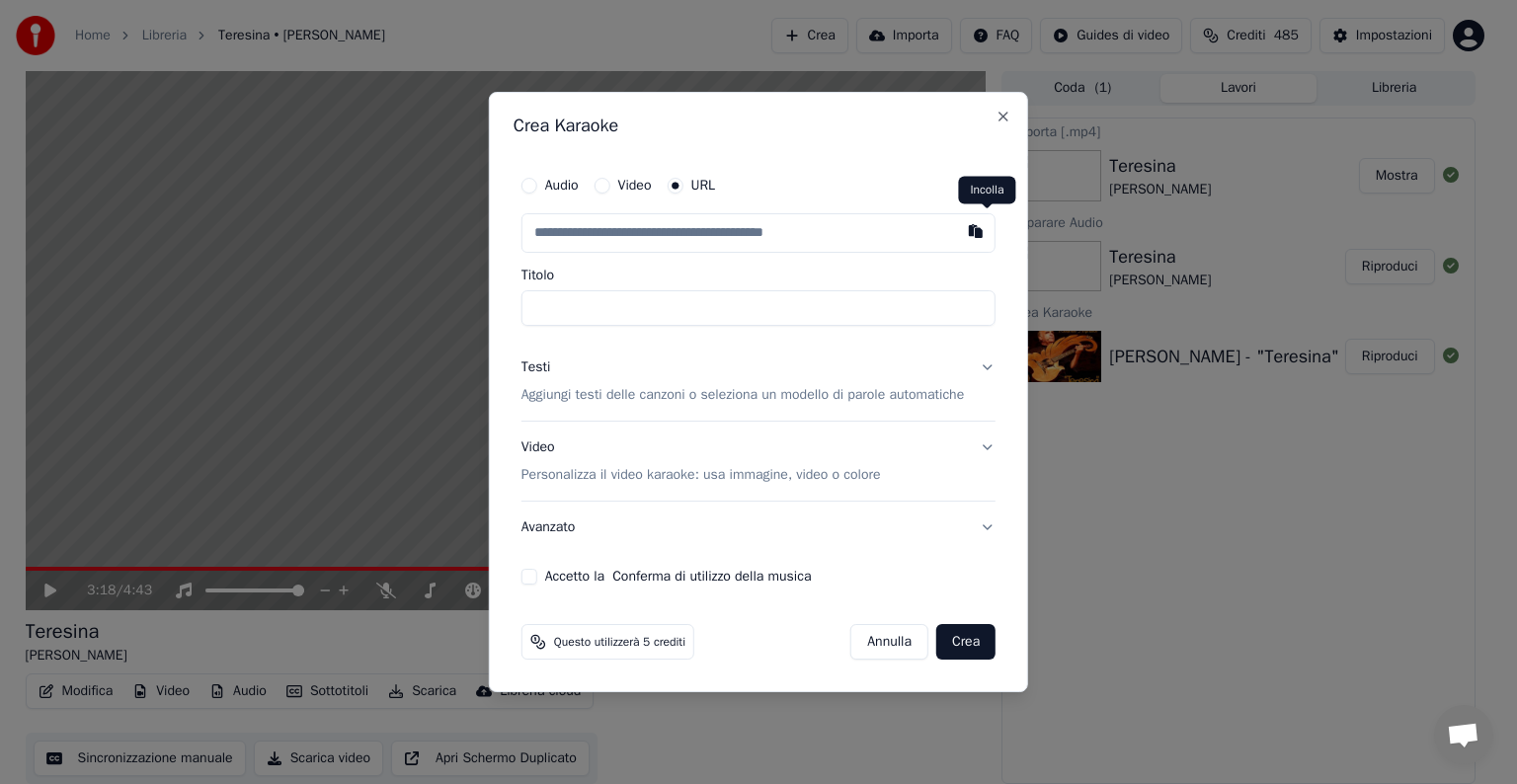 click at bounding box center (976, 231) 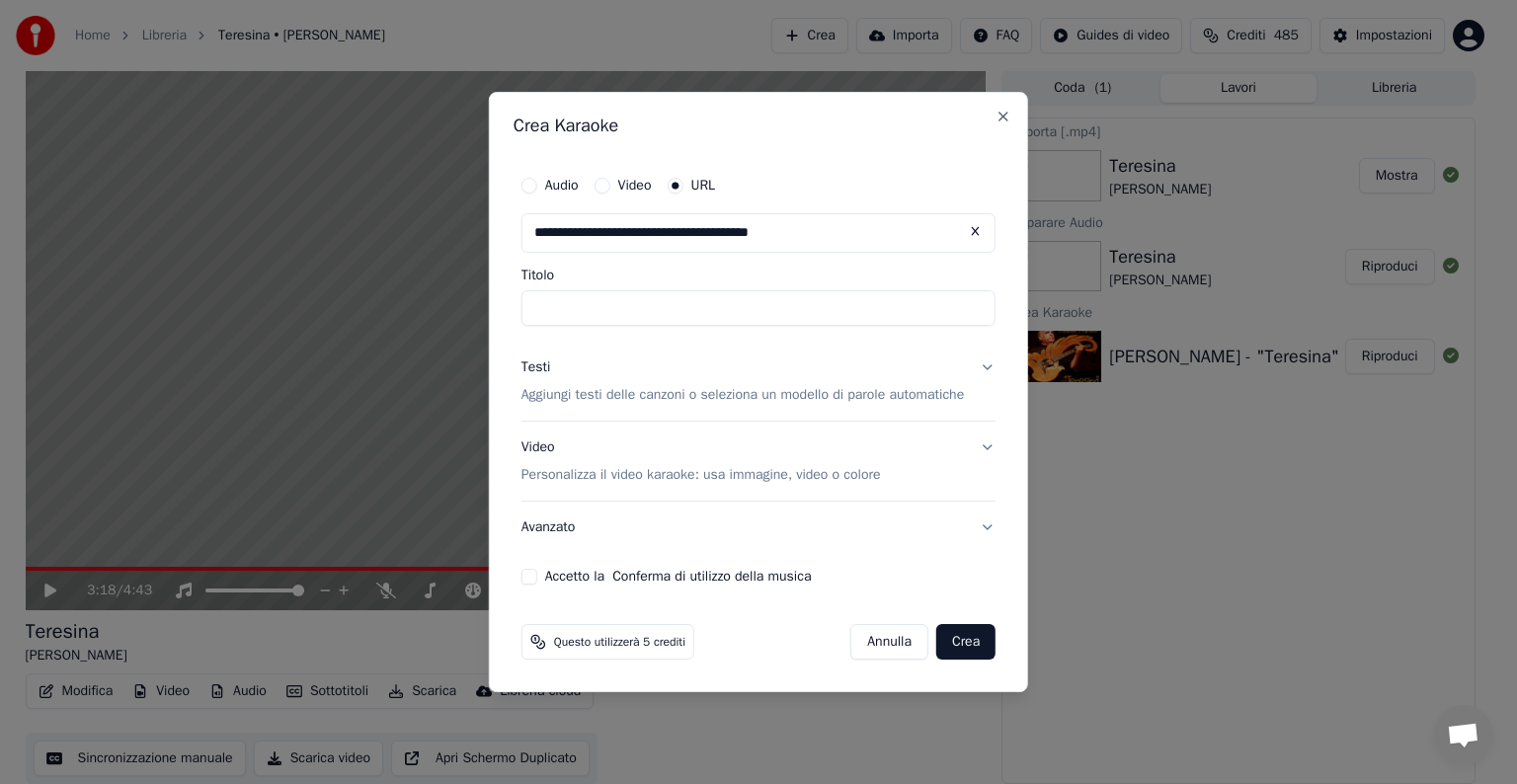 type on "********" 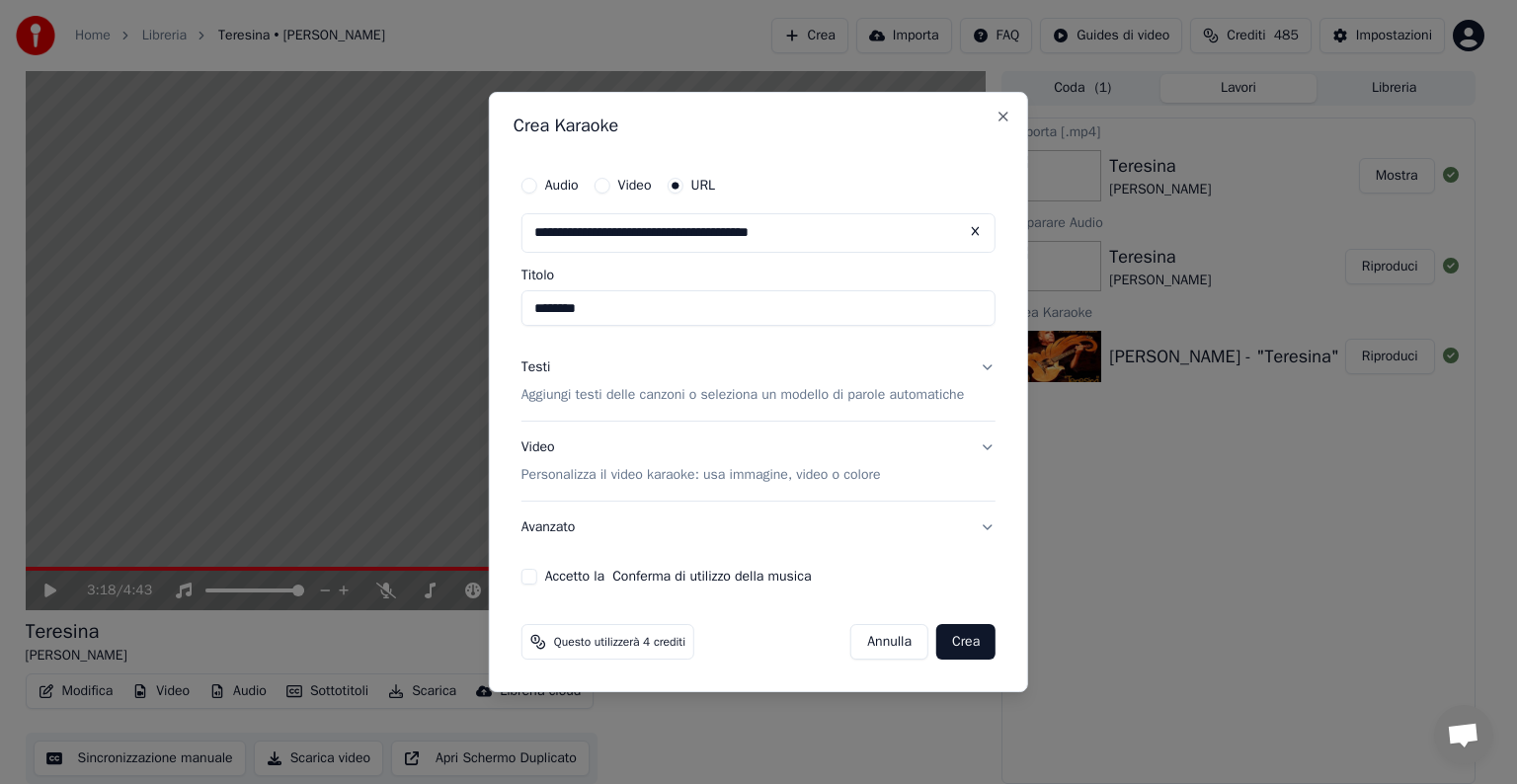 click on "Testi Aggiungi testi delle canzoni o seleziona un modello di parole automatiche" at bounding box center (758, 381) 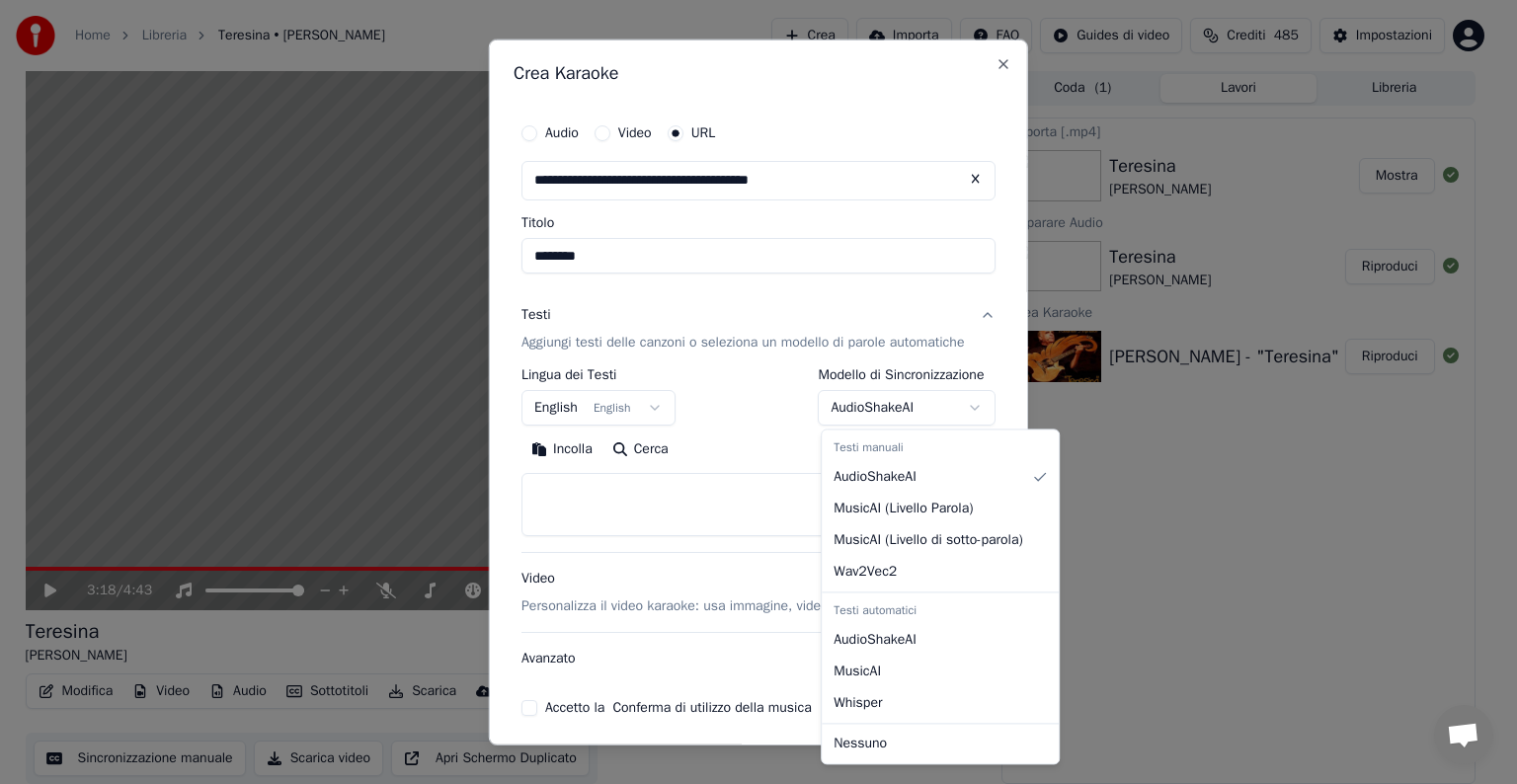 click on "**********" at bounding box center [750, 391] 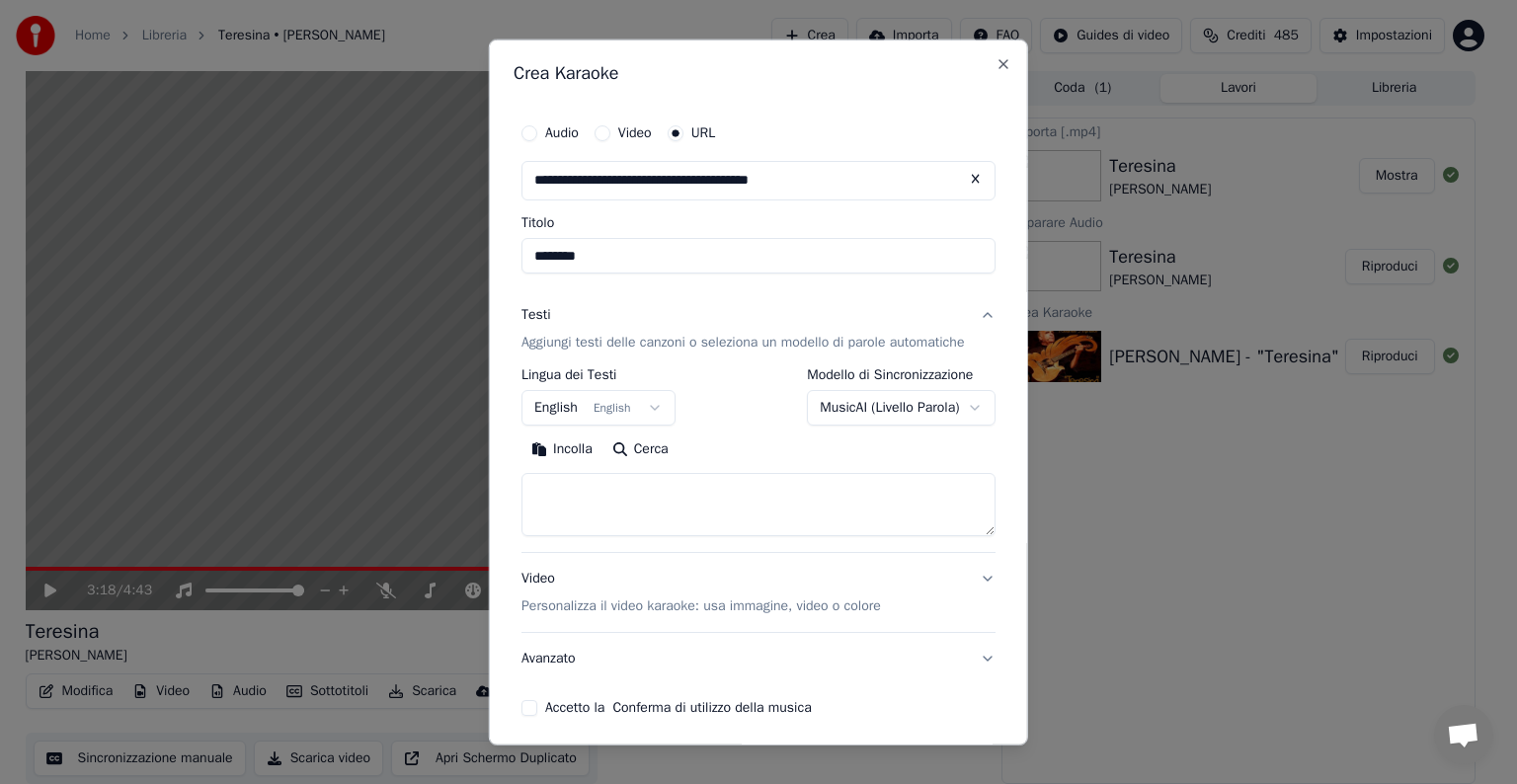click on "Cerca" at bounding box center (639, 449) 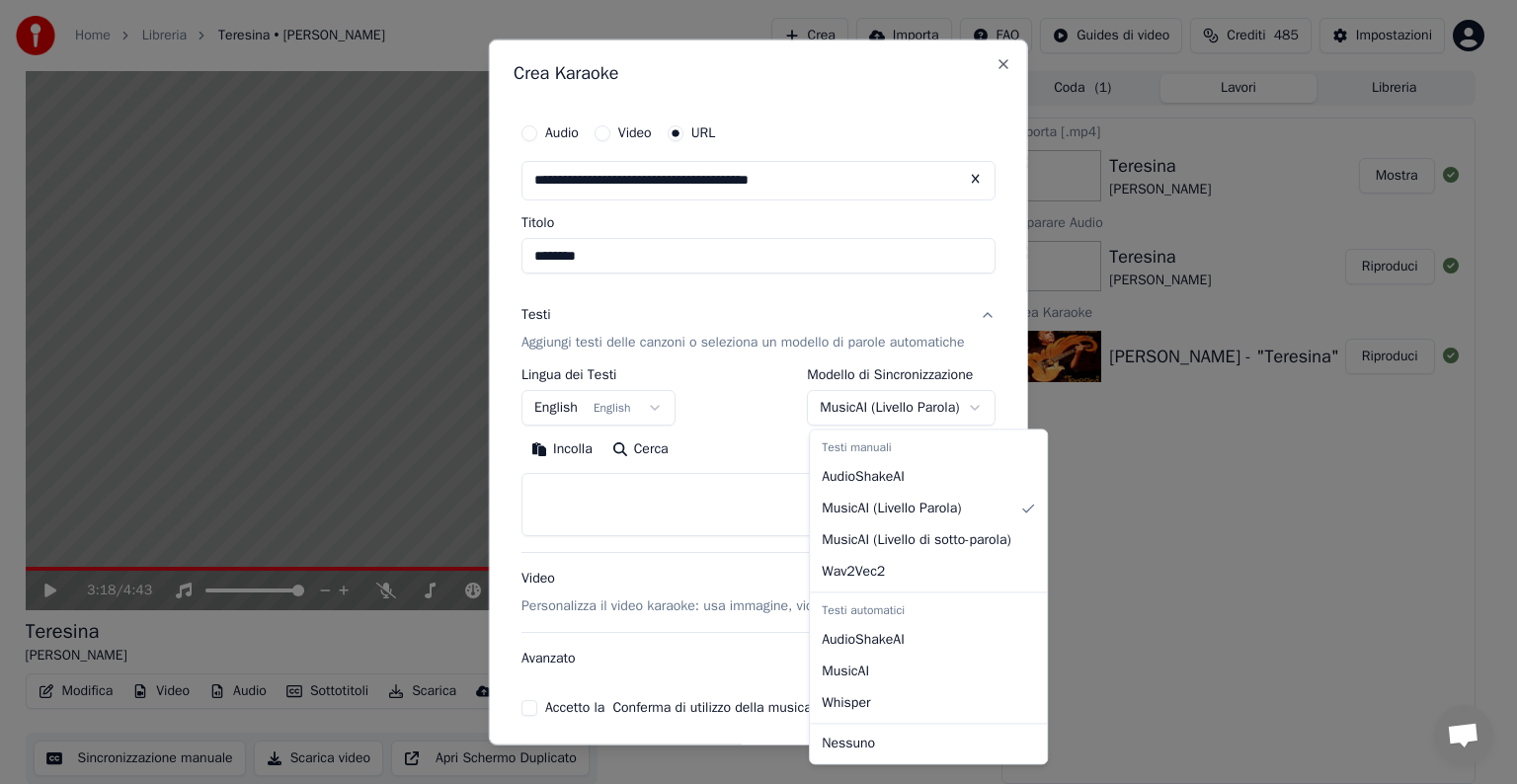 click on "**********" at bounding box center (750, 391) 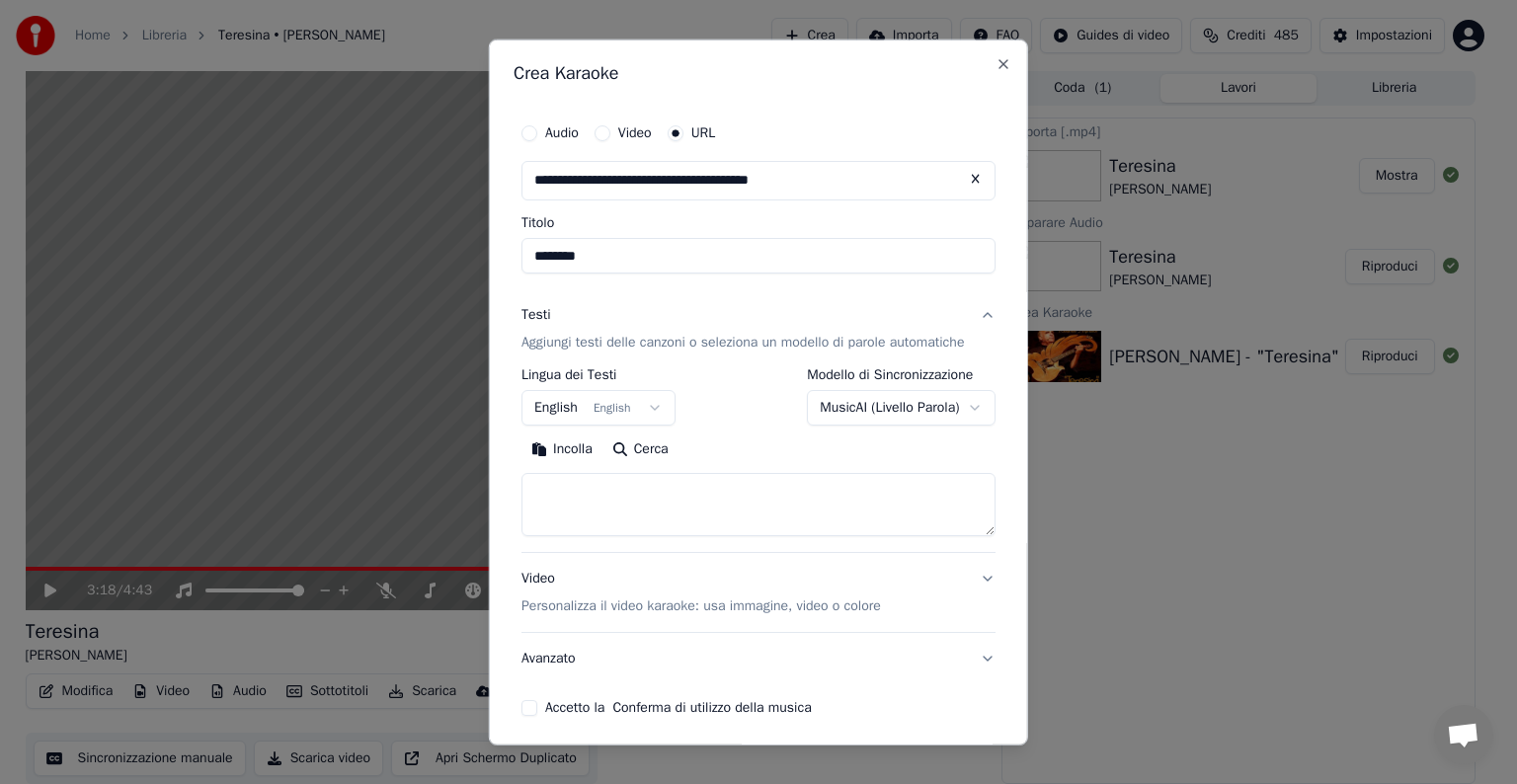 click on "Cerca" at bounding box center [639, 449] 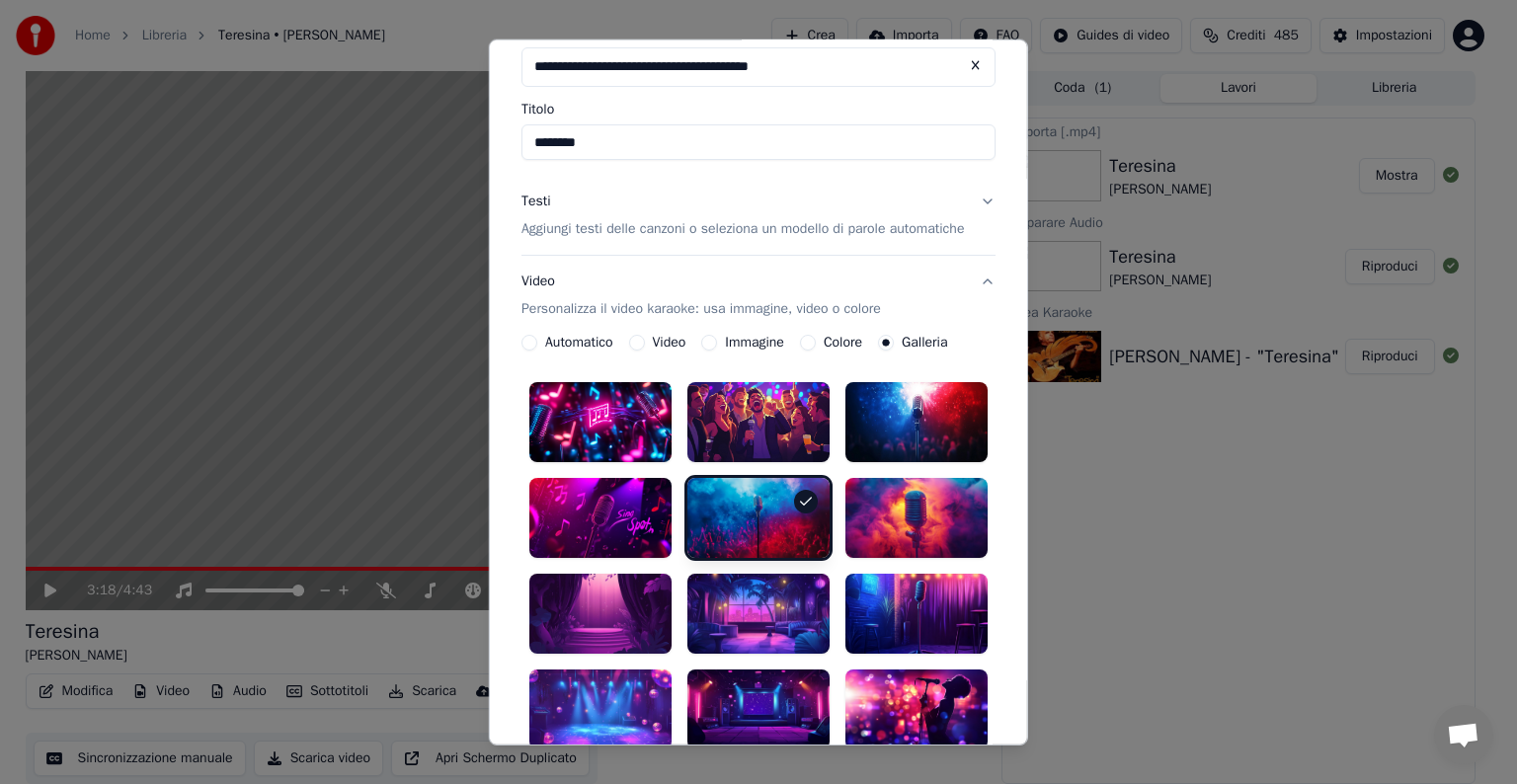 scroll, scrollTop: 115, scrollLeft: 0, axis: vertical 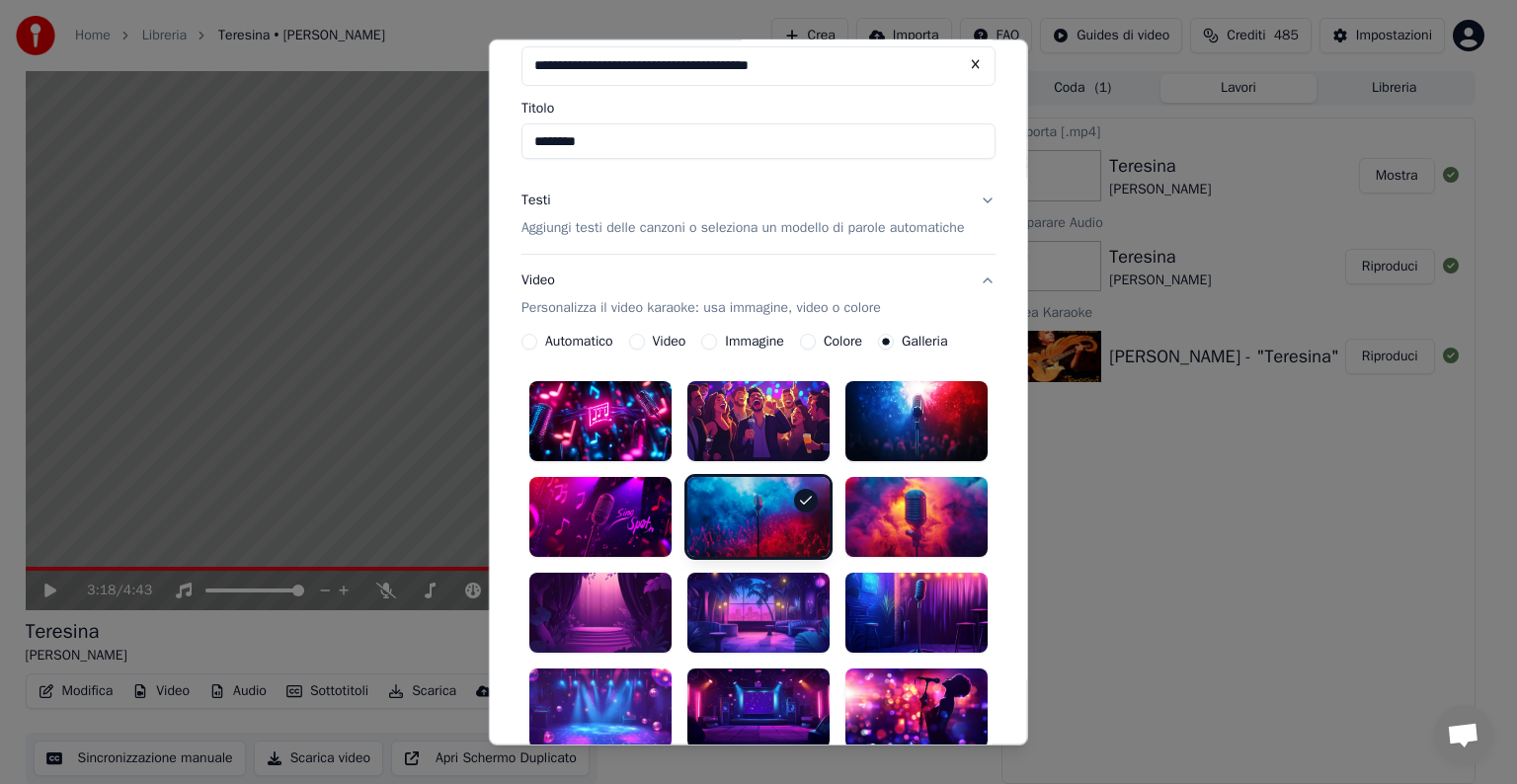 click at bounding box center (917, 612) 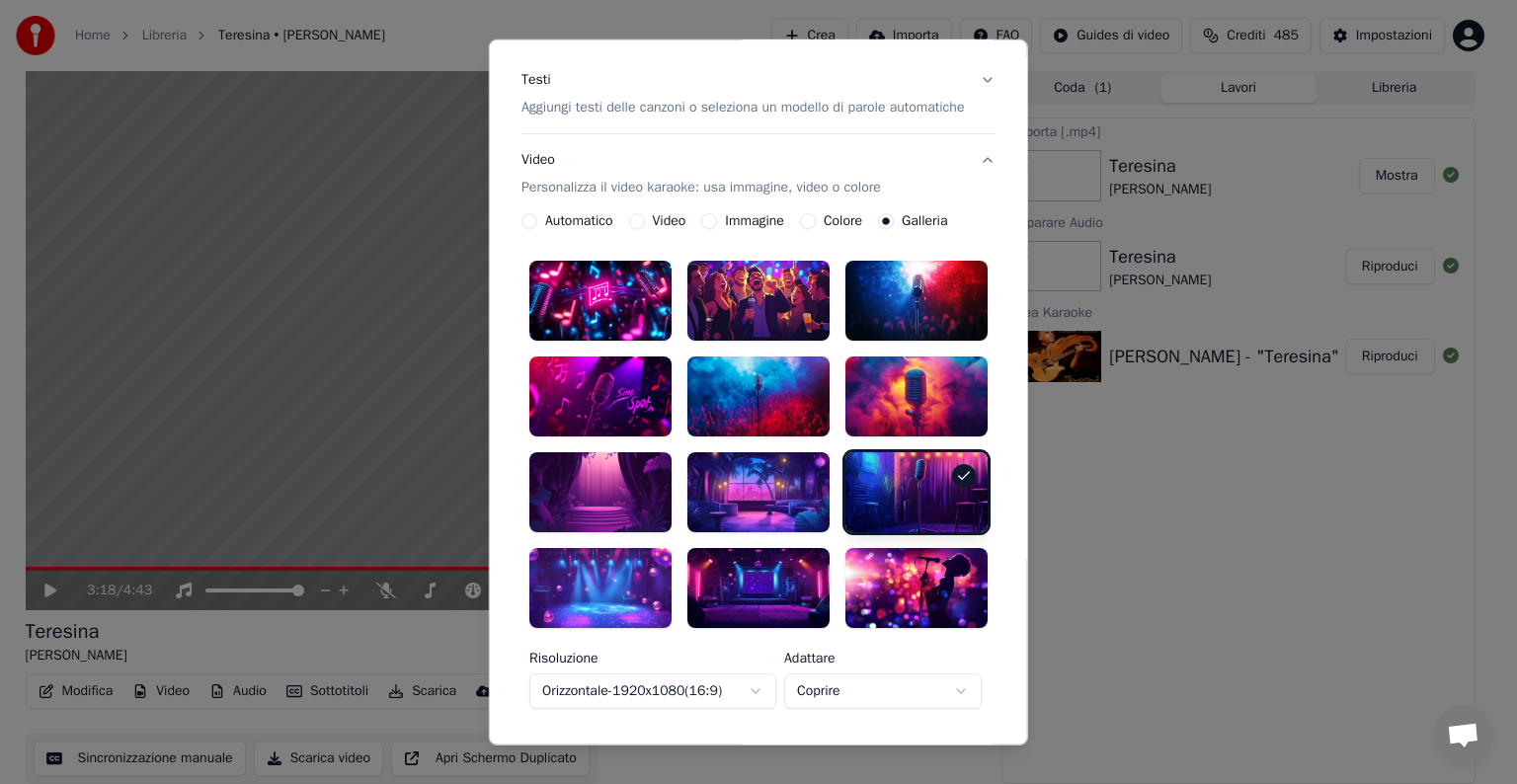 scroll, scrollTop: 251, scrollLeft: 0, axis: vertical 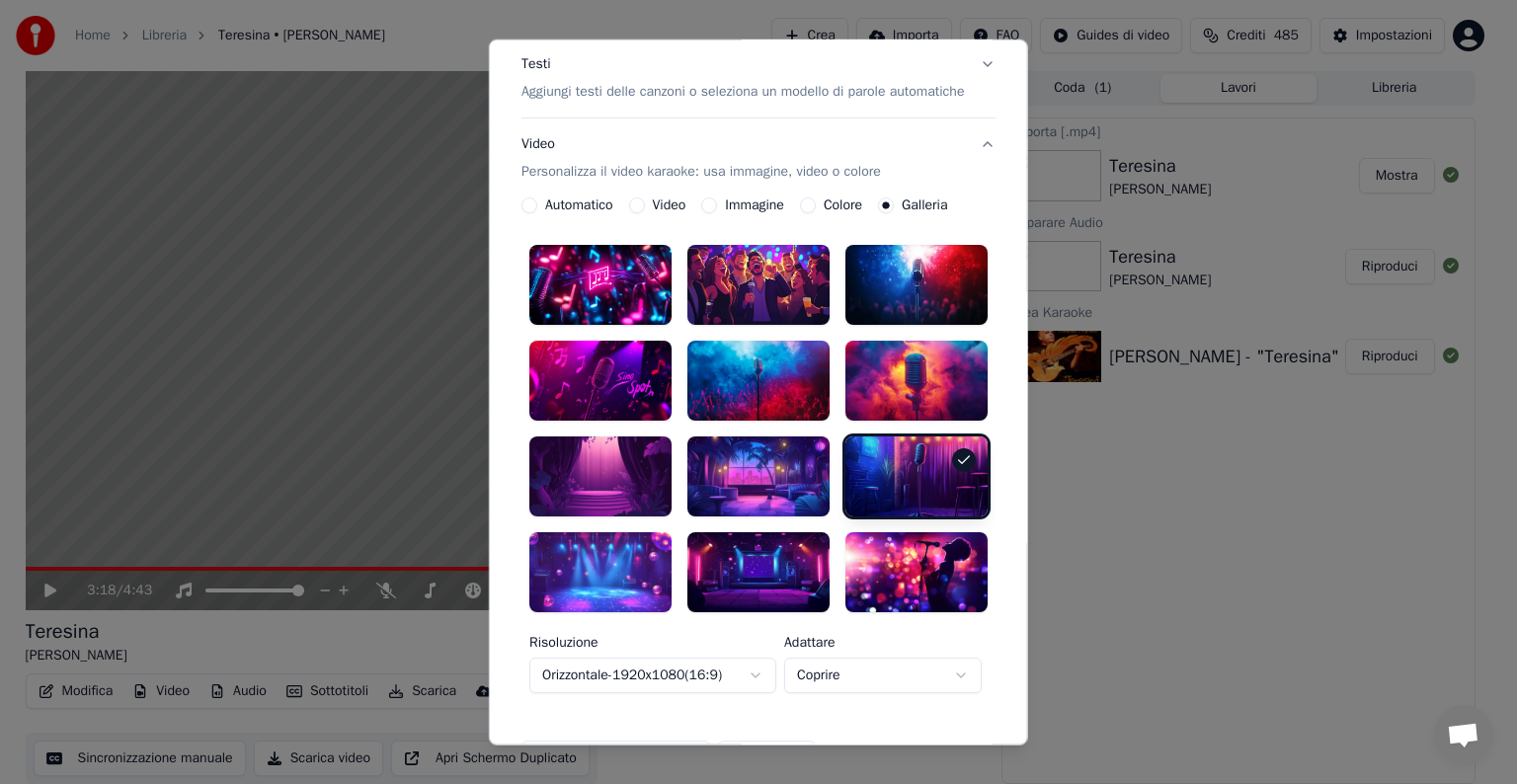 click at bounding box center (600, 572) 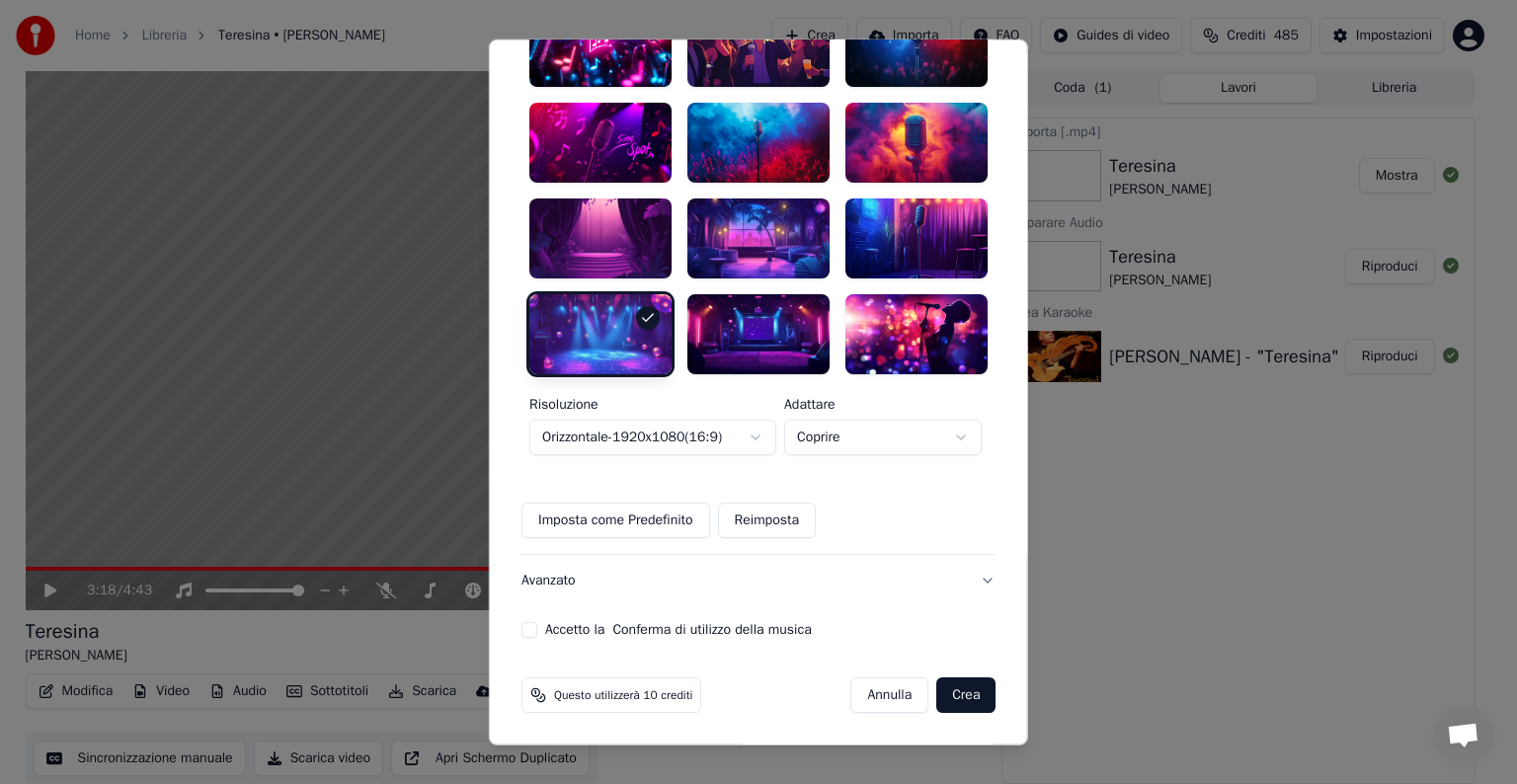 scroll, scrollTop: 506, scrollLeft: 0, axis: vertical 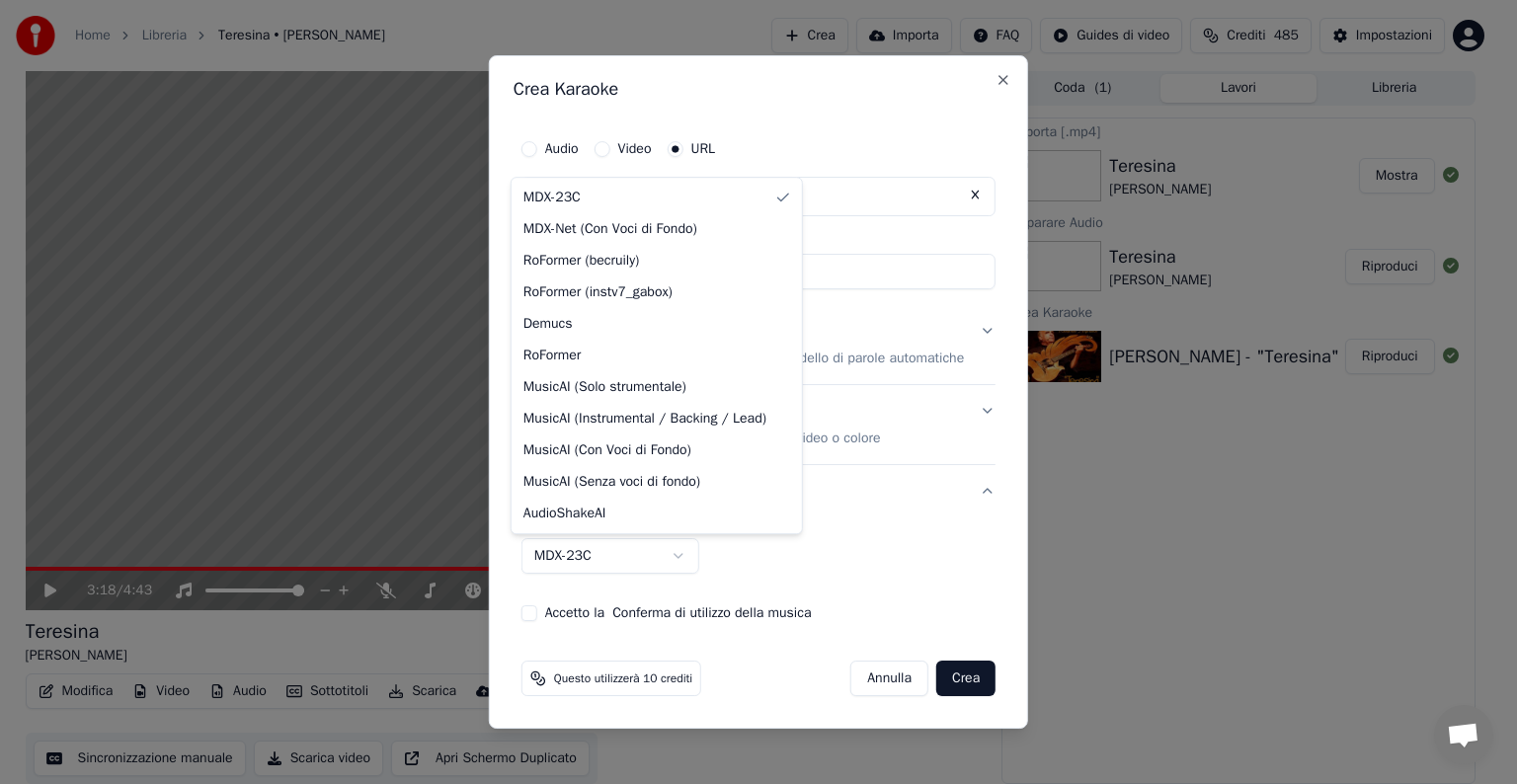 click on "**********" at bounding box center [750, 391] 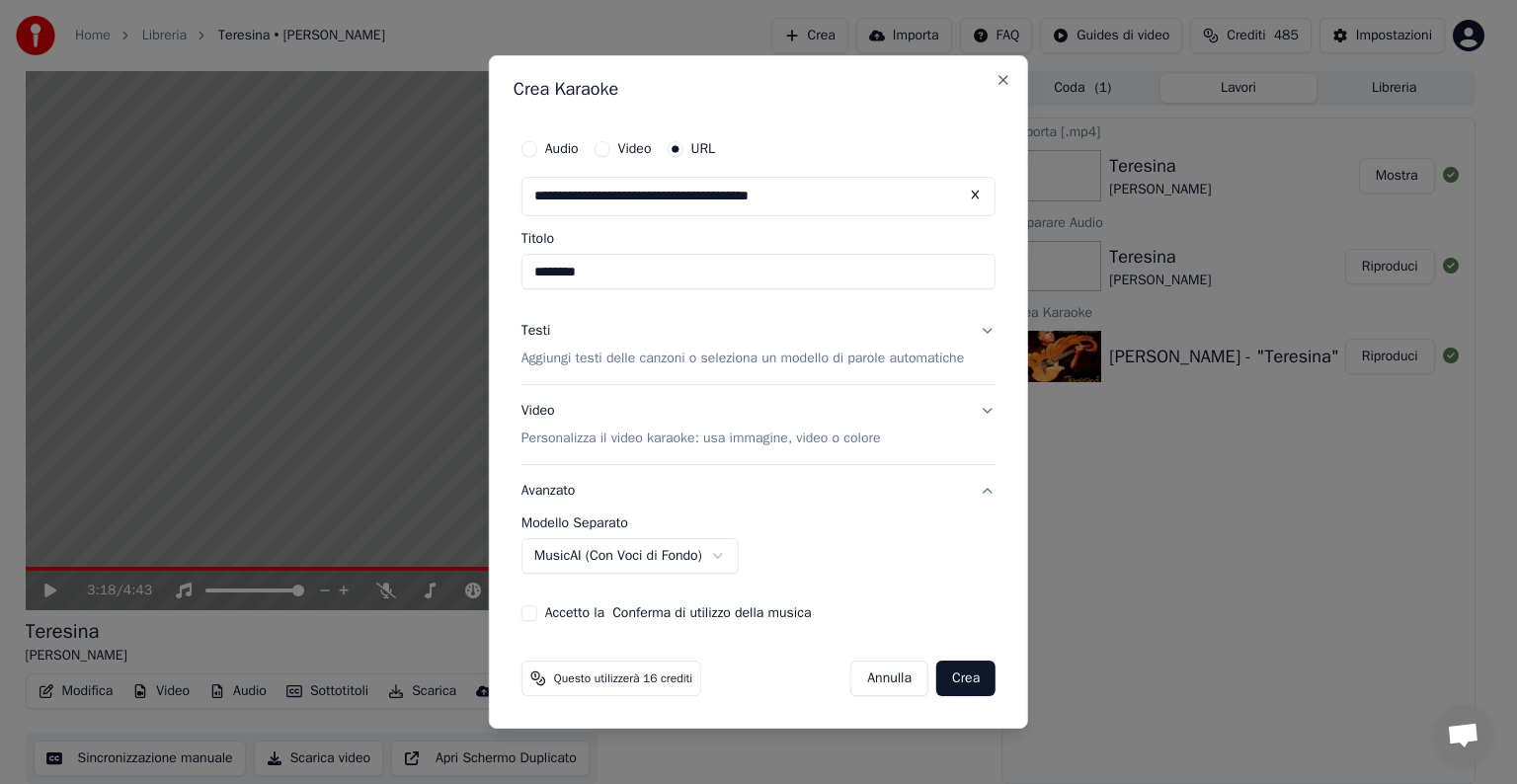 click on "Accetto la   Conferma di utilizzo della musica" at bounding box center [529, 613] 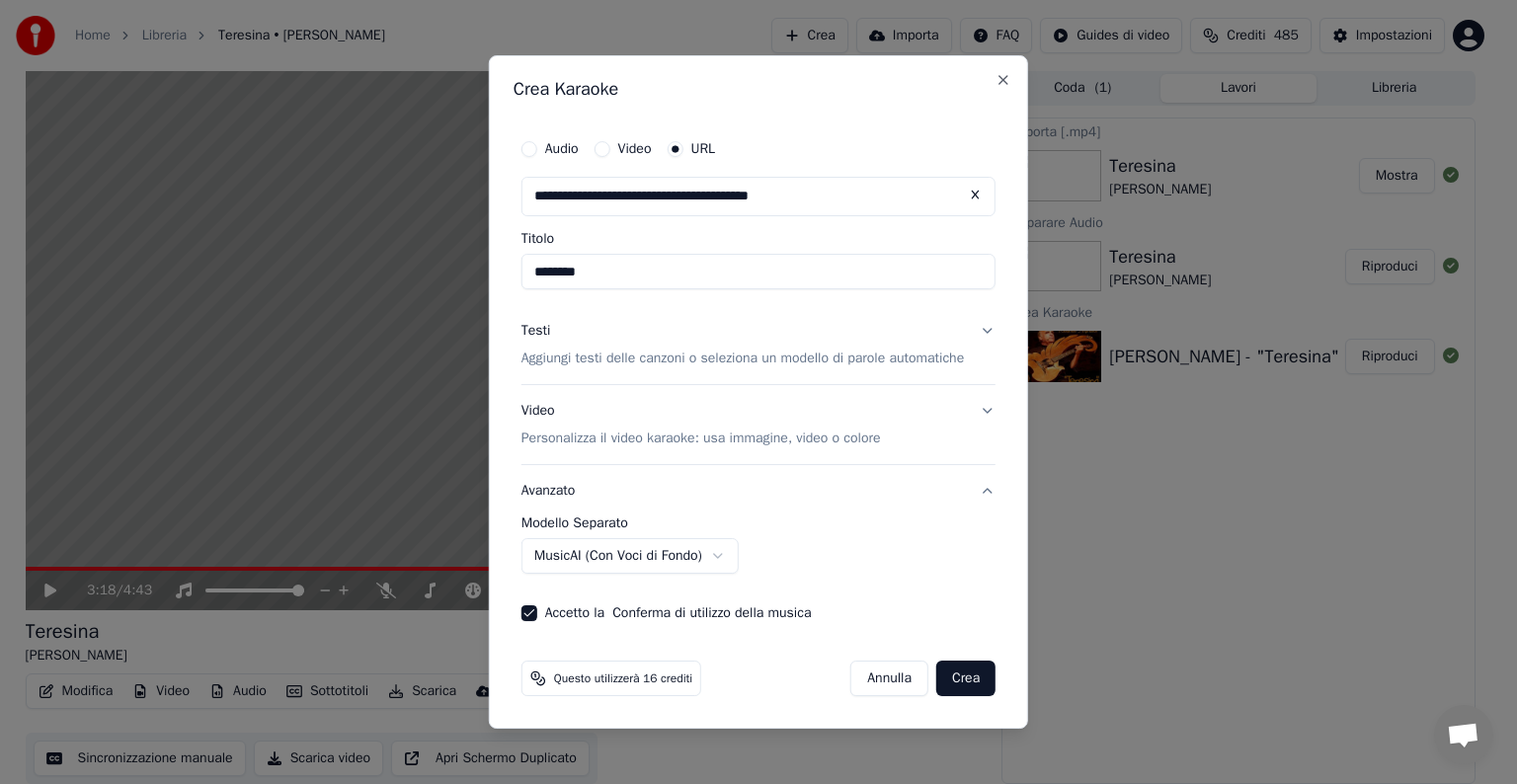 click on "Crea" at bounding box center (966, 678) 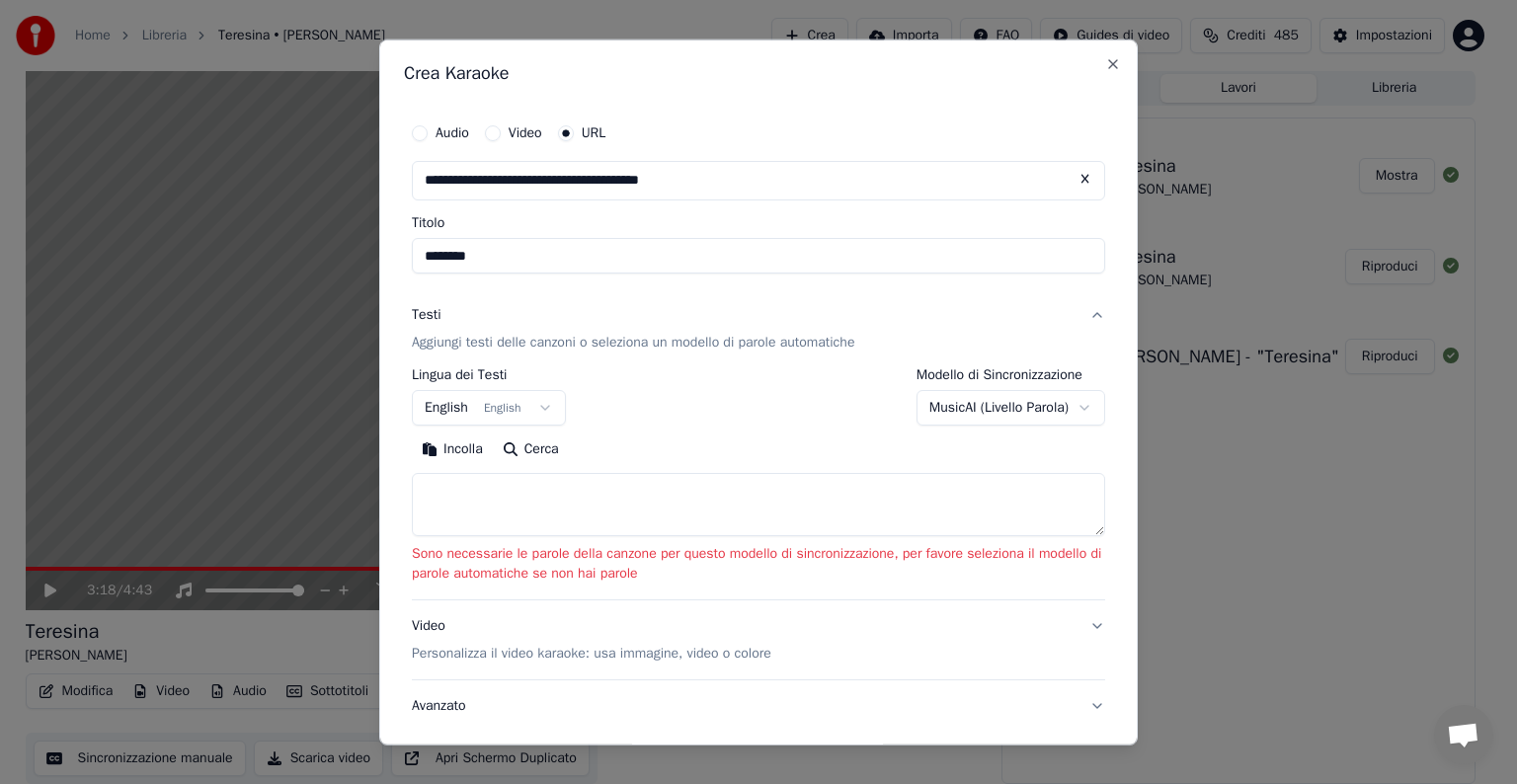 click on "Incolla" at bounding box center [452, 449] 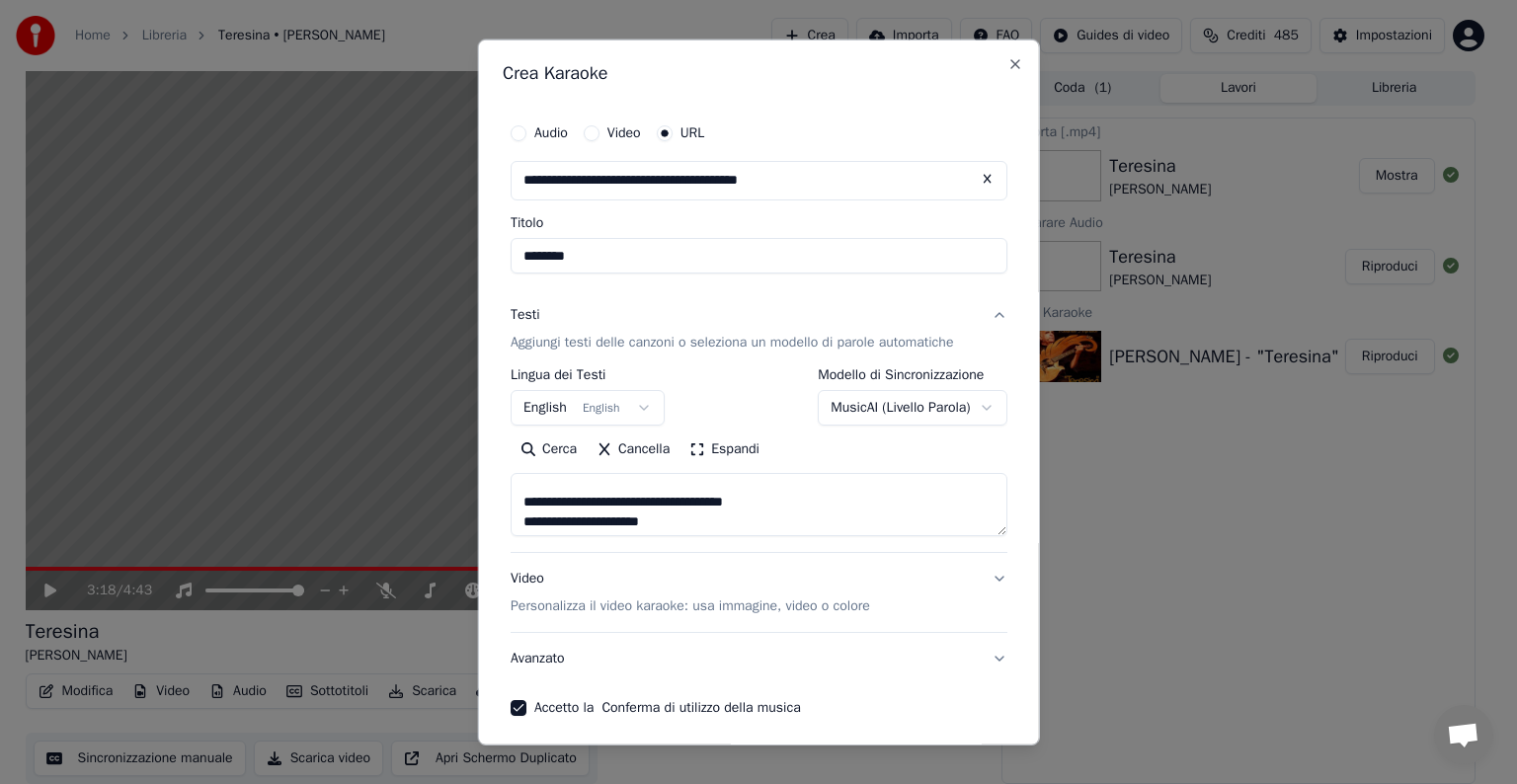 scroll, scrollTop: 703, scrollLeft: 0, axis: vertical 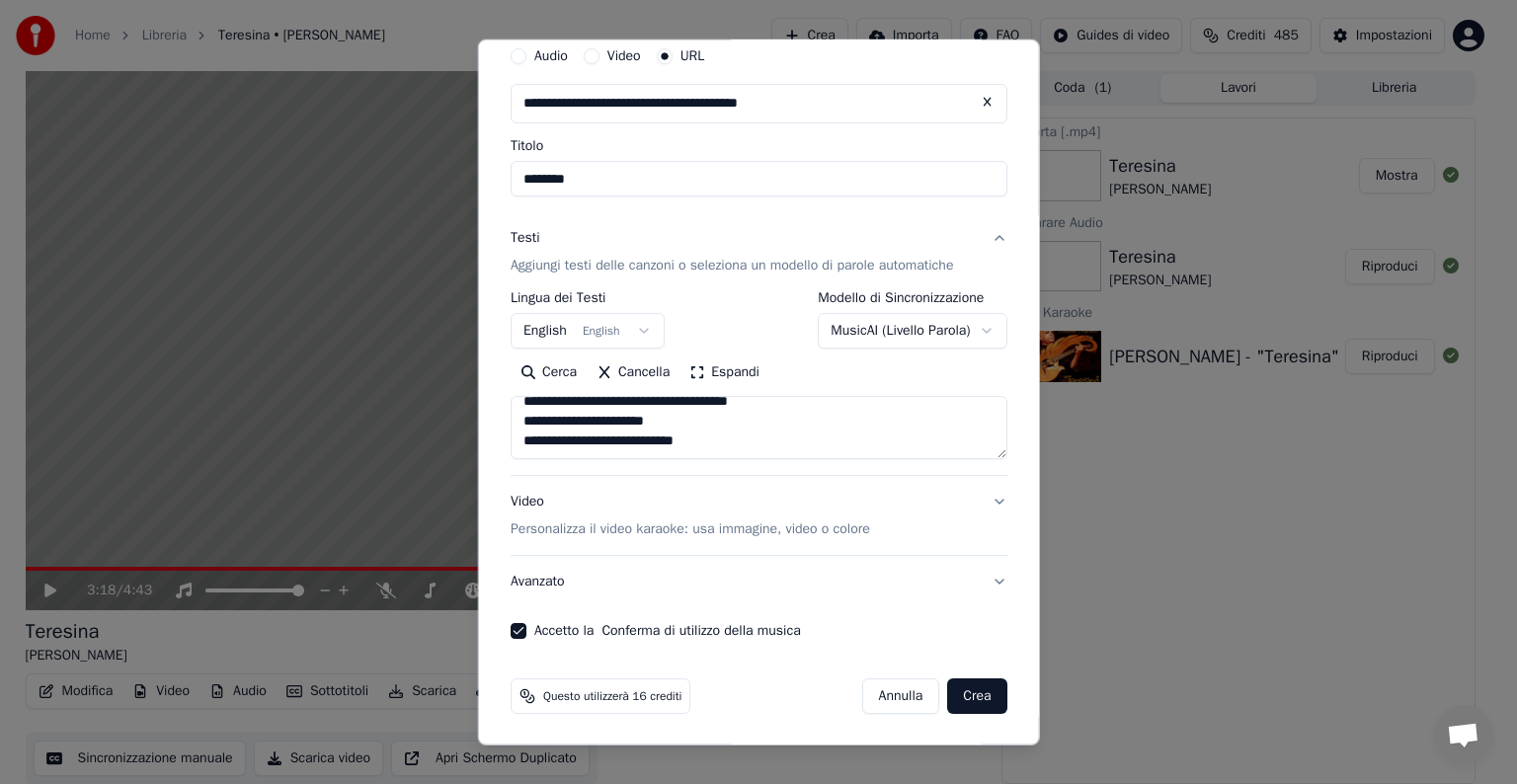 click on "Crea" at bounding box center (977, 696) 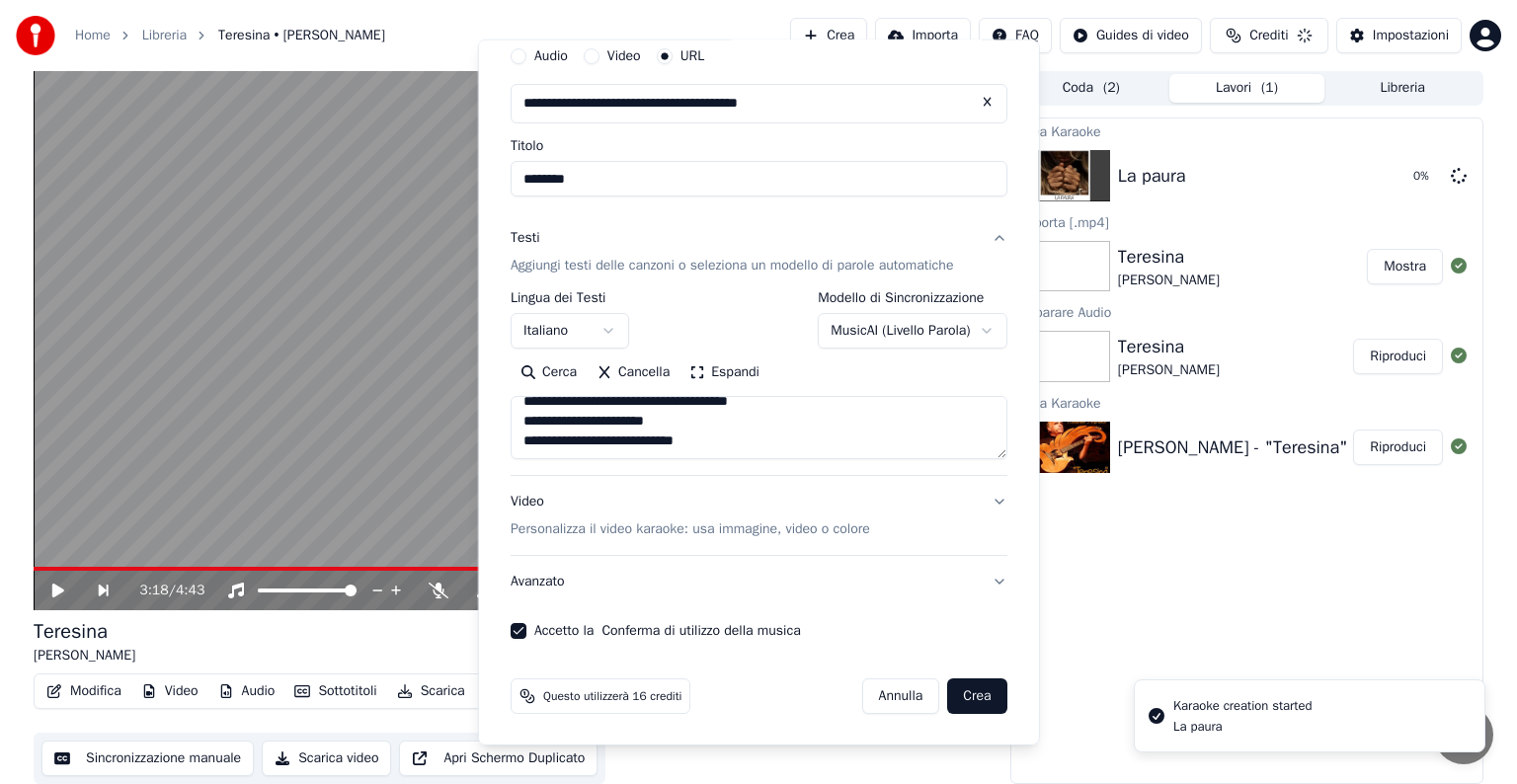 select on "**********" 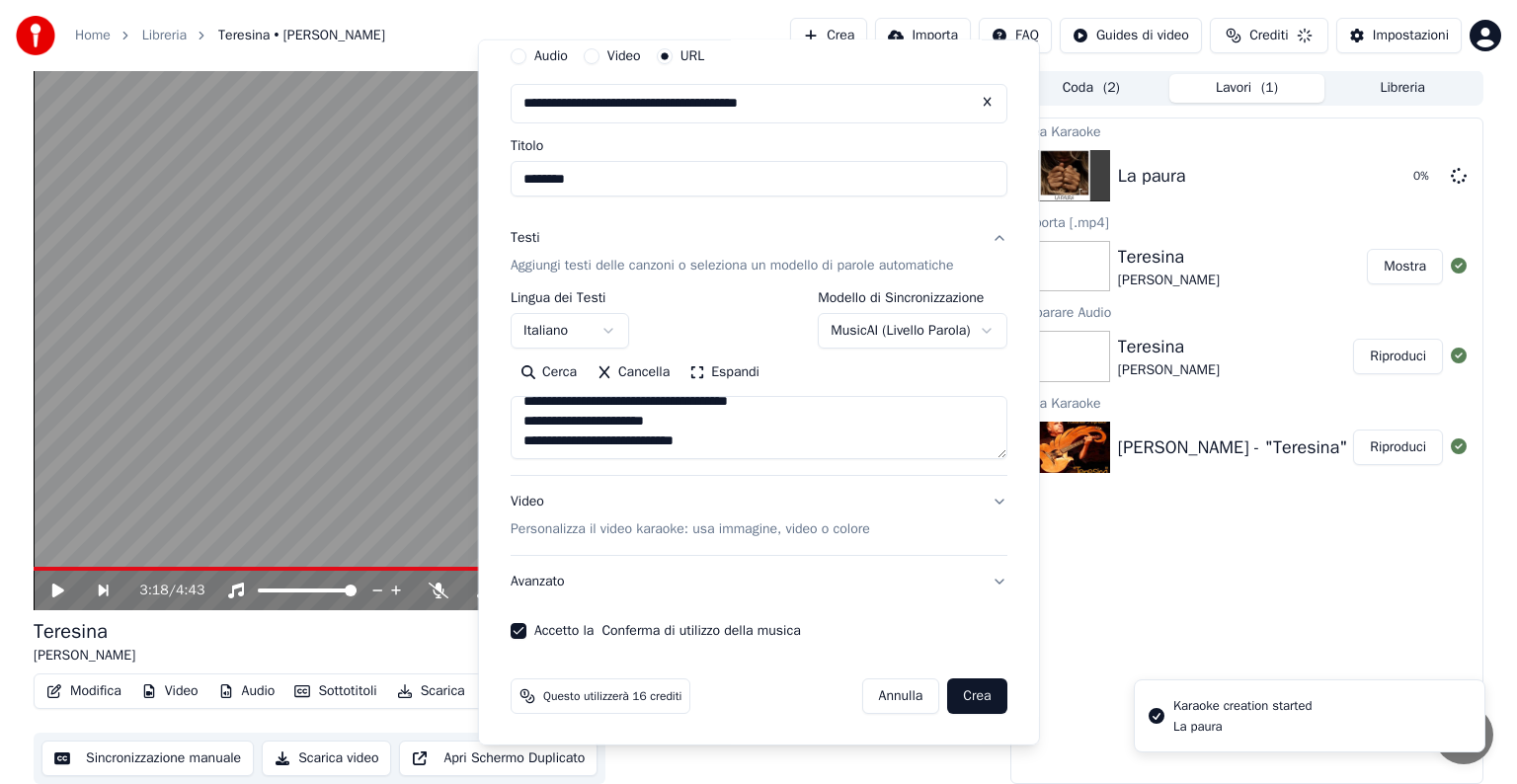 type 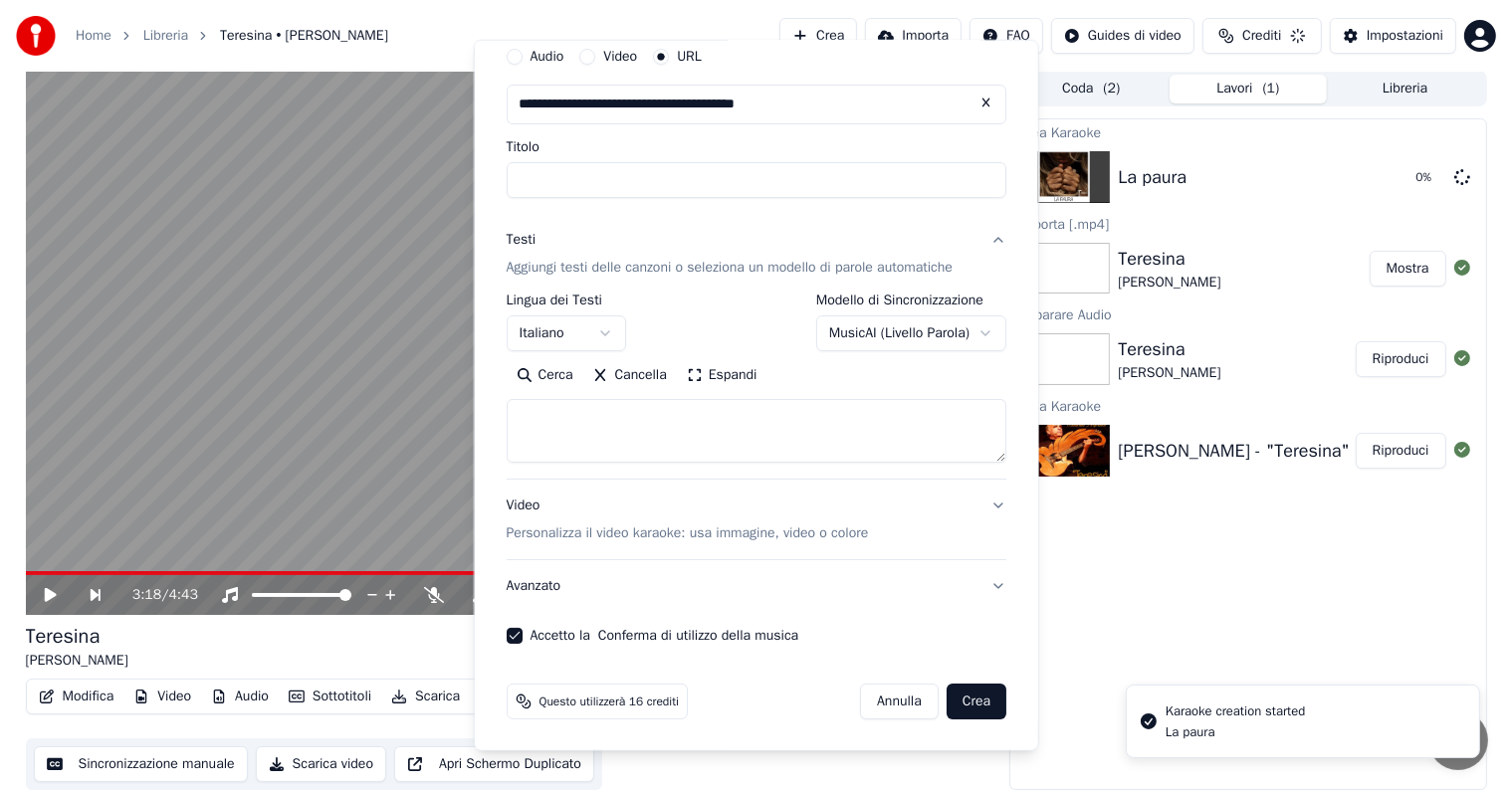 select 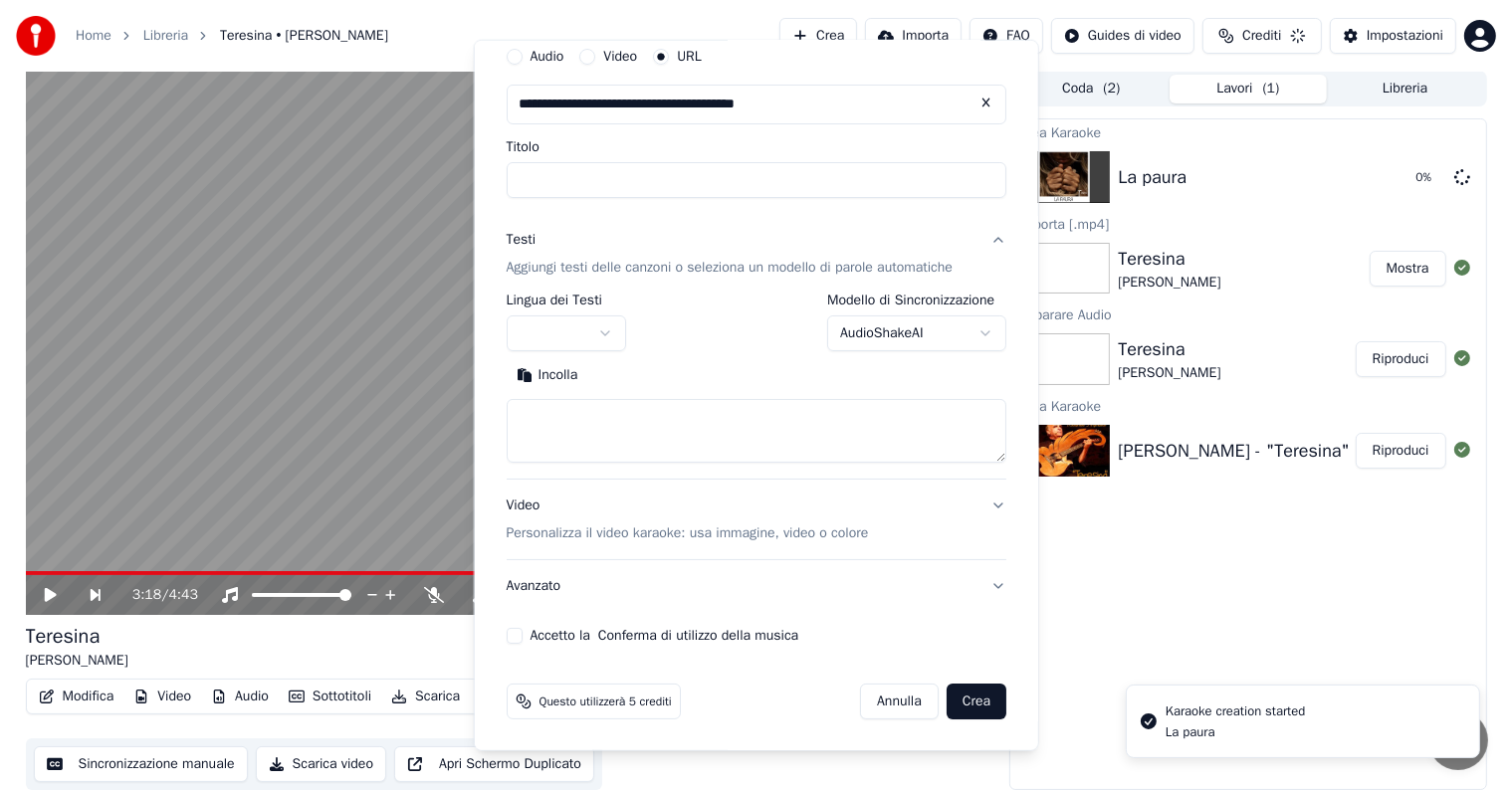 scroll, scrollTop: 0, scrollLeft: 0, axis: both 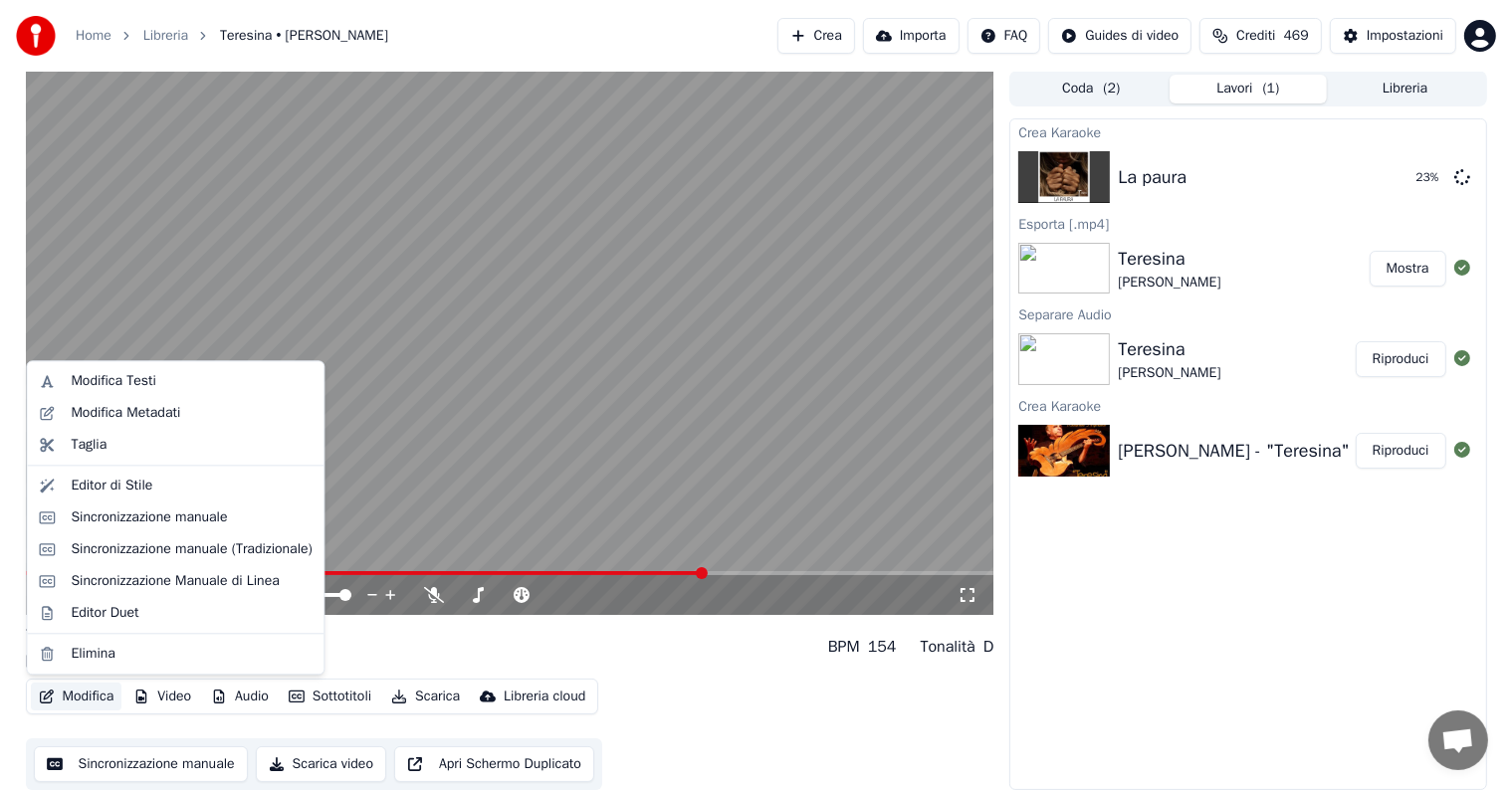 click on "Modifica" at bounding box center [77, 696] 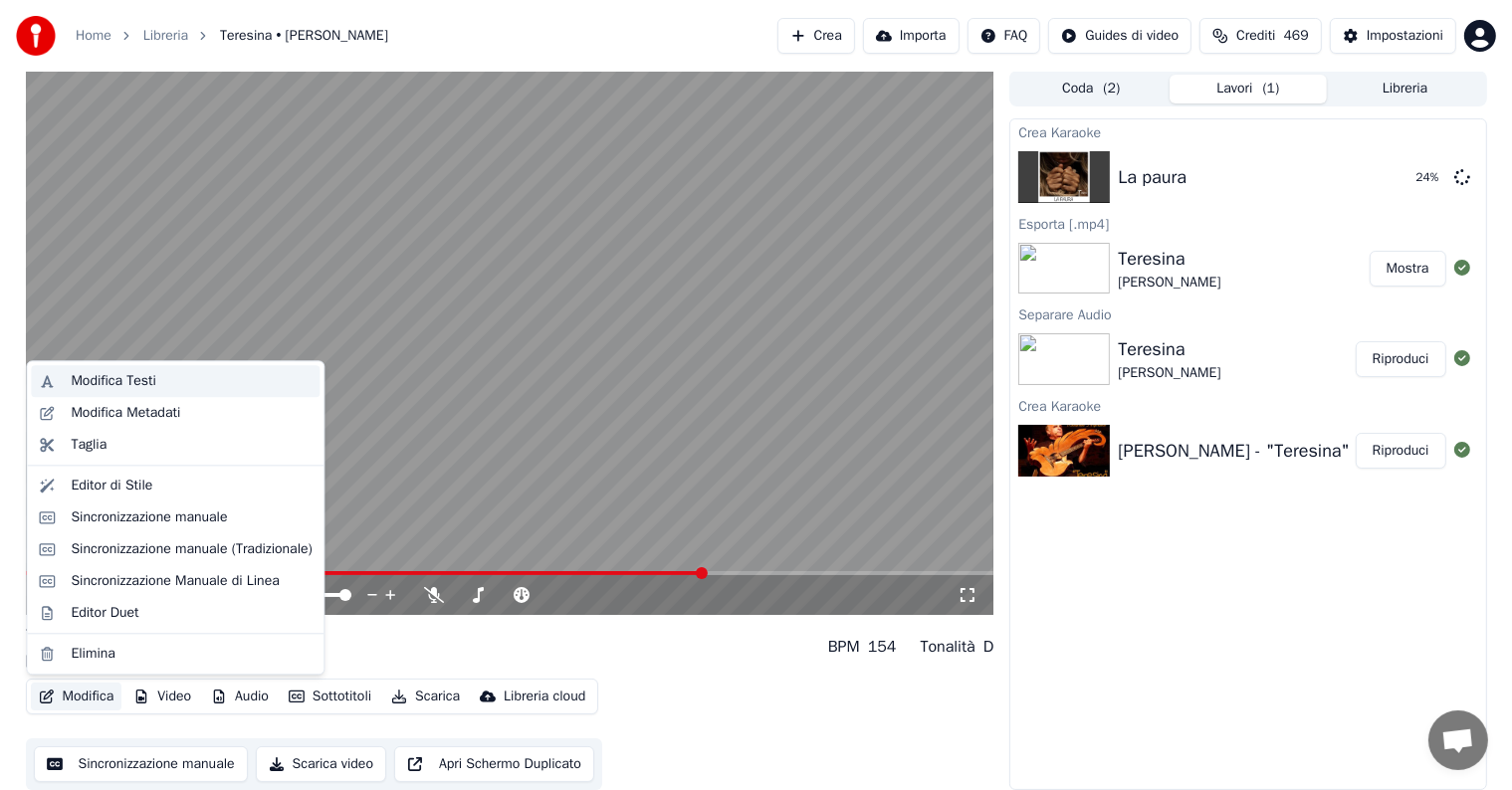 click on "Modifica Testi" at bounding box center [113, 381] 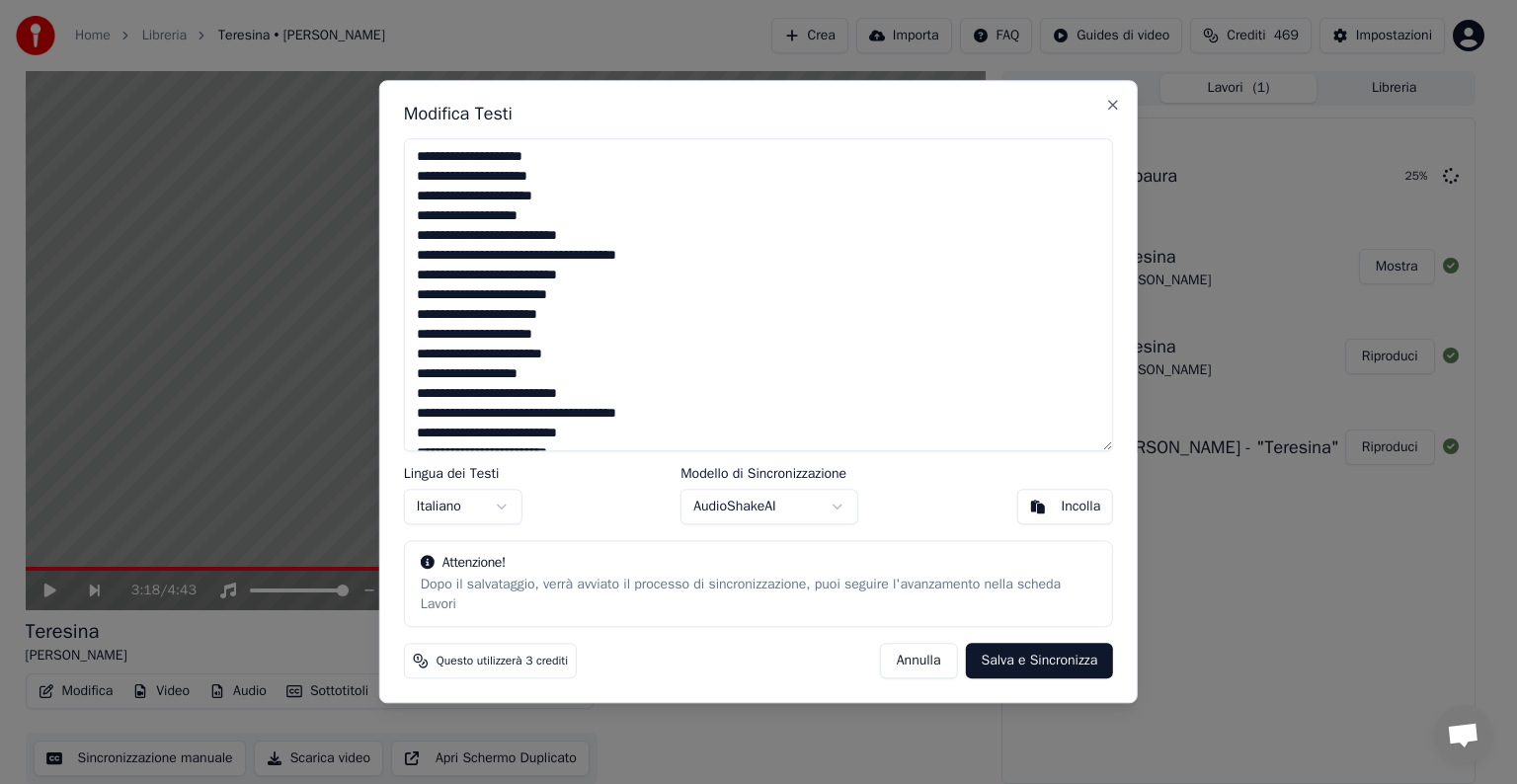 click on "Annulla" at bounding box center [918, 662] 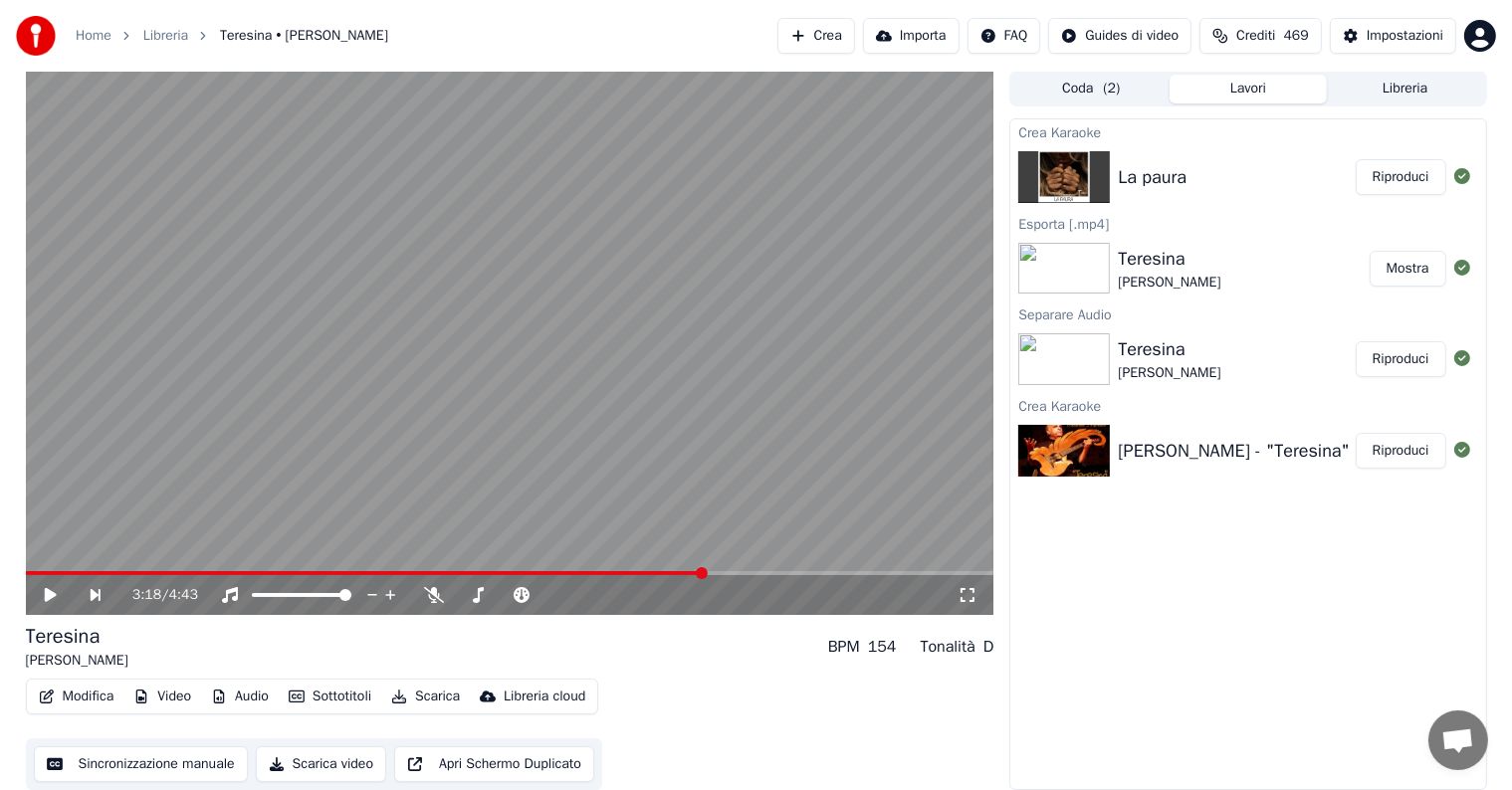 click on "Riproduci" at bounding box center [1401, 177] 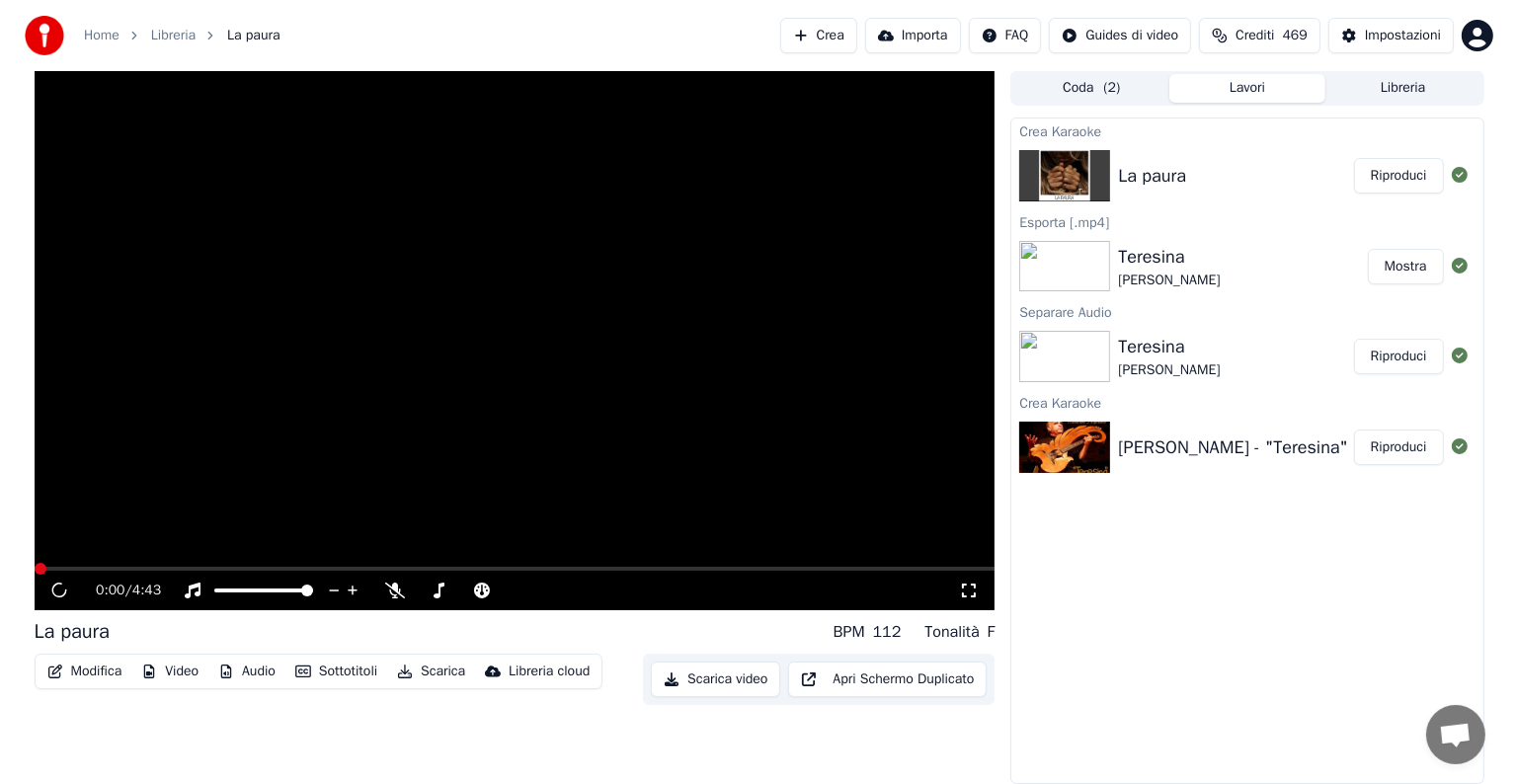 scroll, scrollTop: 0, scrollLeft: 0, axis: both 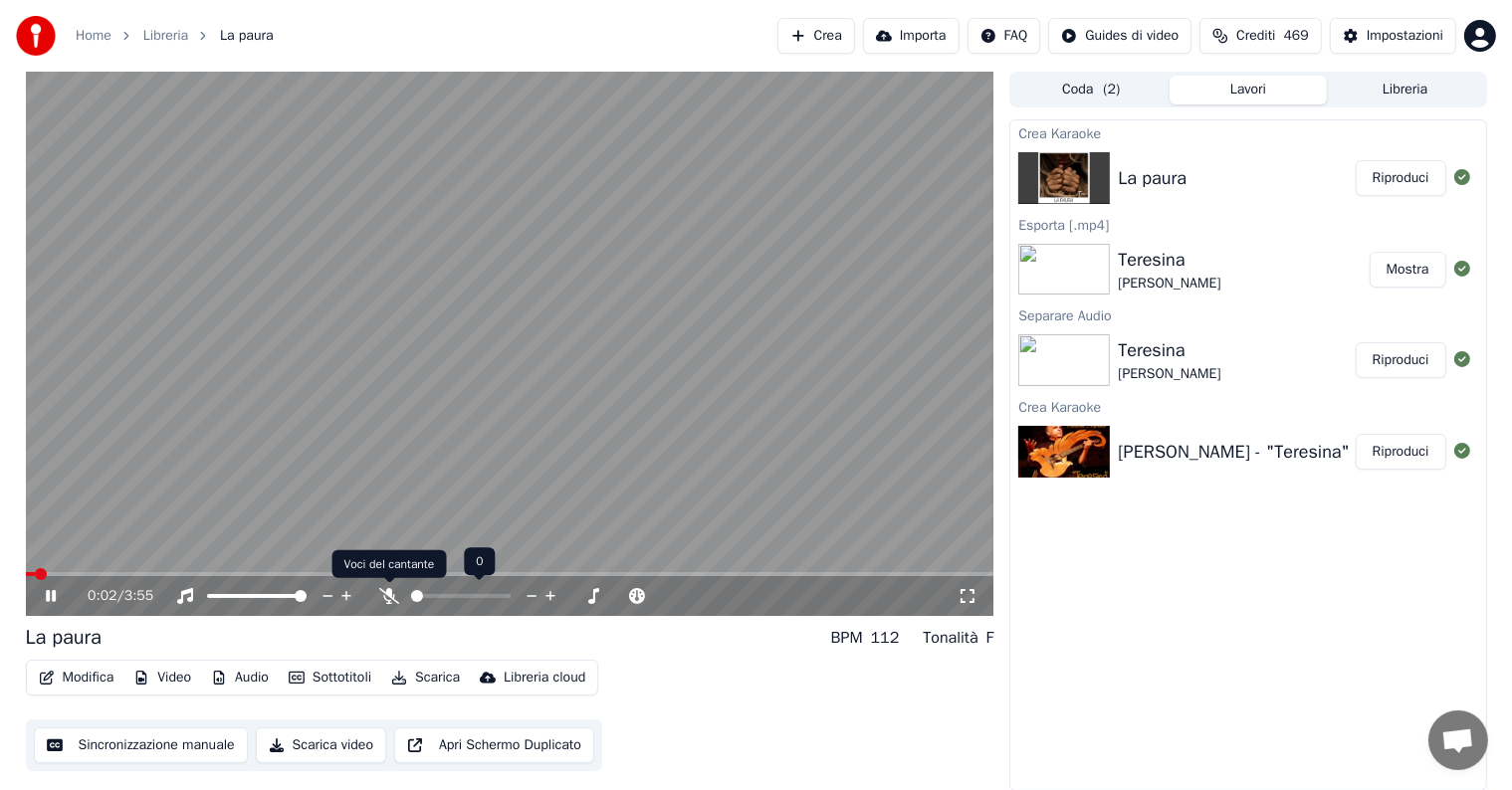 click at bounding box center [389, 583] 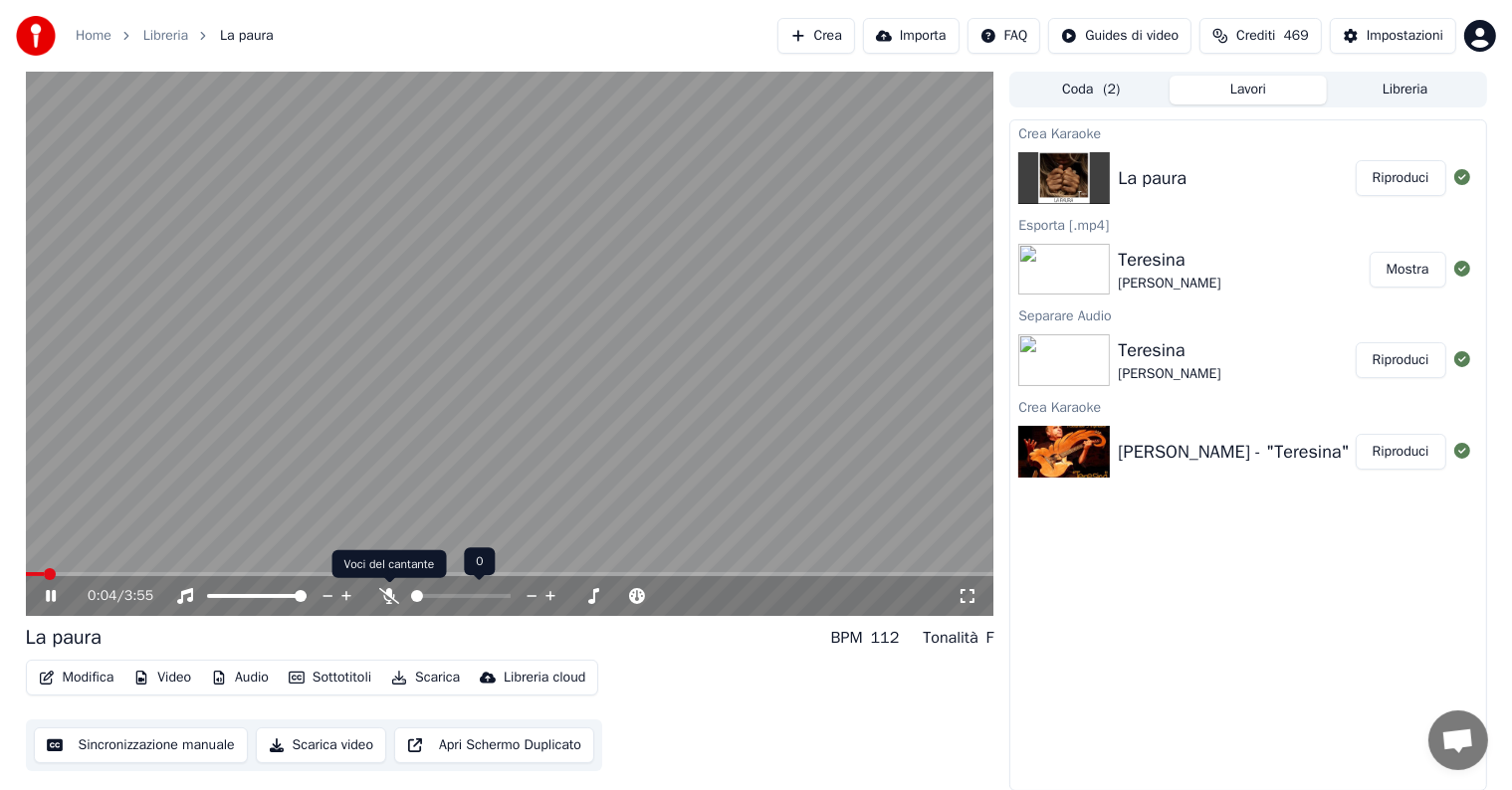 click at bounding box center [389, 583] 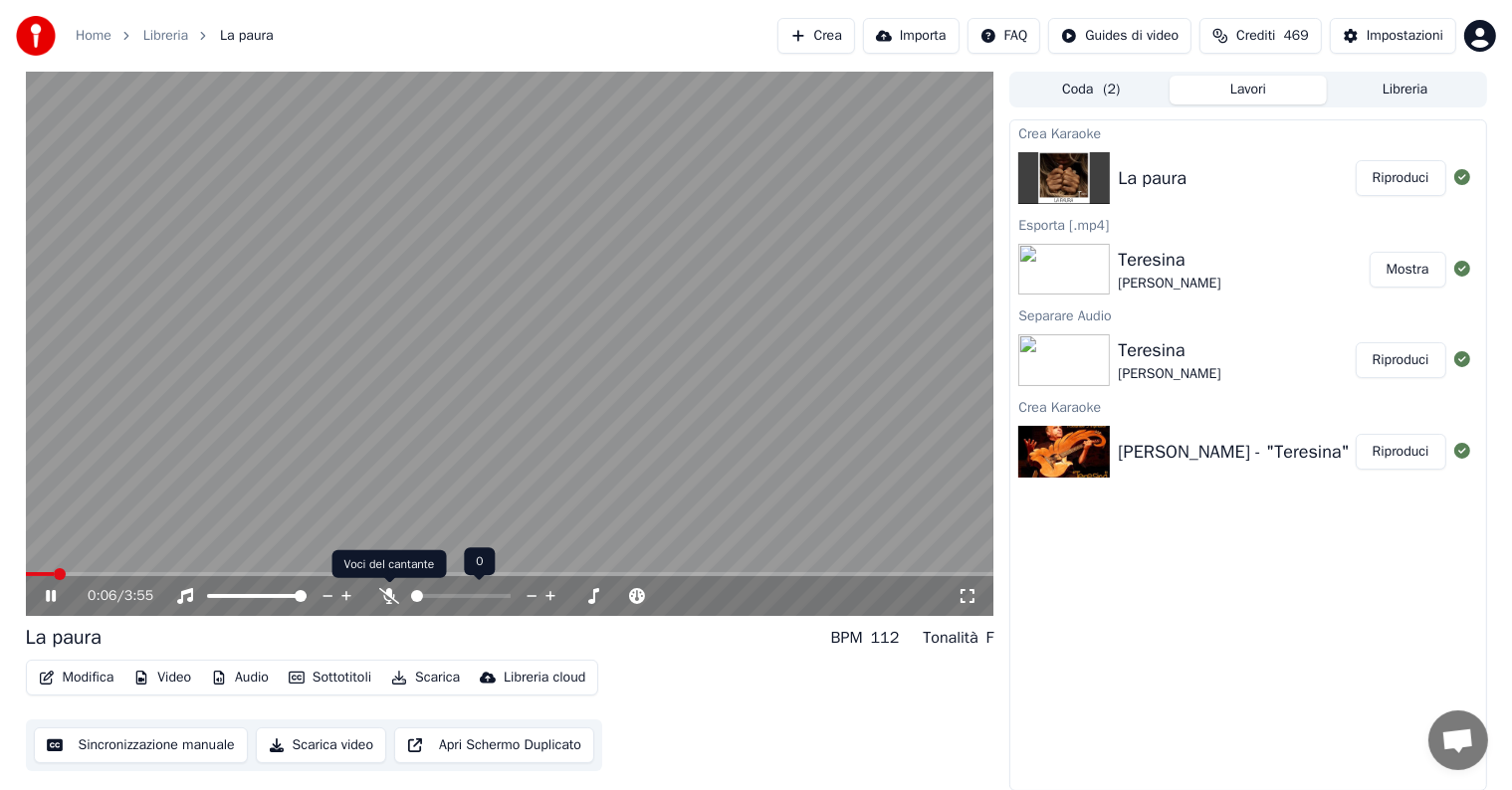 click 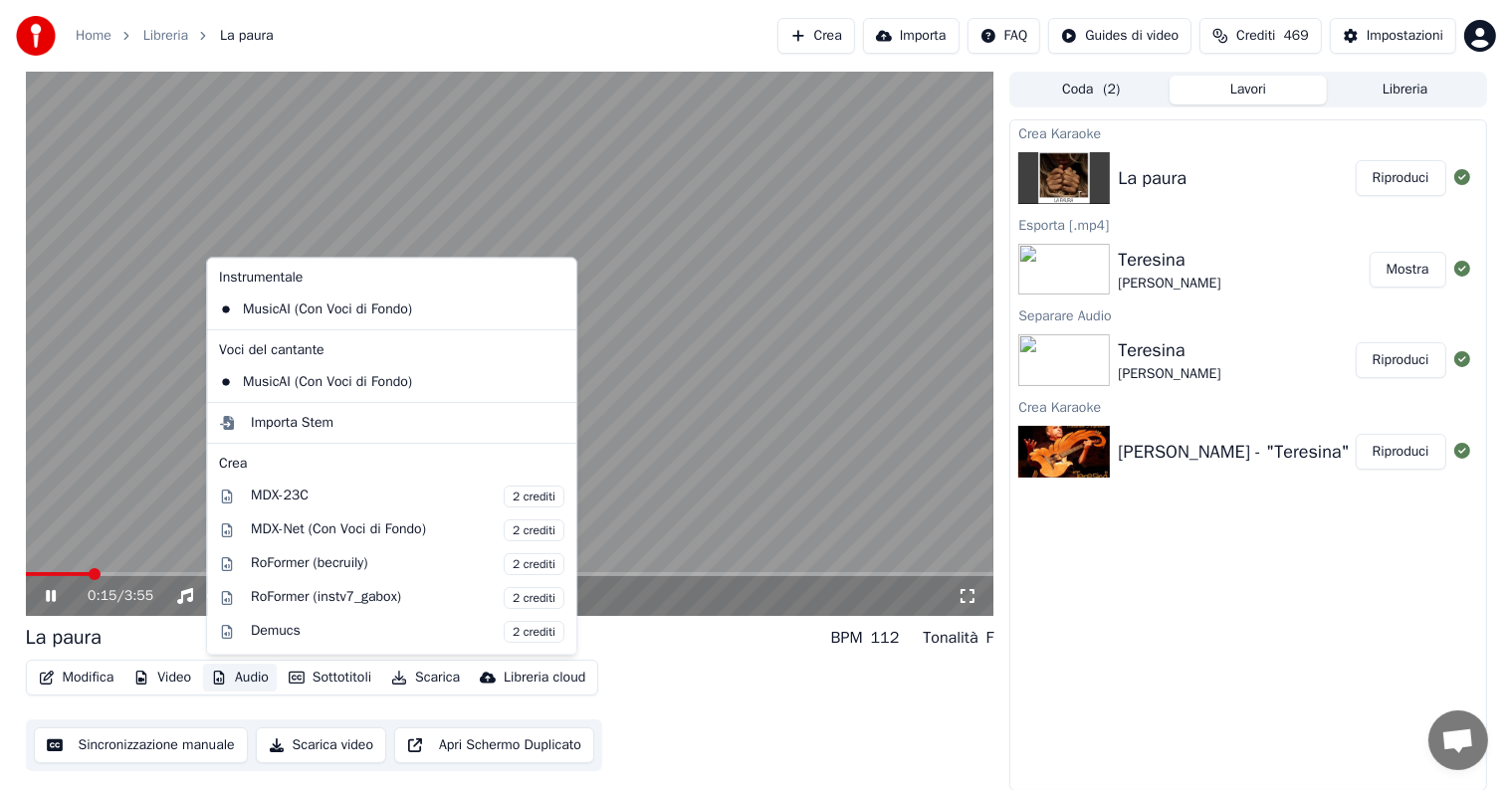 click on "Audio" at bounding box center [240, 678] 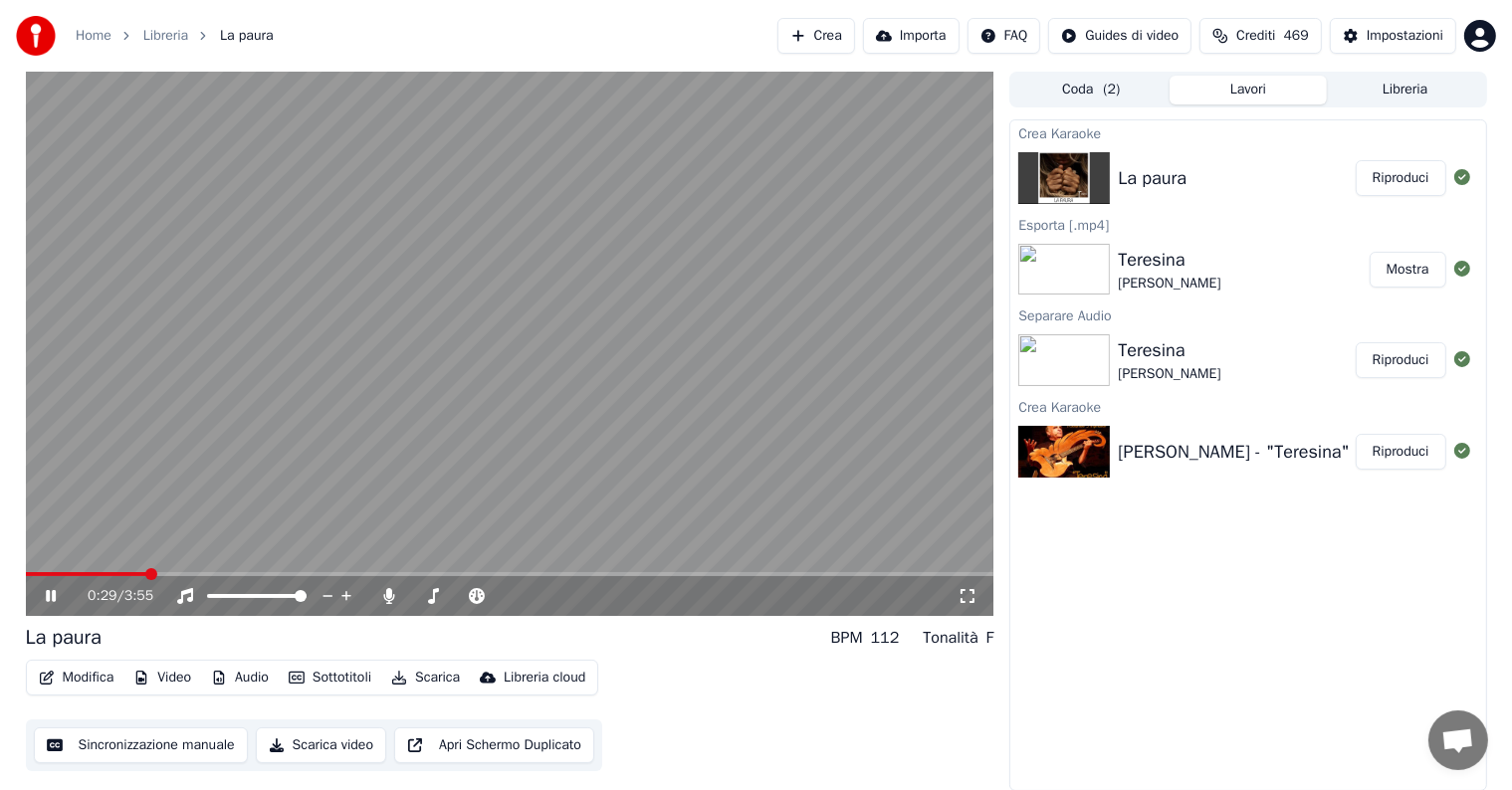 click at bounding box center (510, 343) 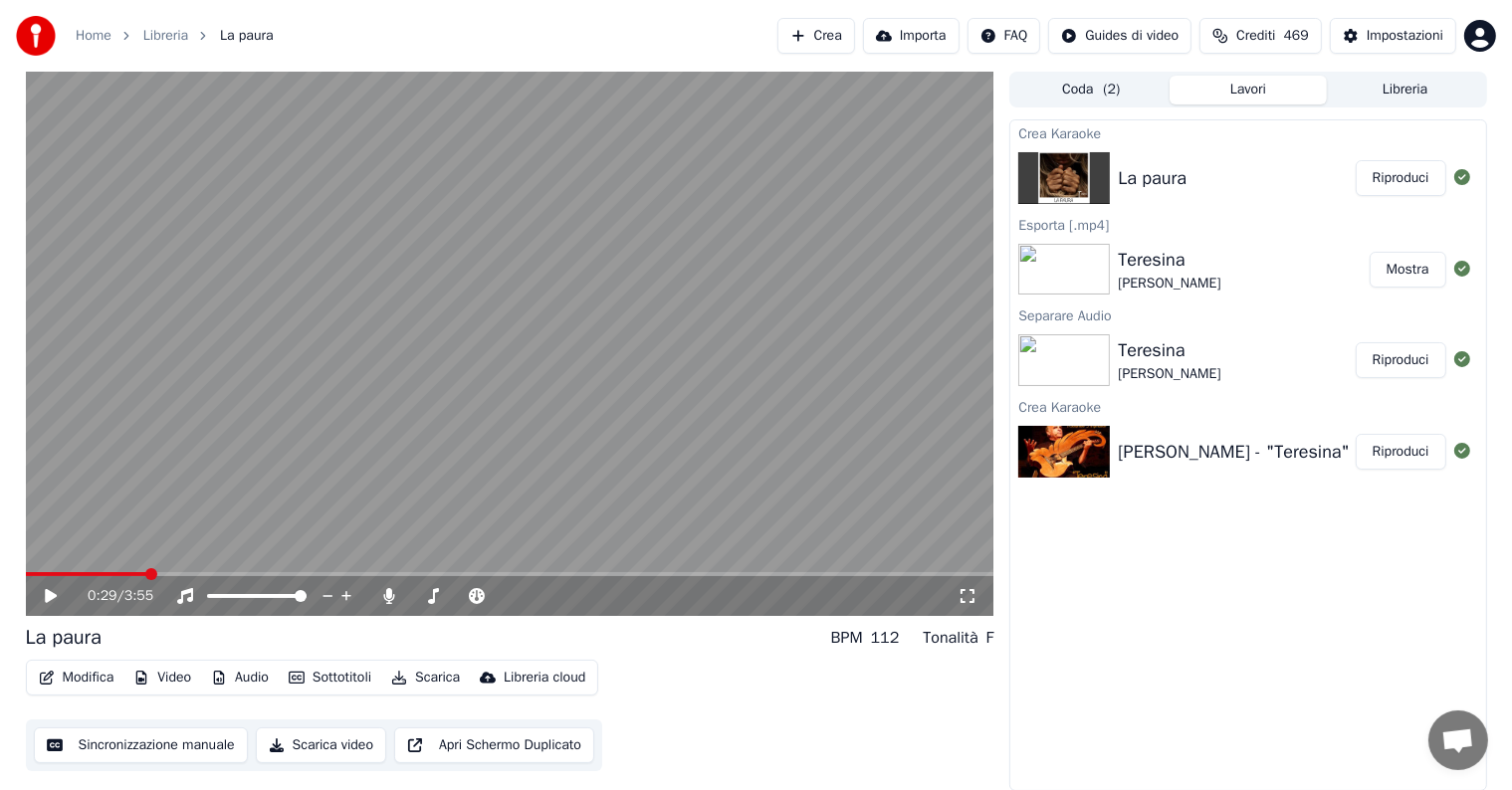 click at bounding box center [510, 343] 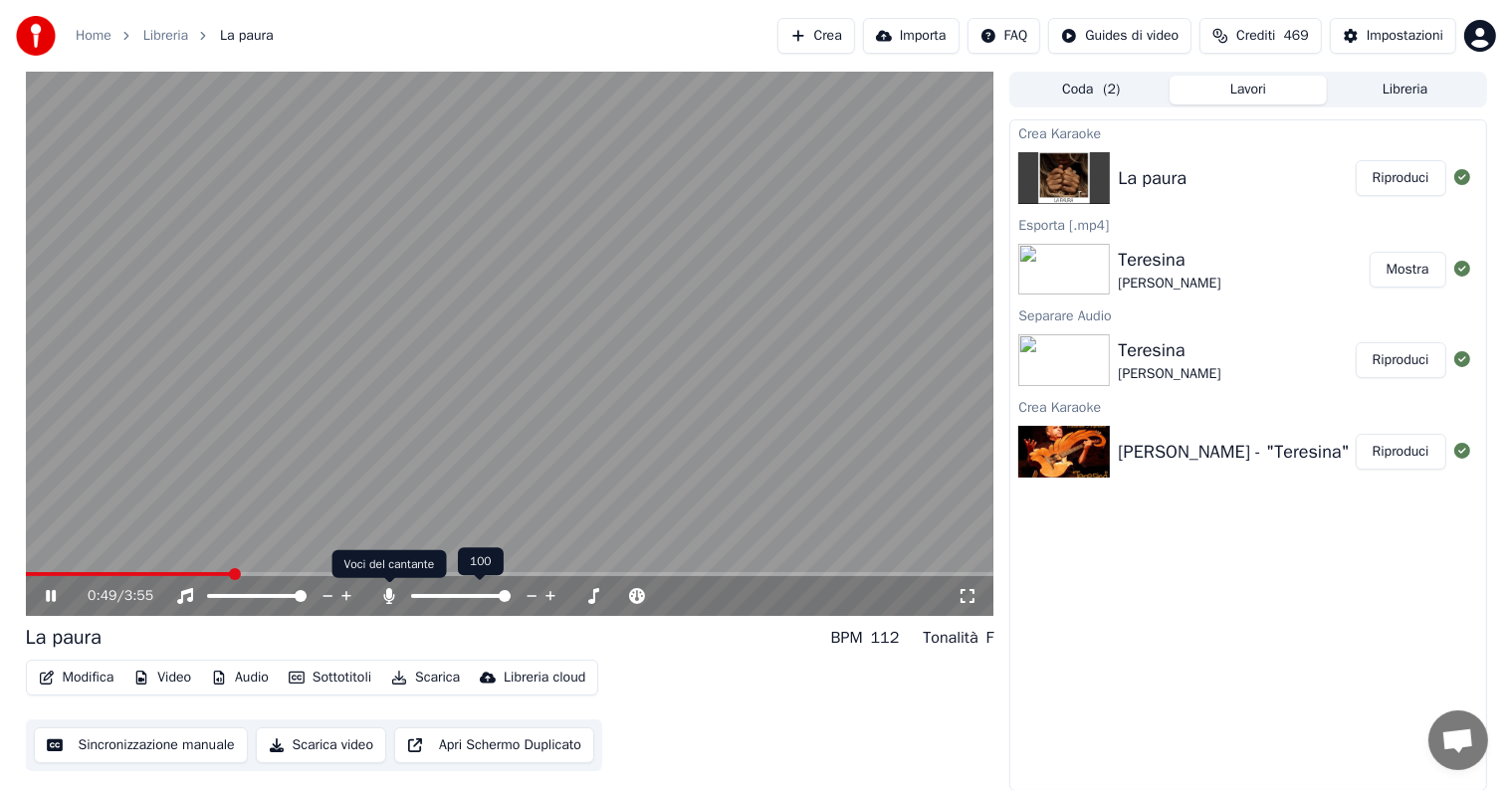 click 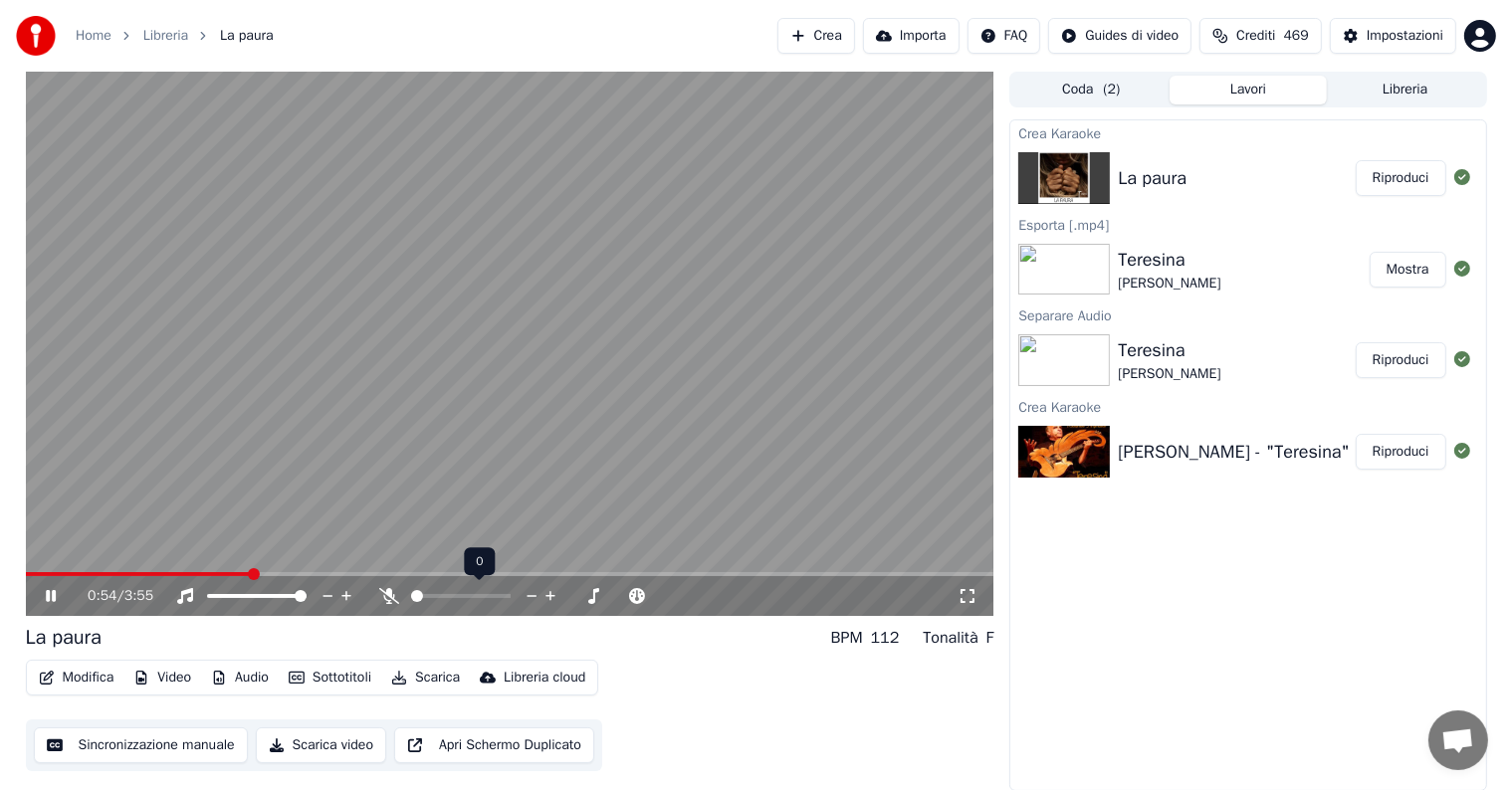 click 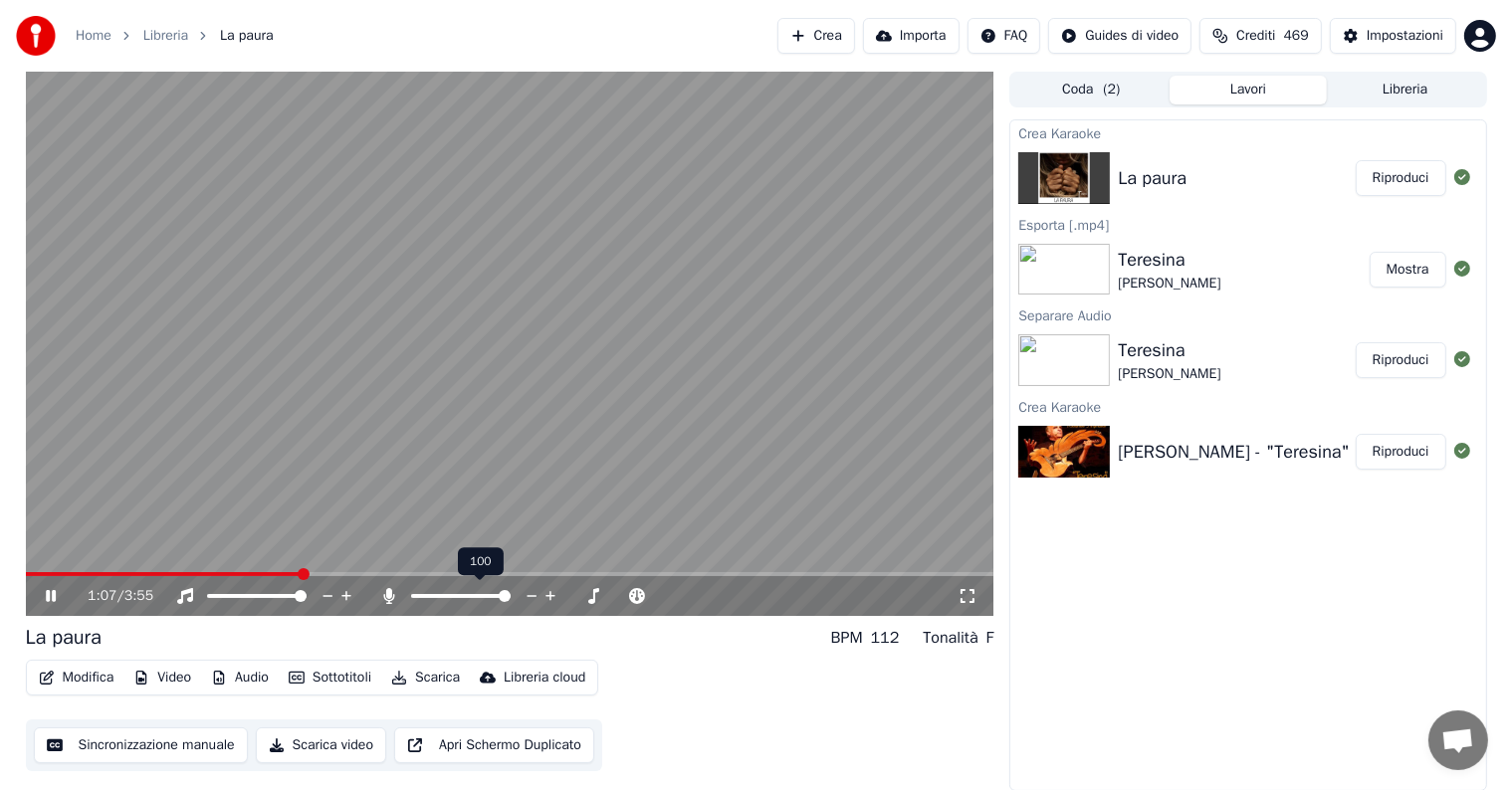 click 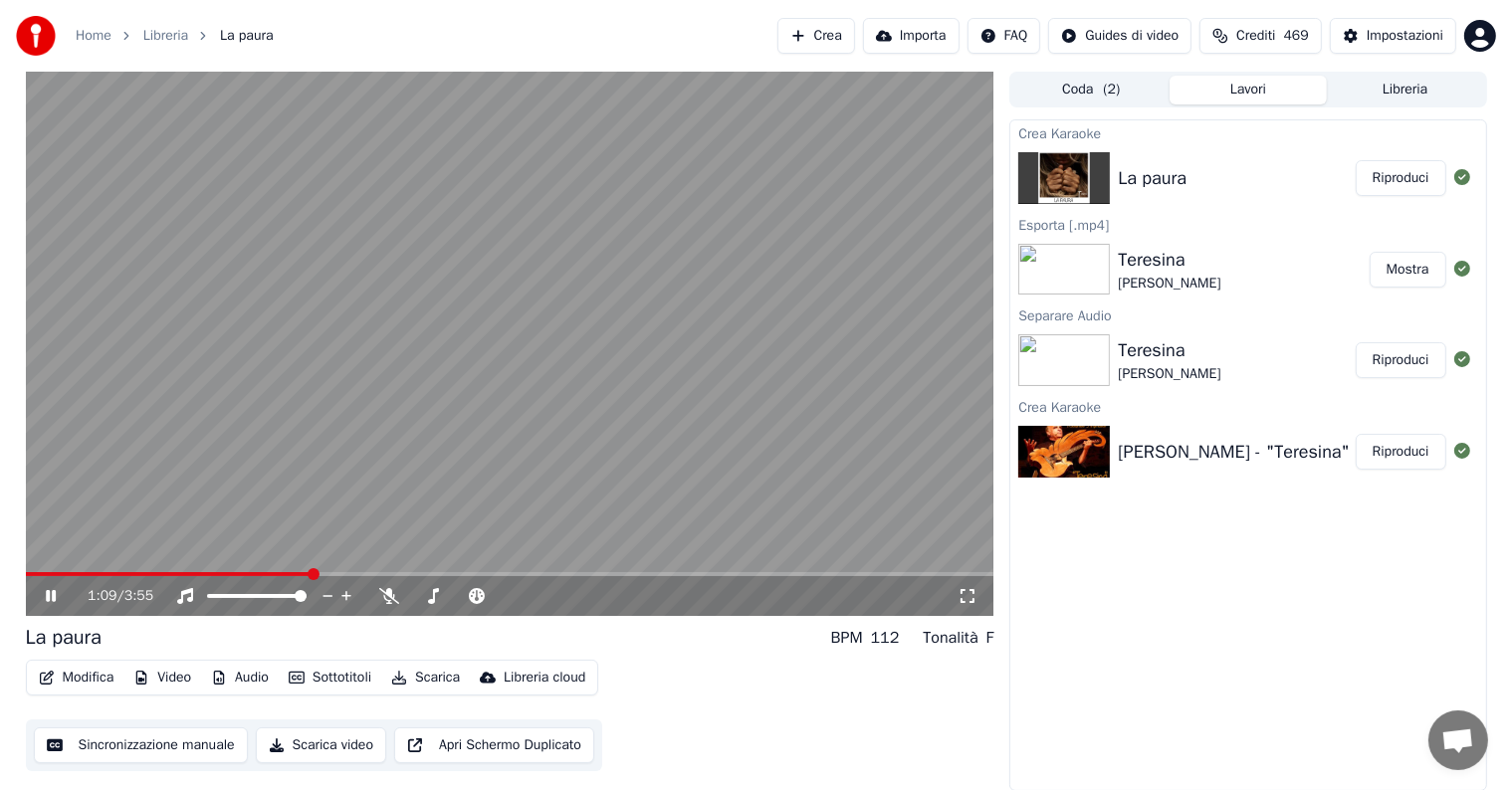click 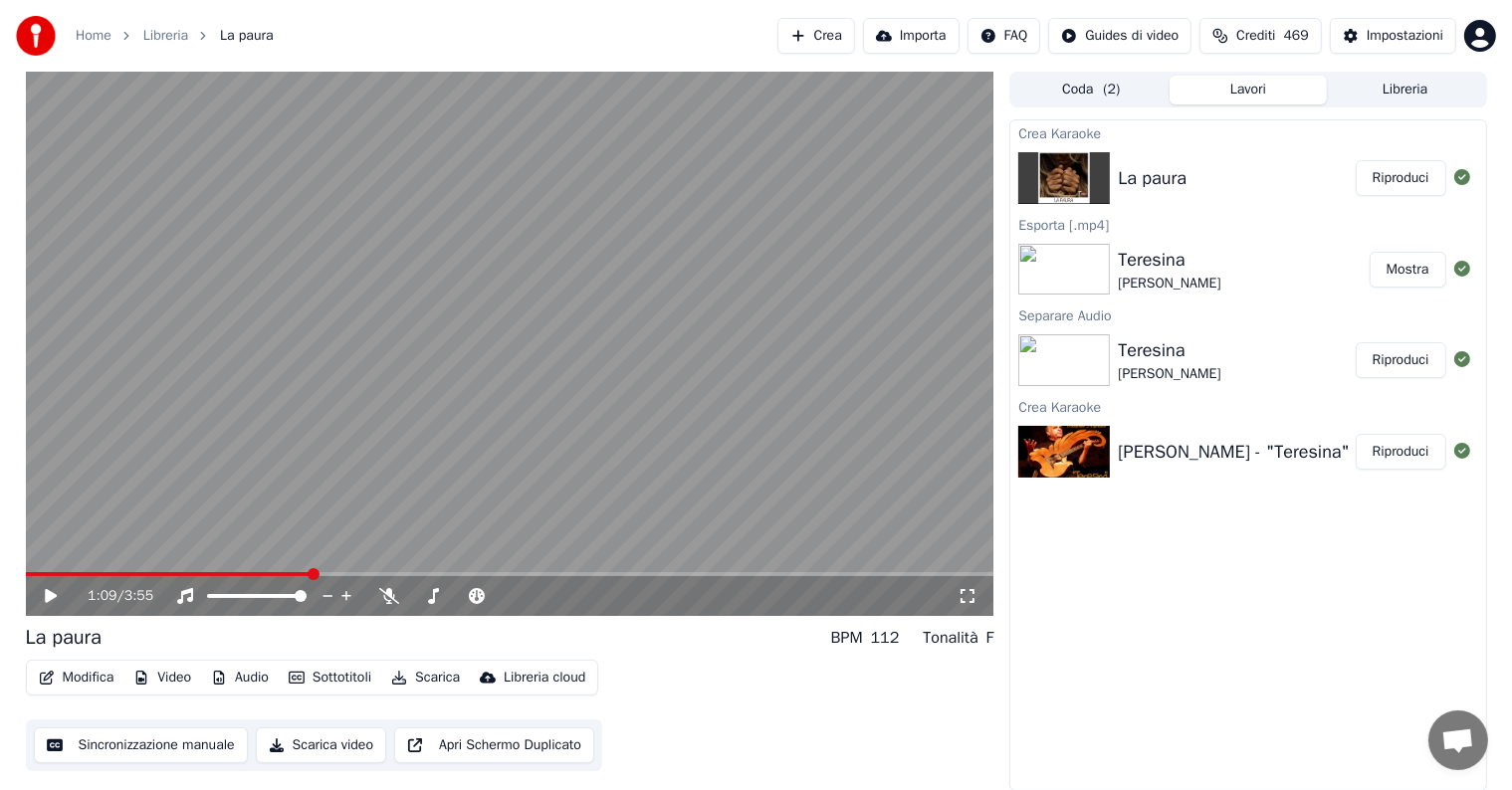 click at bounding box center [510, 343] 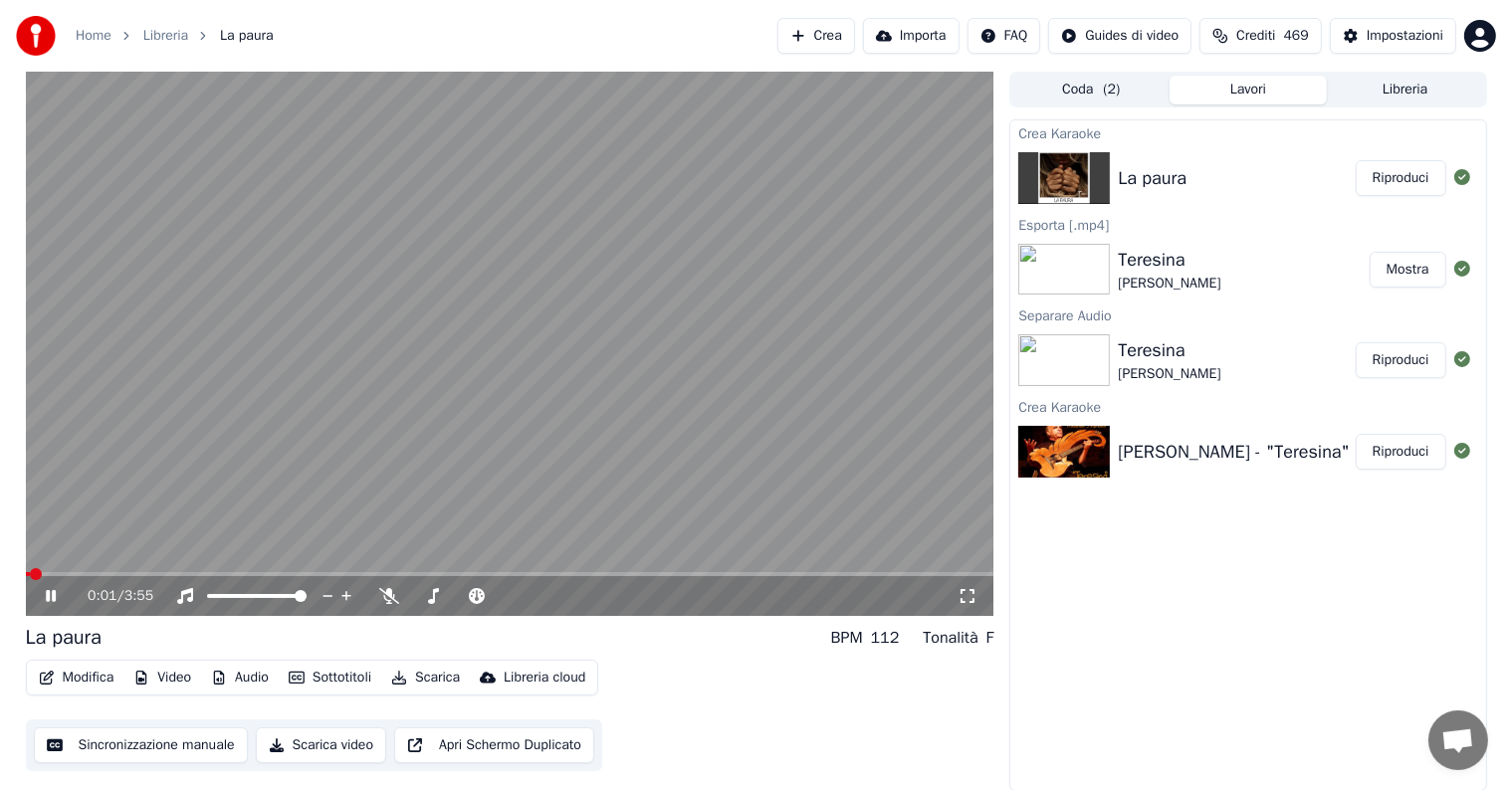 click at bounding box center [28, 574] 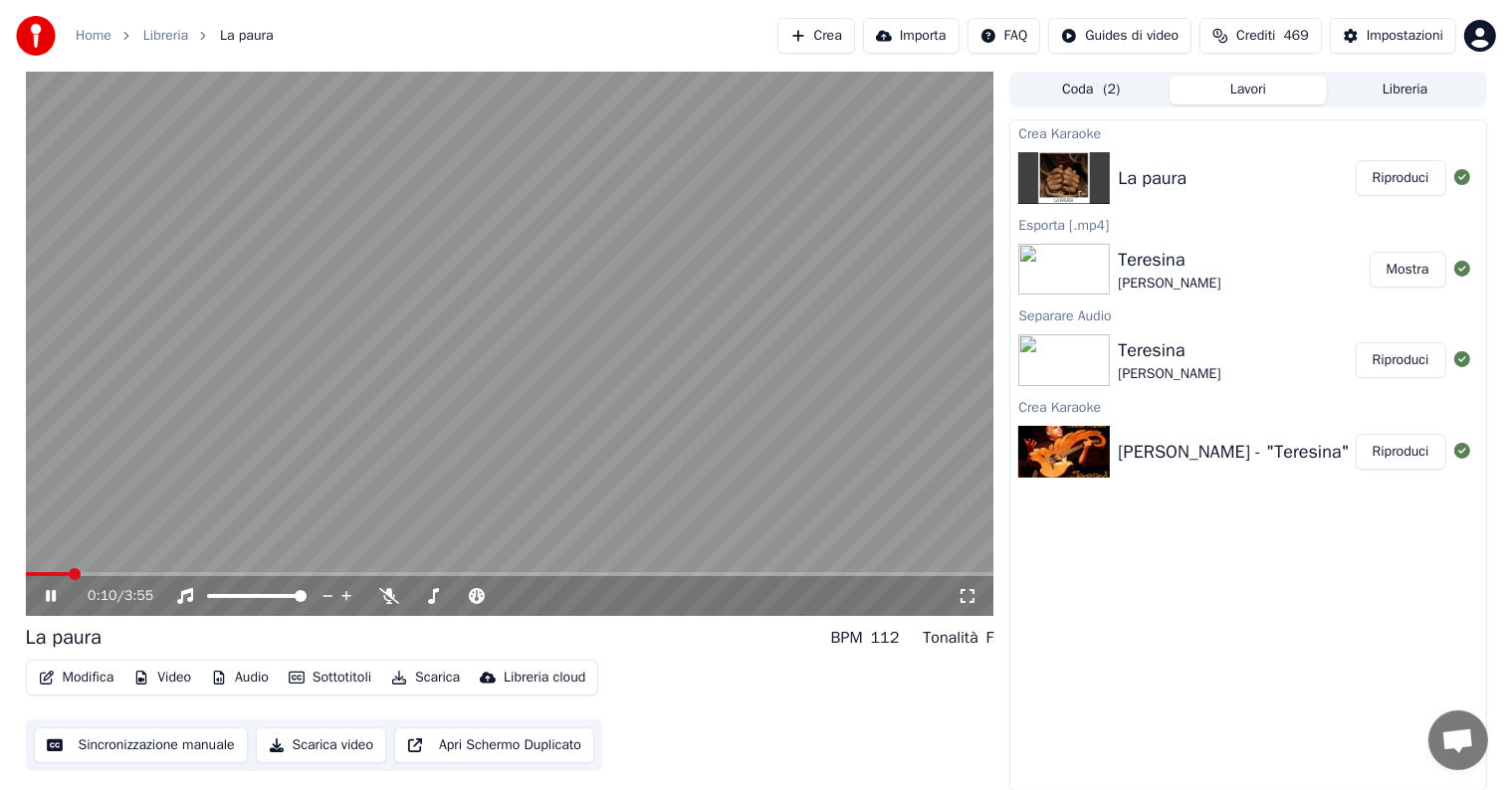 click 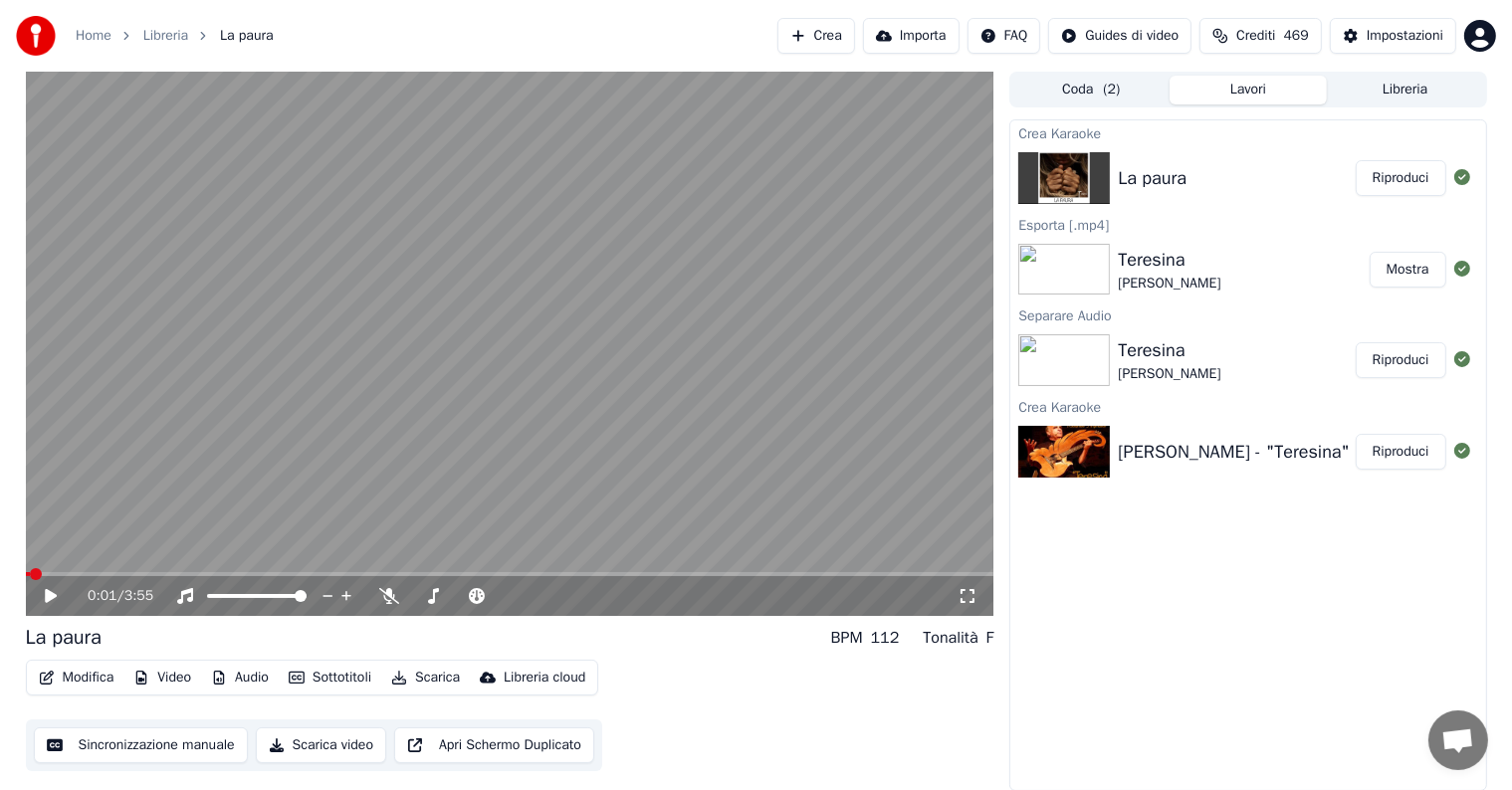 click at bounding box center (28, 574) 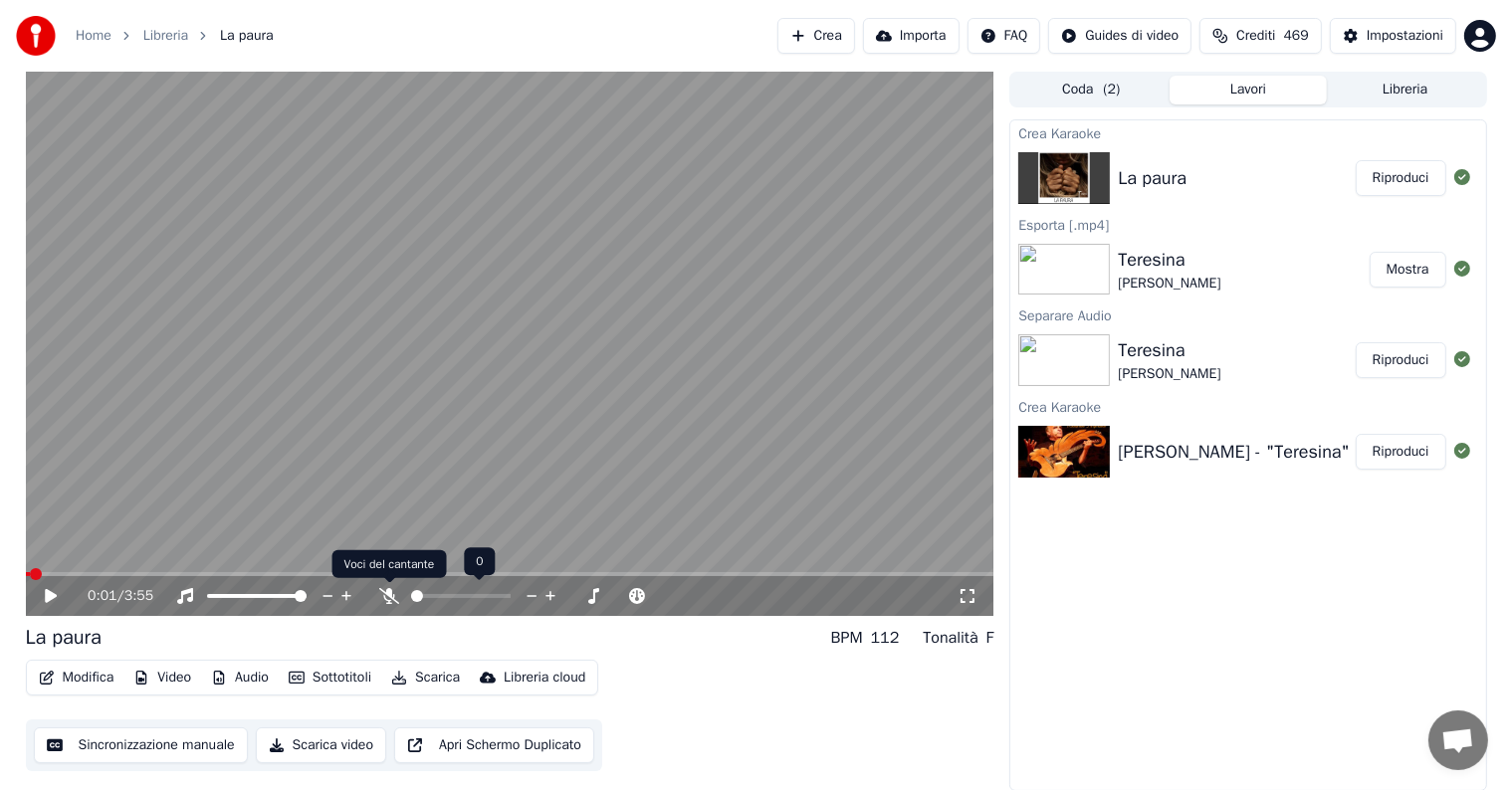 click 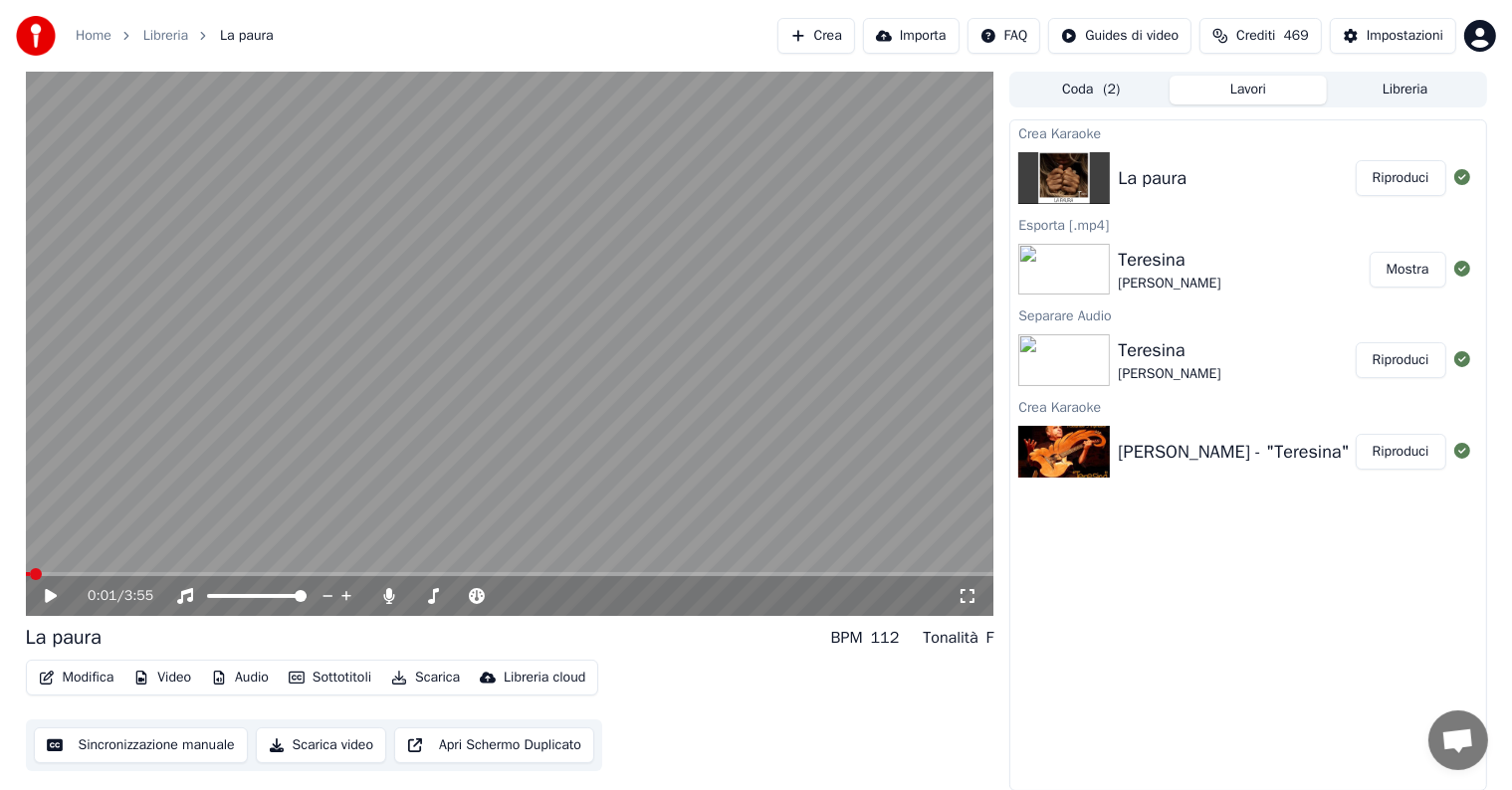 click 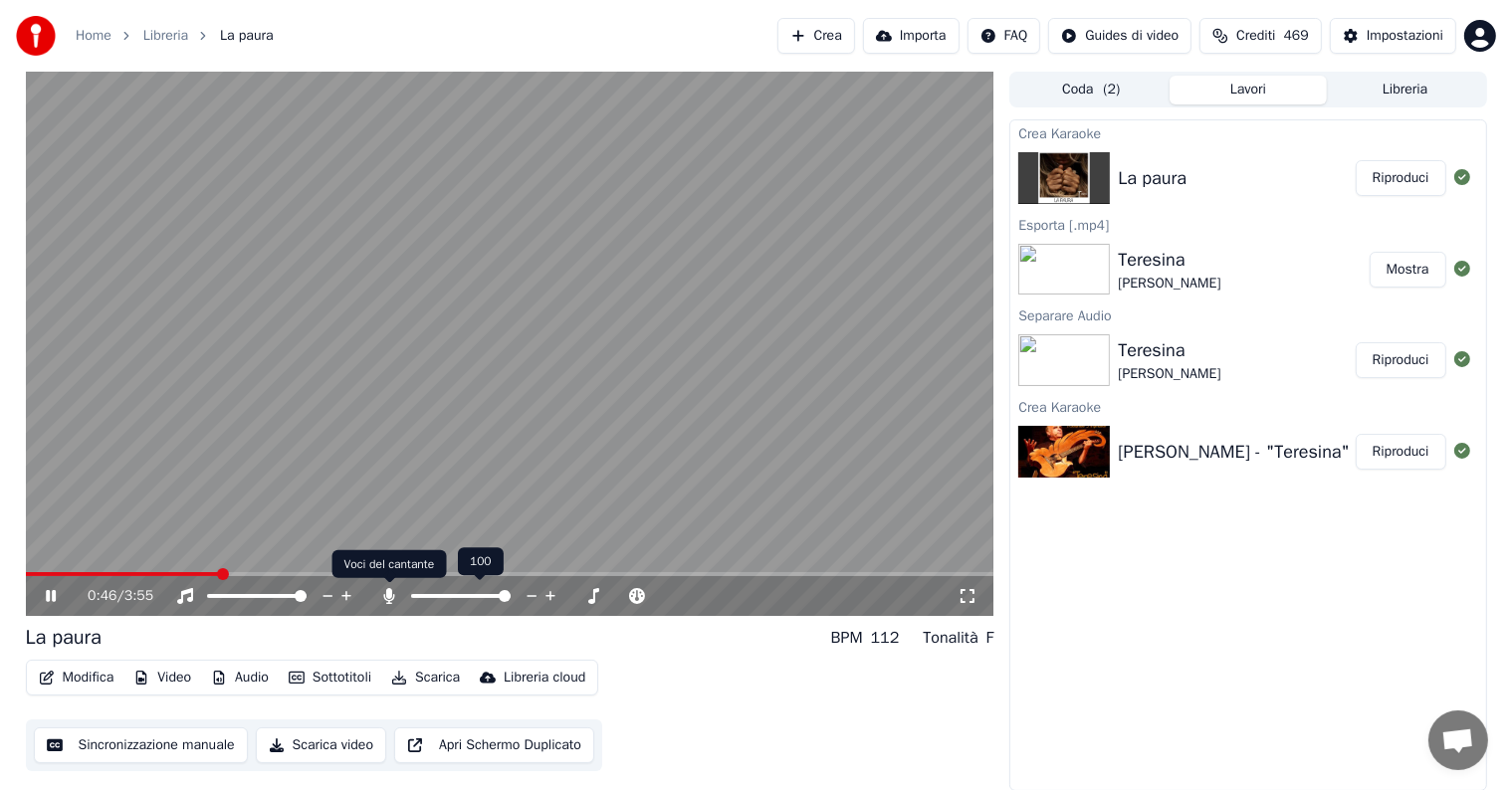 click 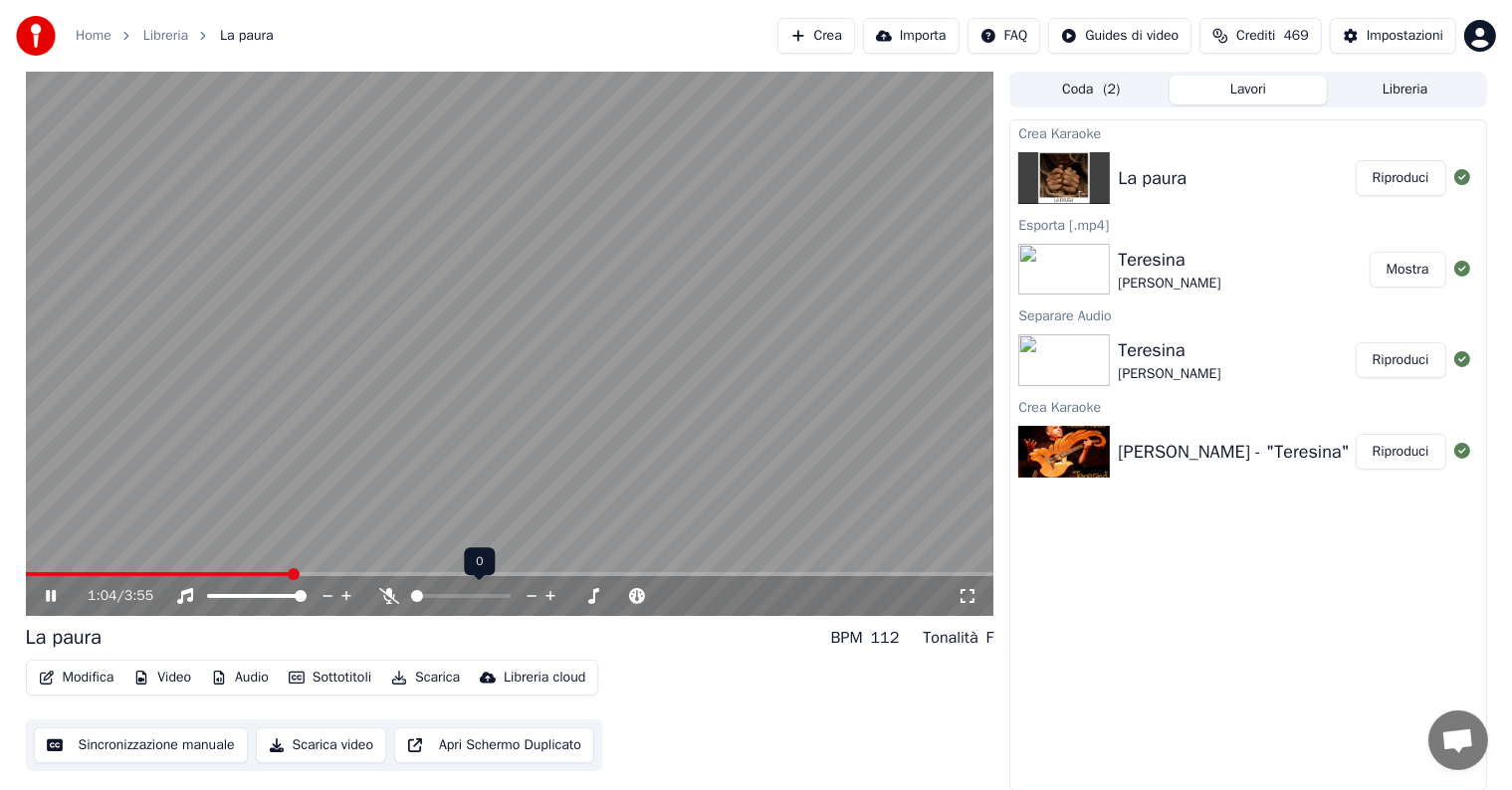 click 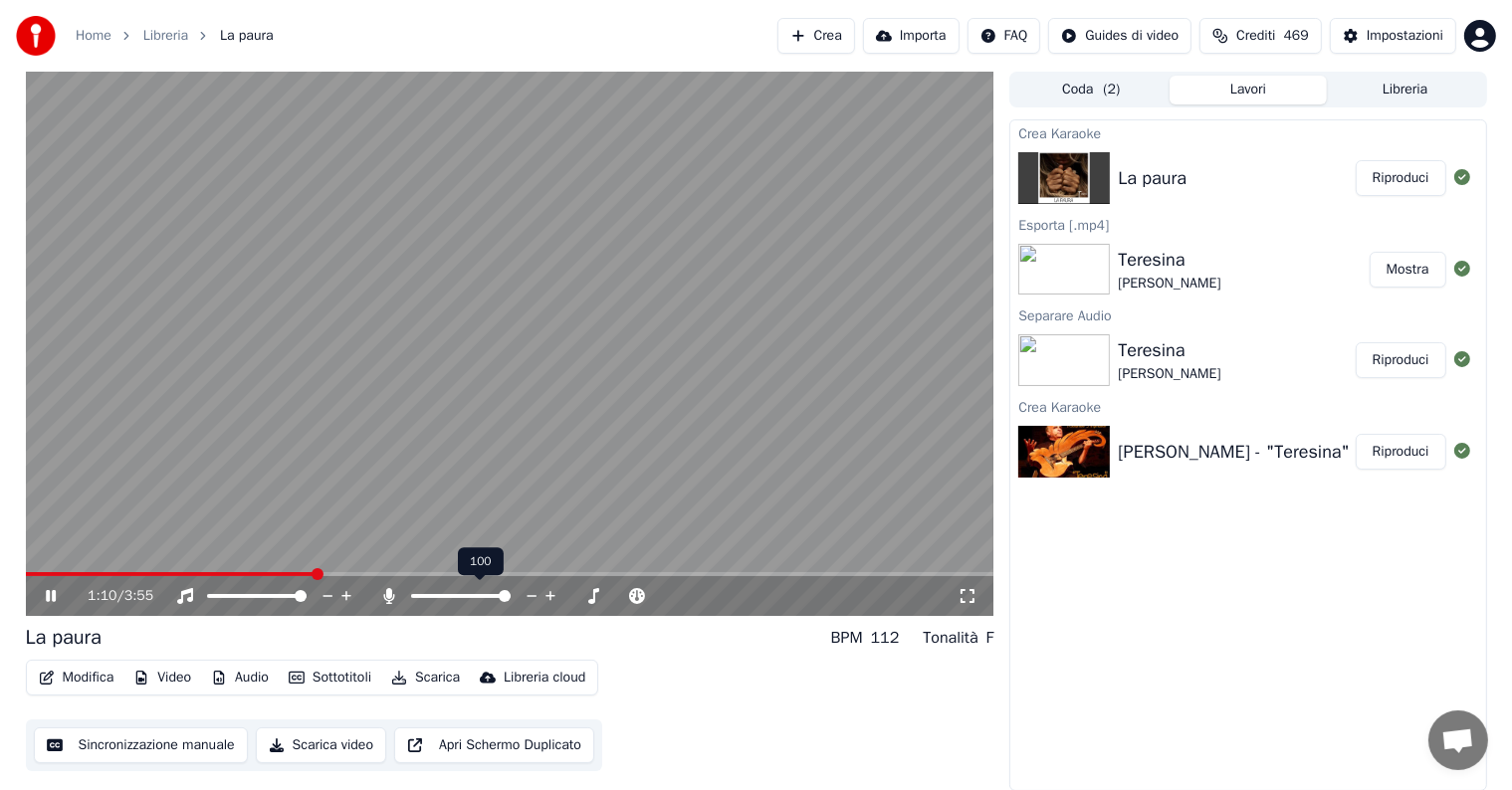 click 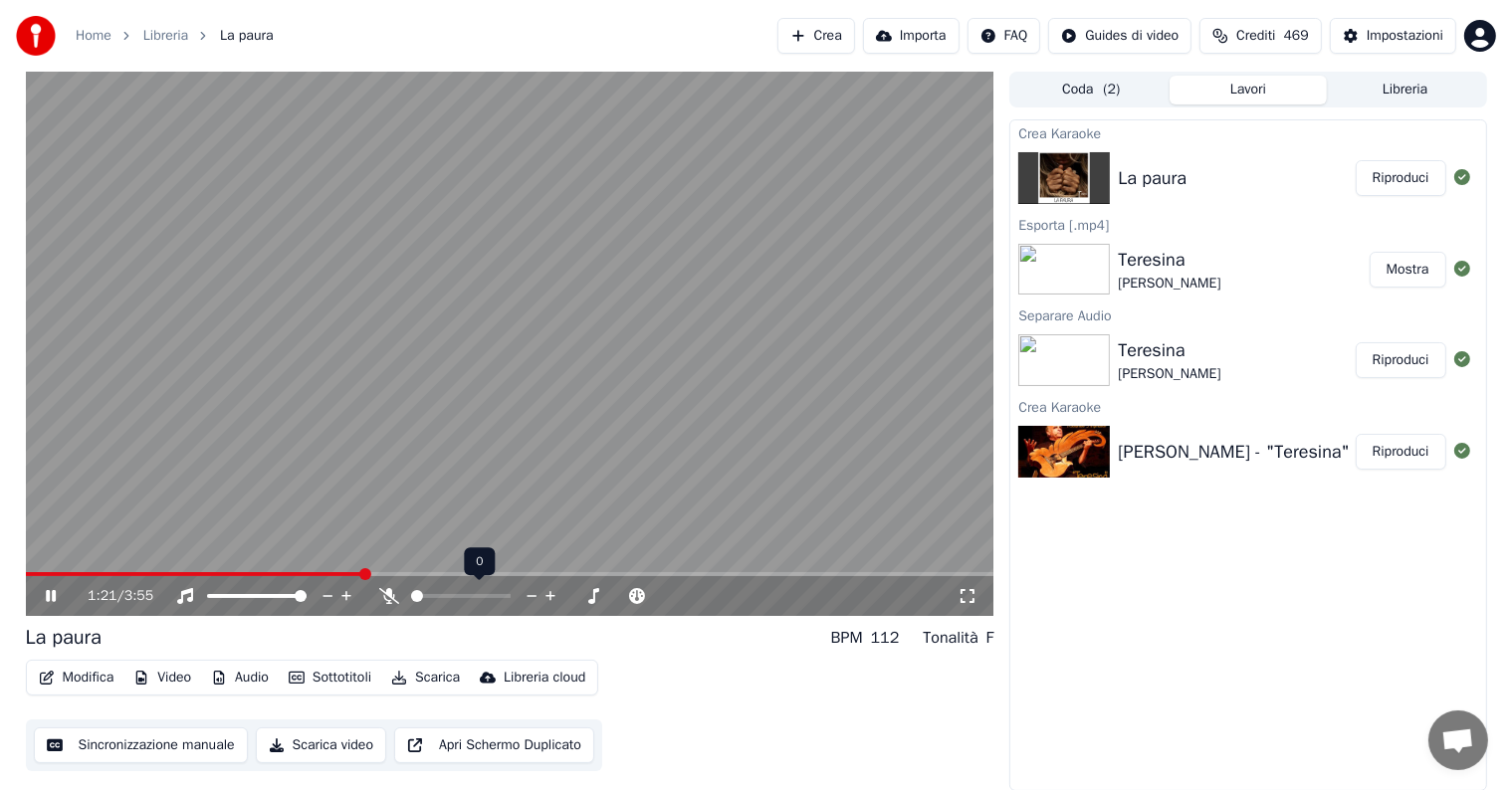 click 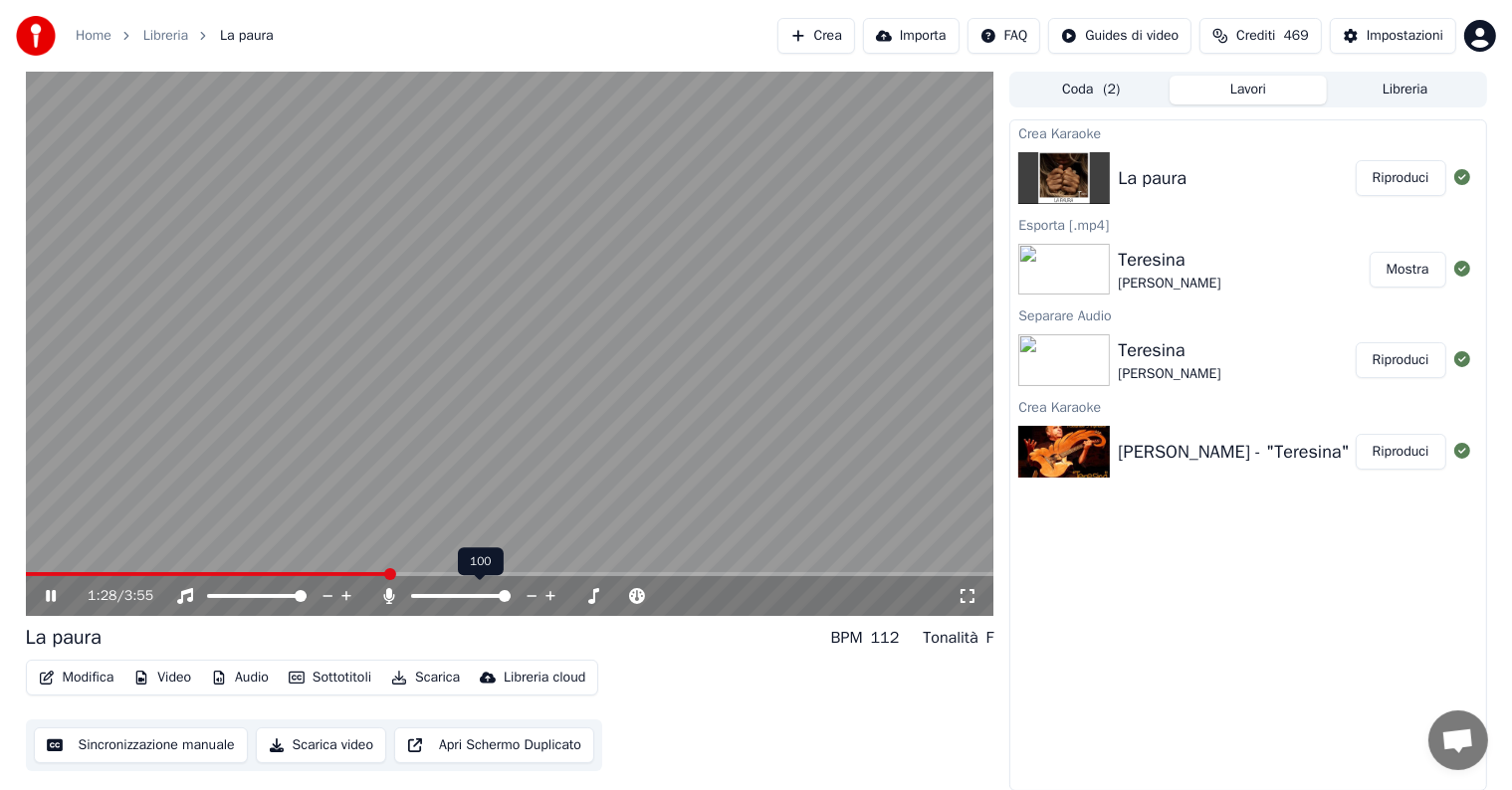click 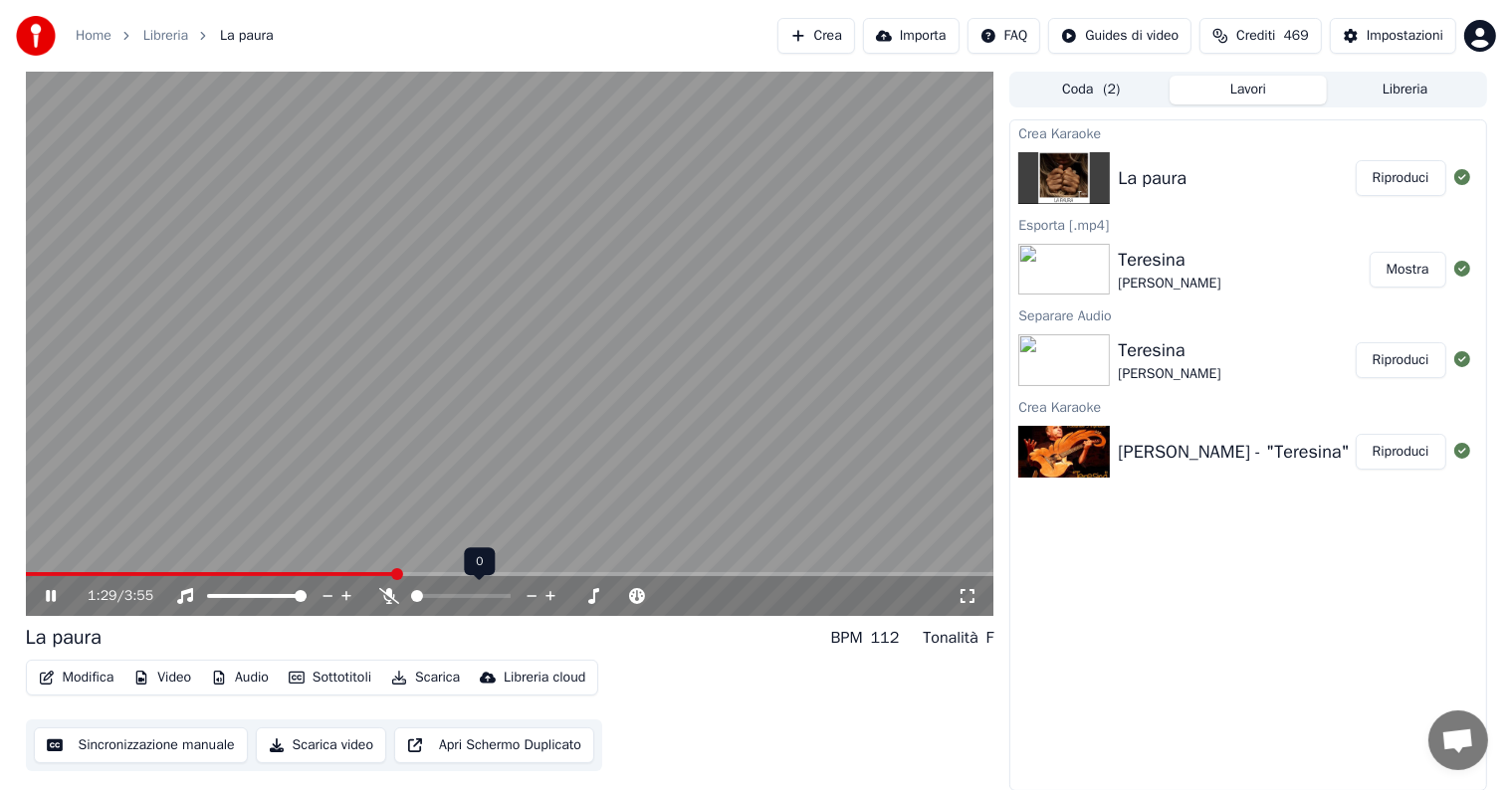 click 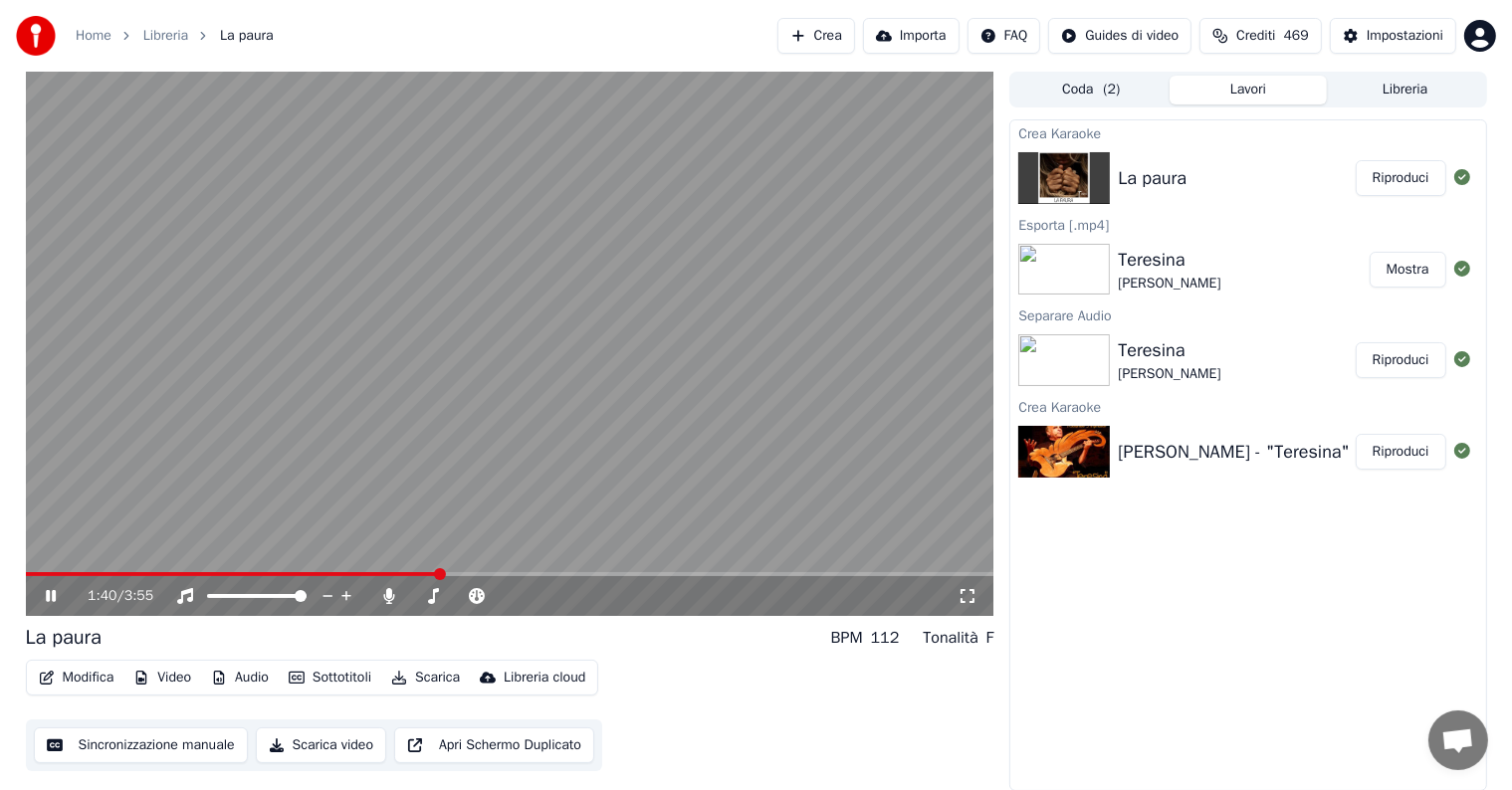 click on "Audio" at bounding box center (240, 678) 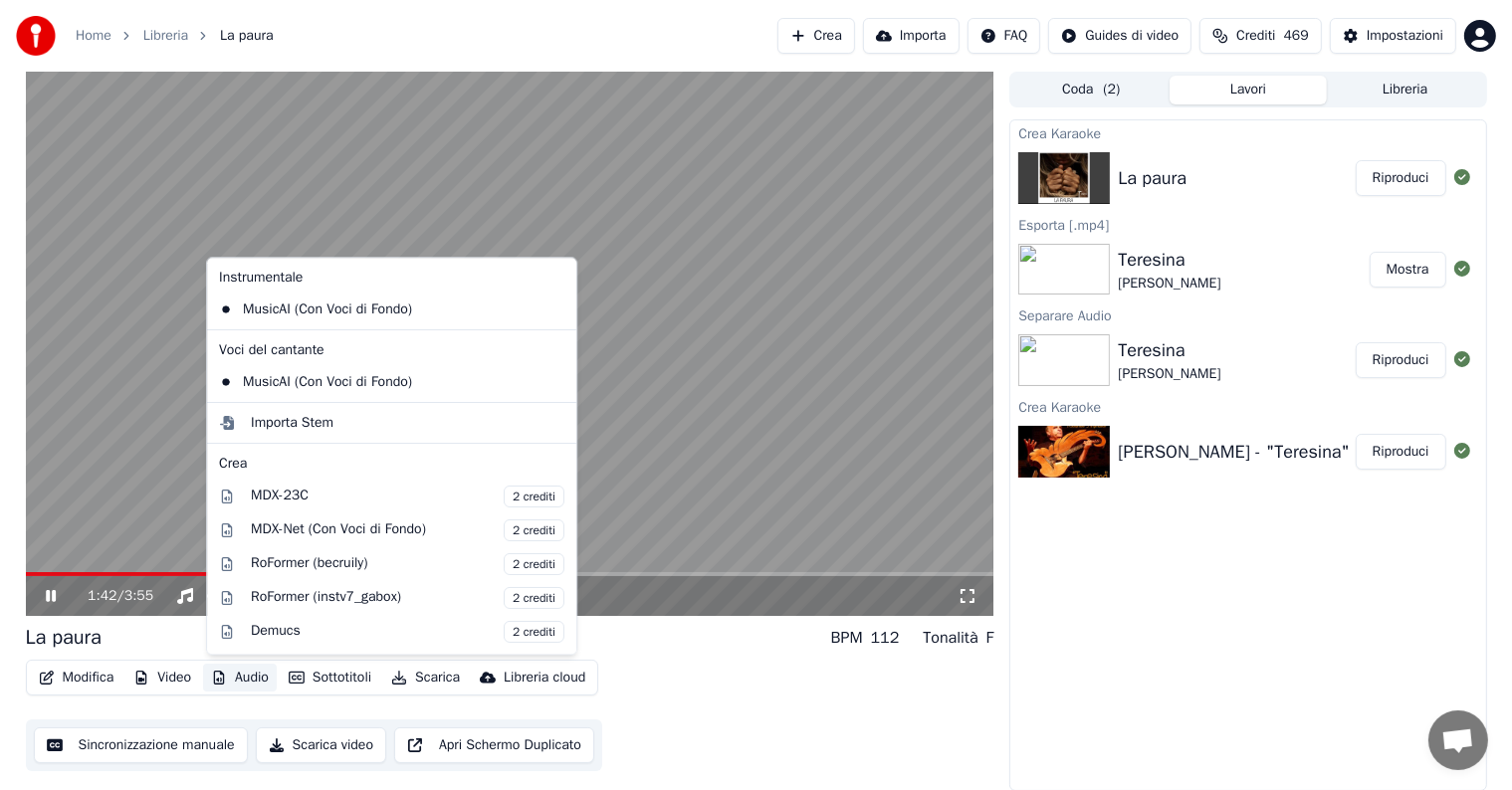 click at bounding box center [510, 343] 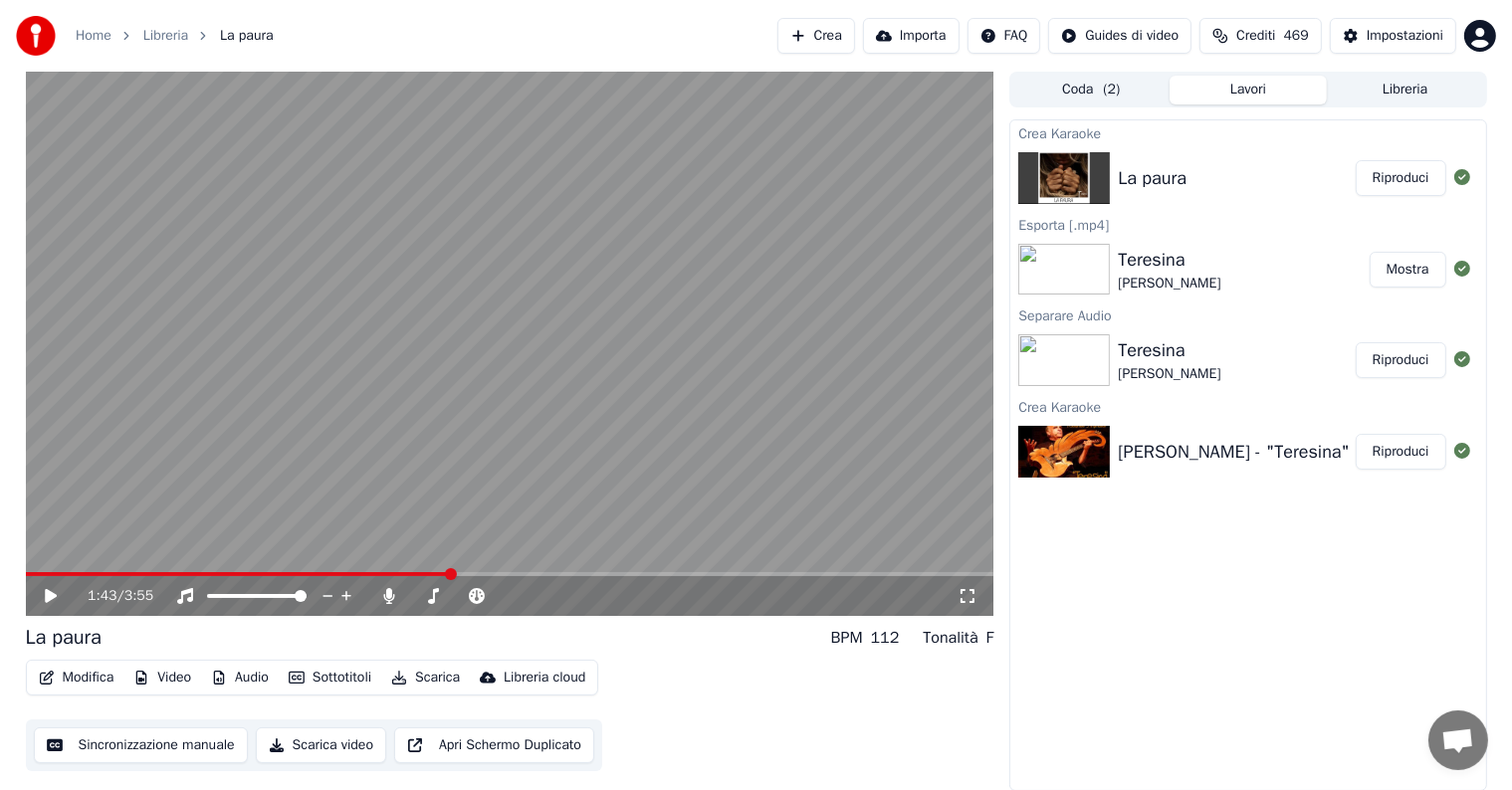 click at bounding box center (510, 343) 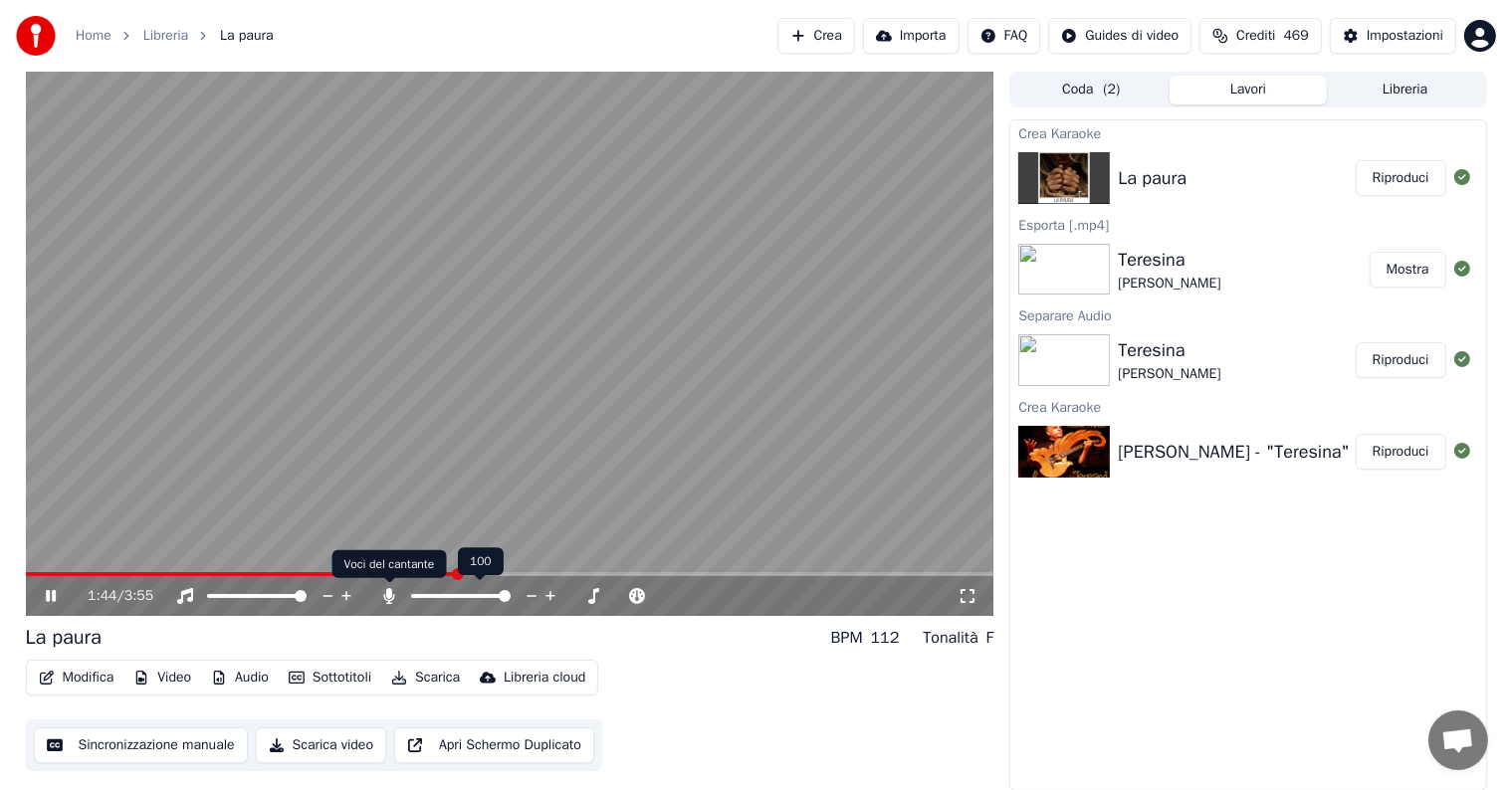click 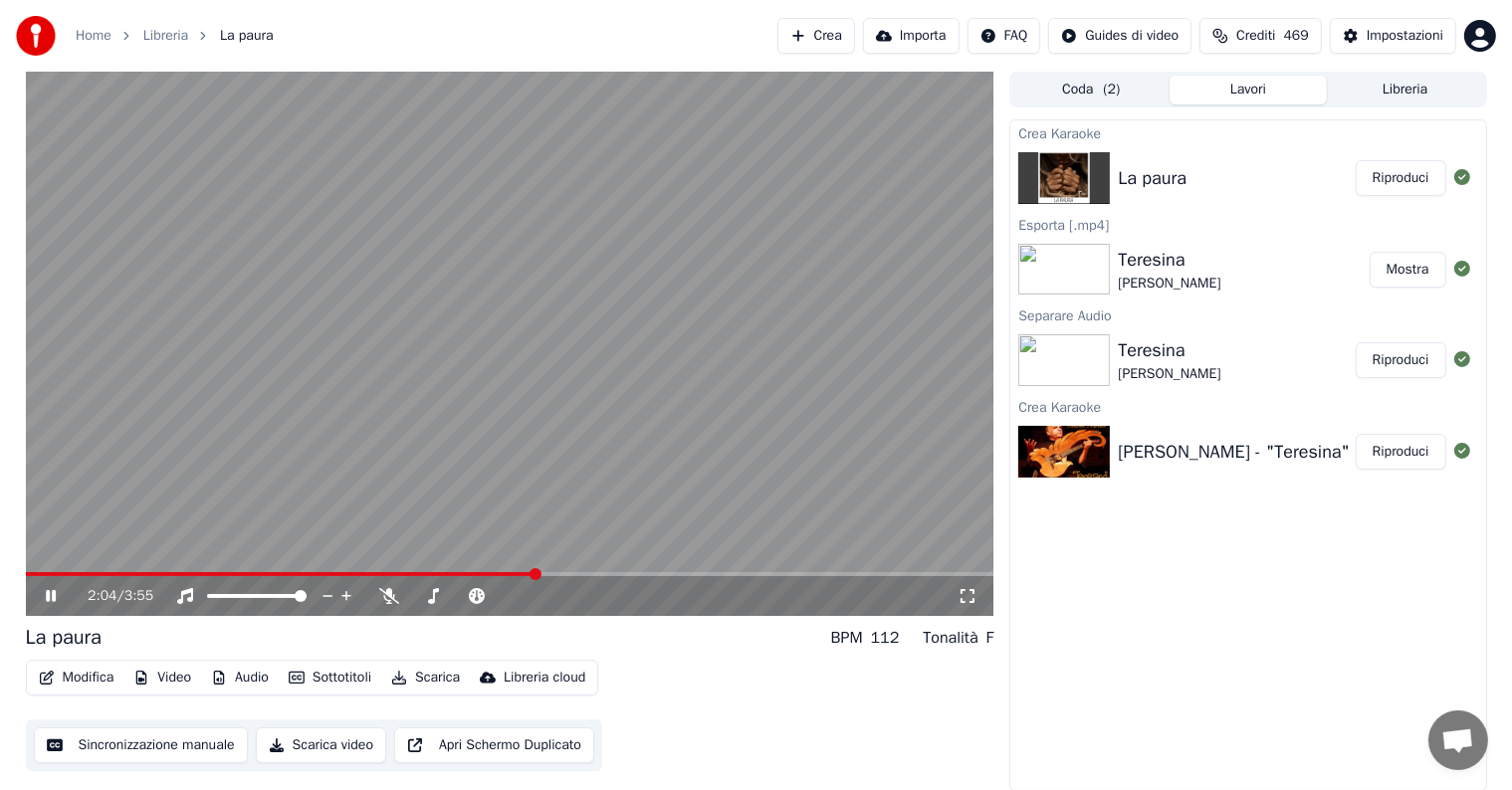 click at bounding box center [510, 574] 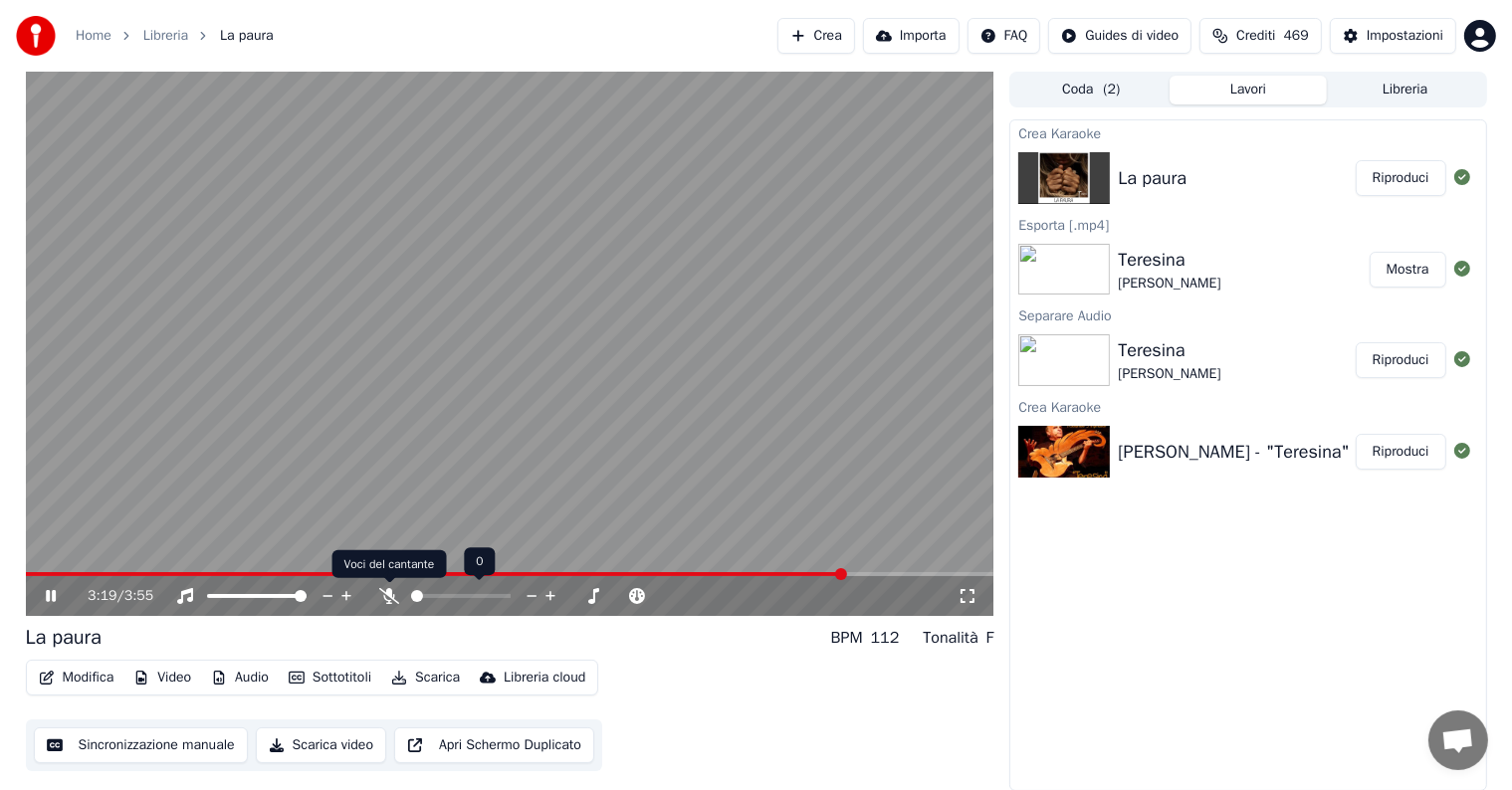 click 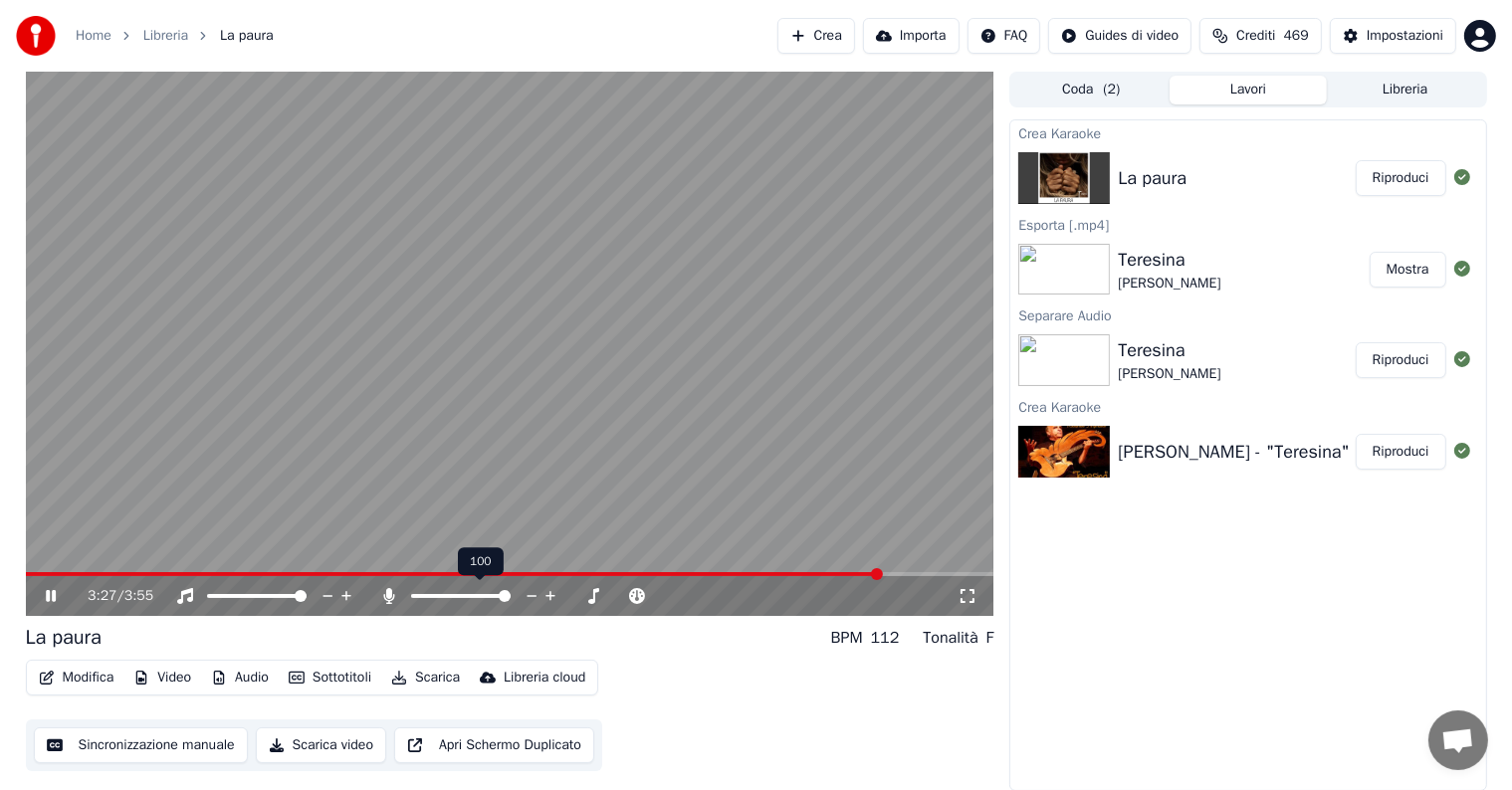 click 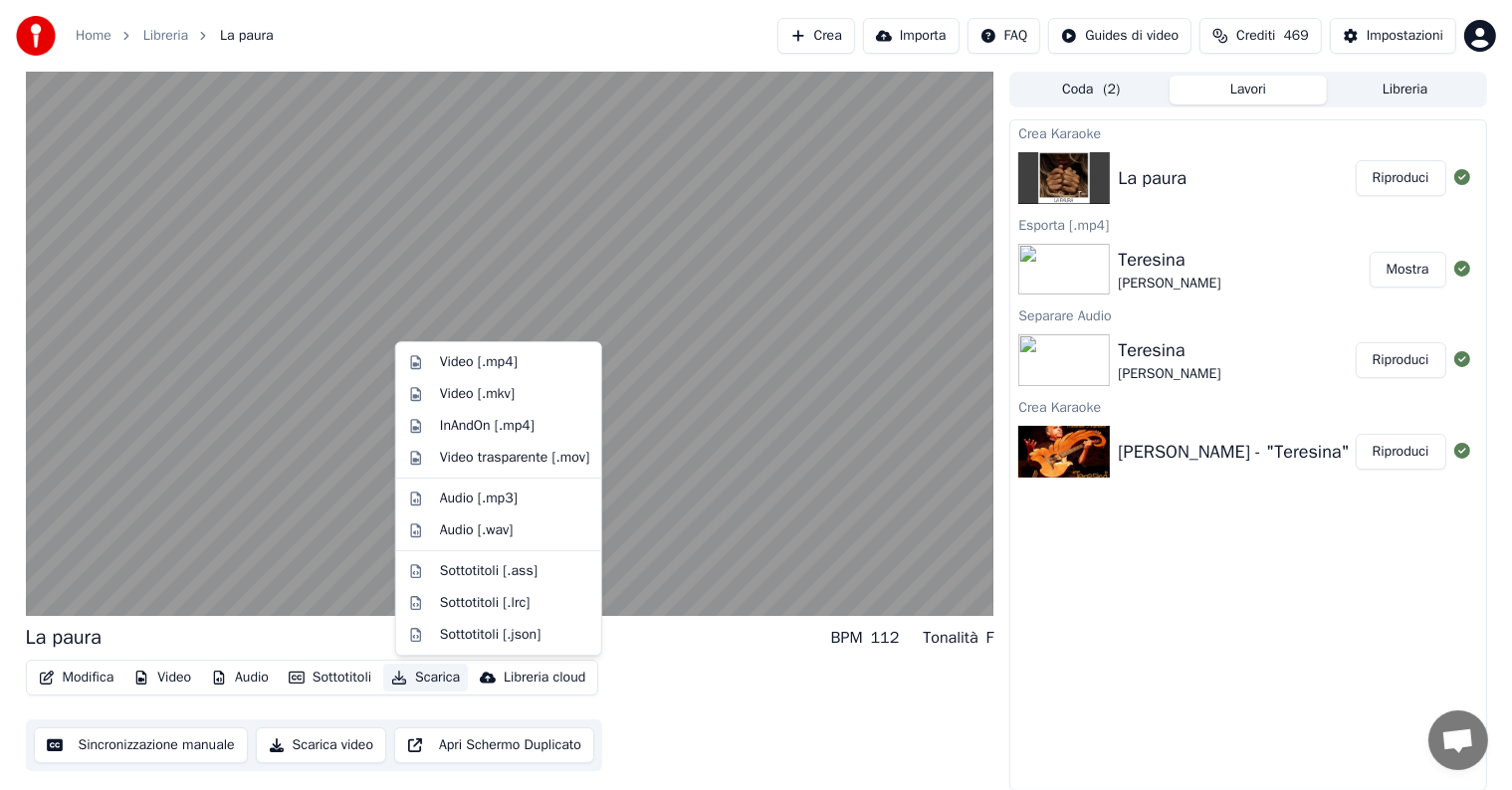 click on "Scarica" at bounding box center [425, 678] 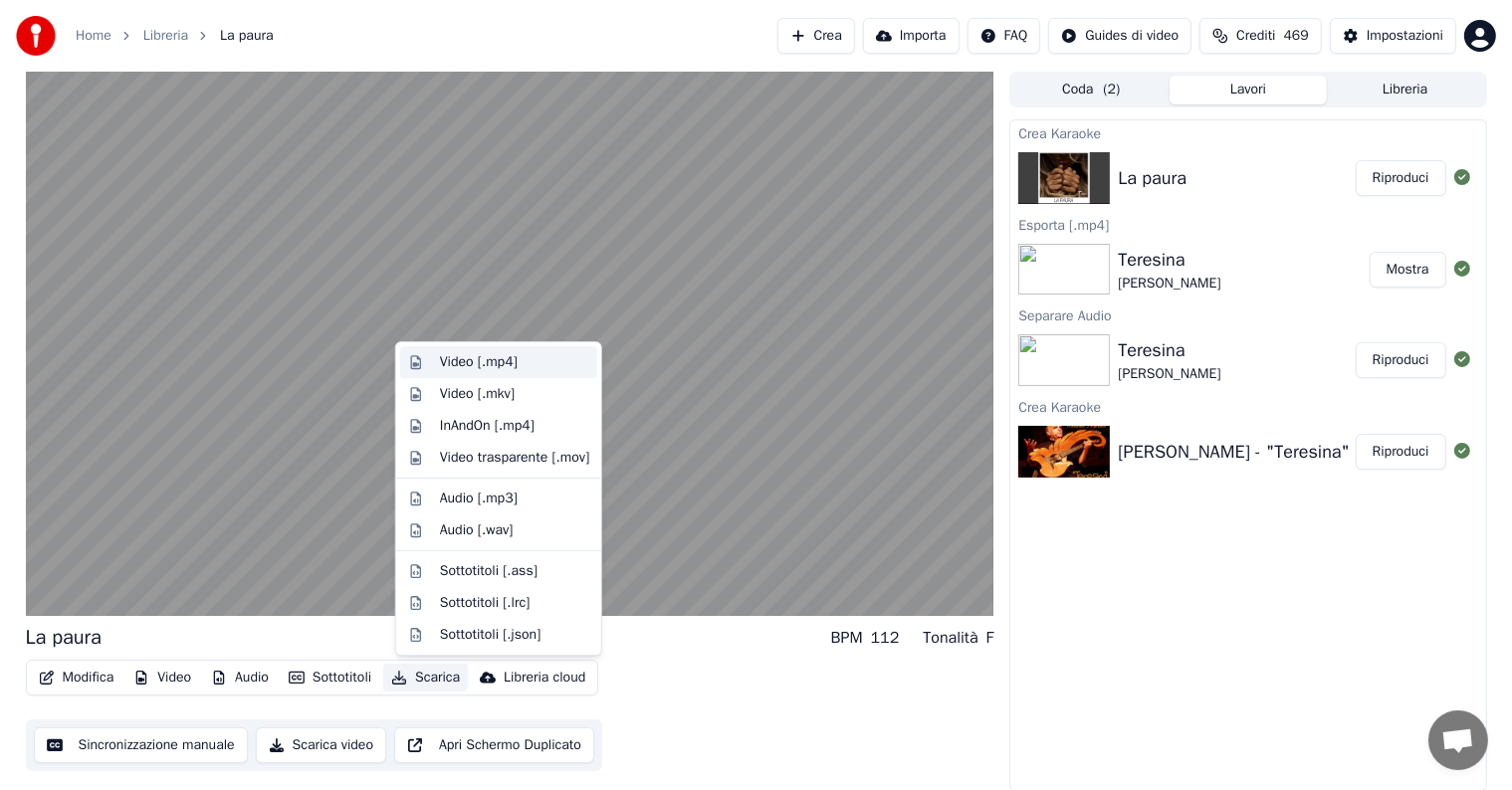 click on "Video [.mp4]" at bounding box center [479, 362] 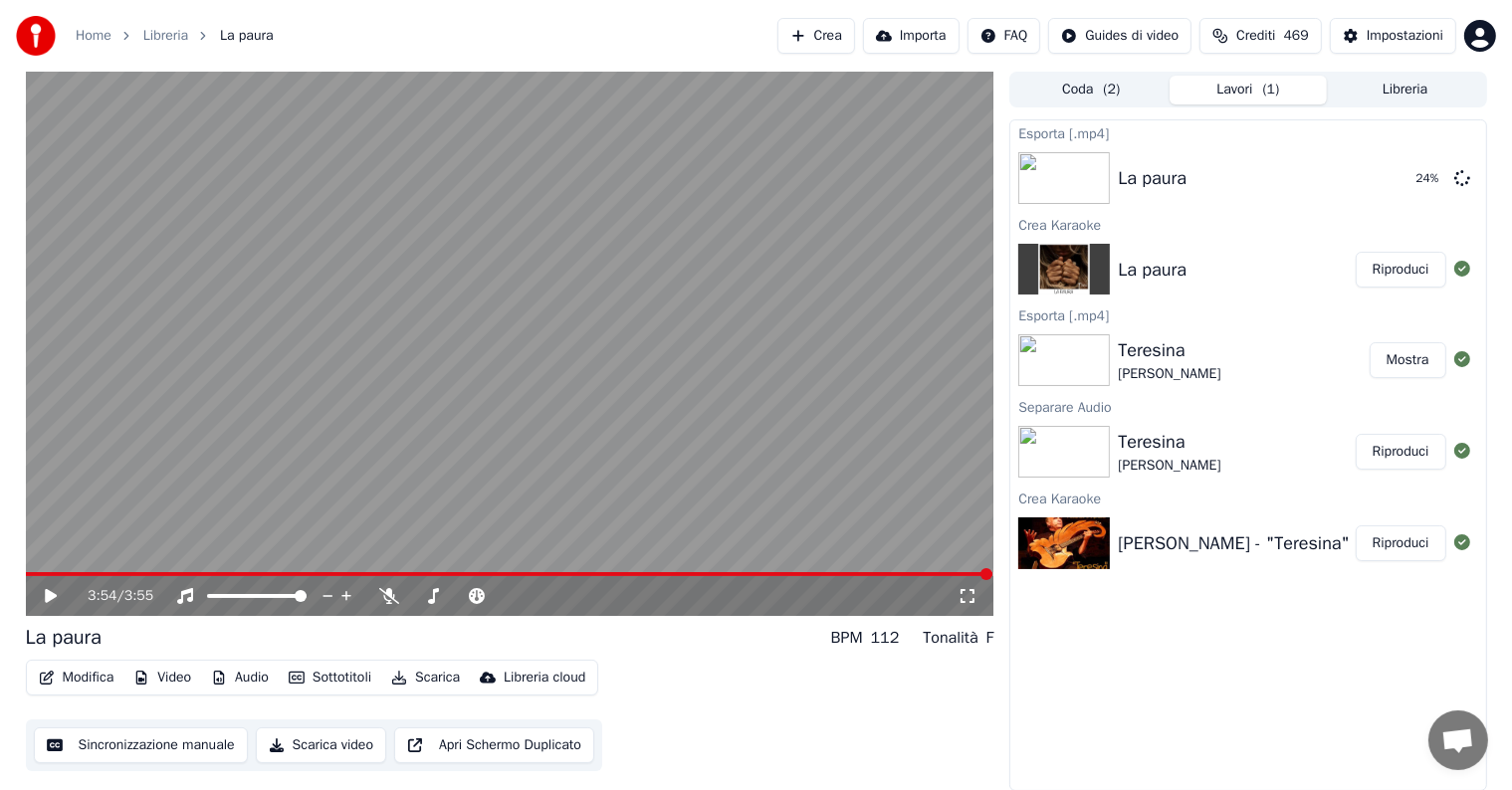 click at bounding box center (1064, 360) 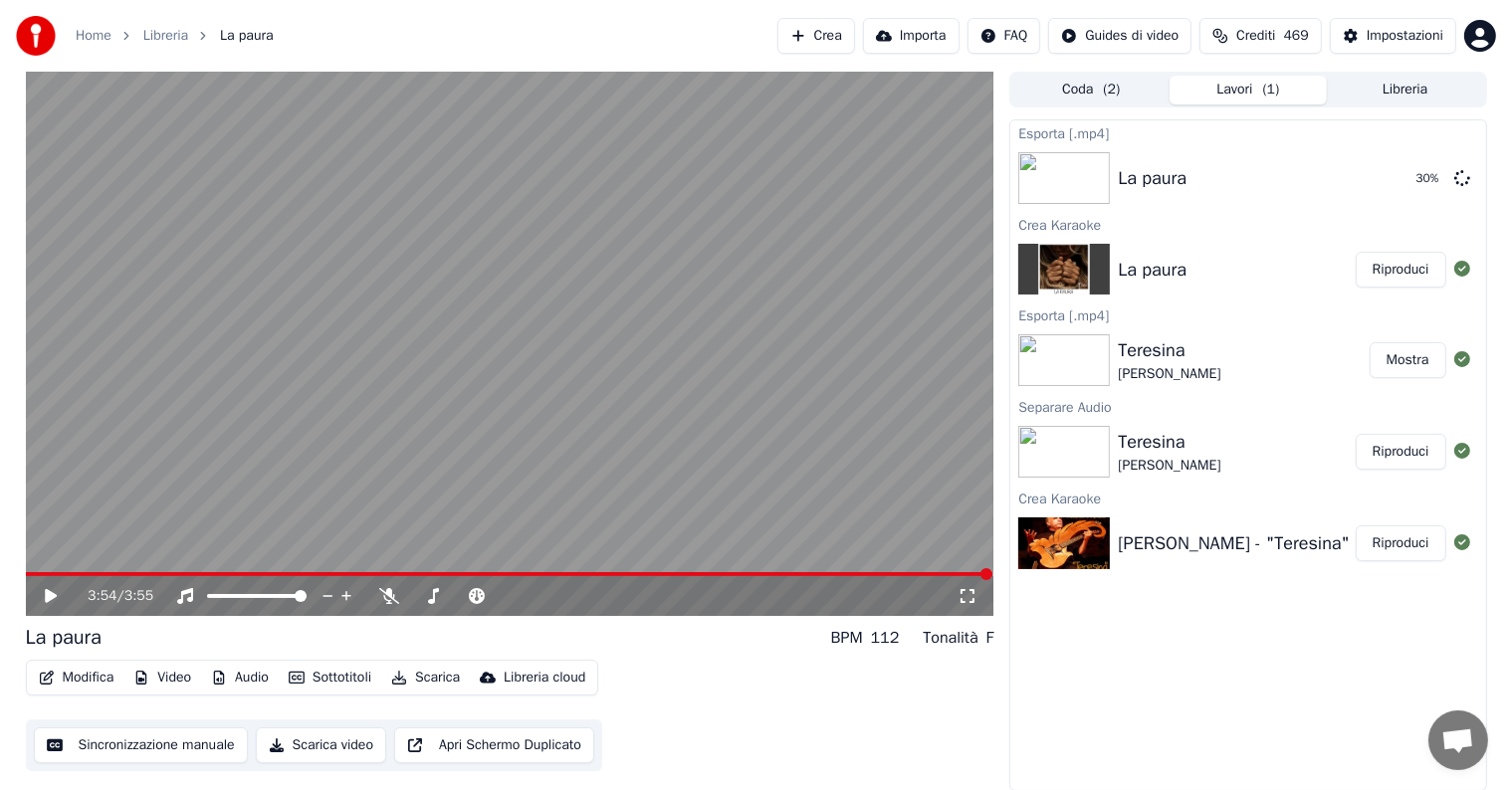 click at bounding box center (1064, 452) 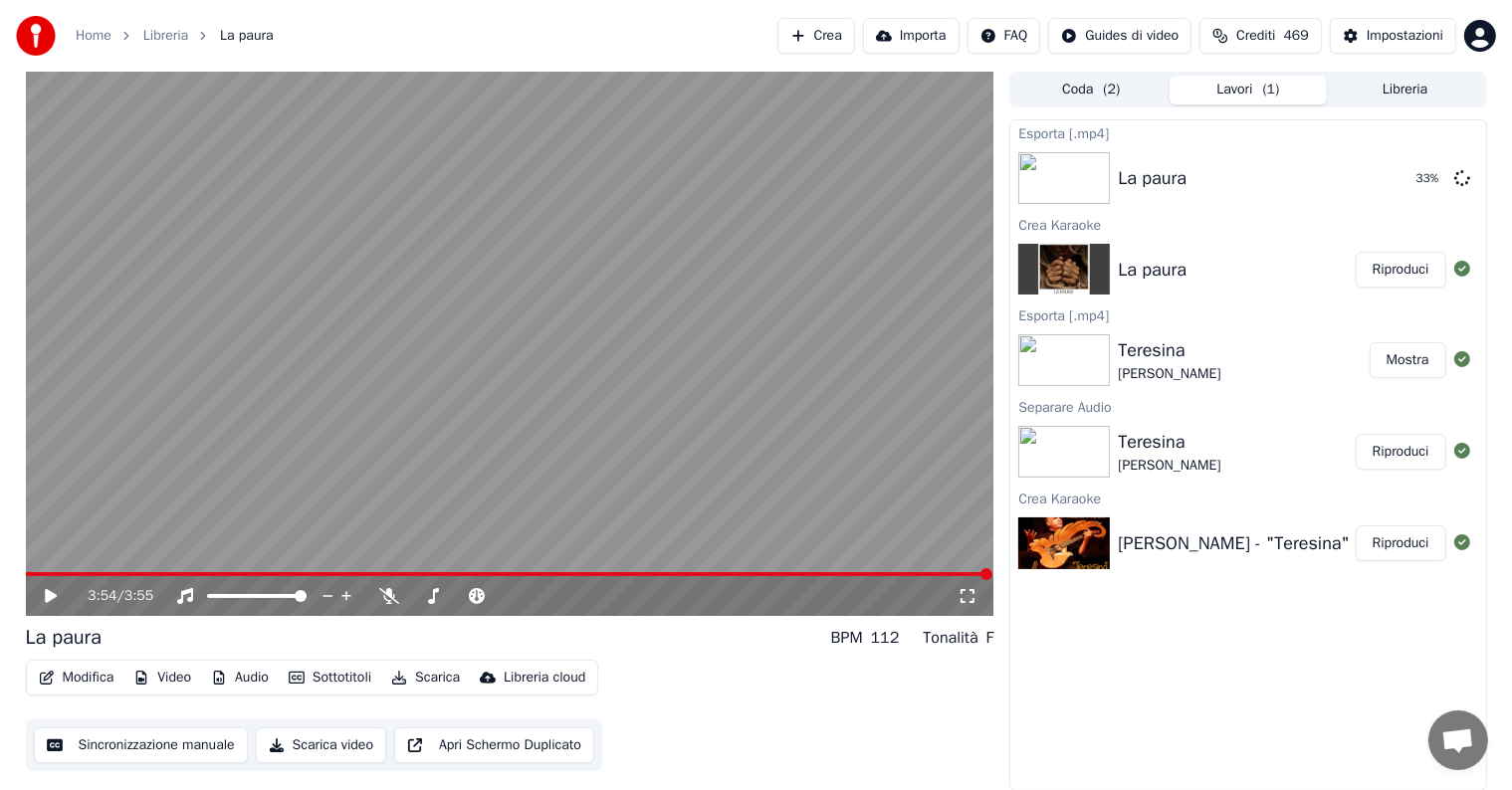 click on "Riproduci" at bounding box center [1401, 452] 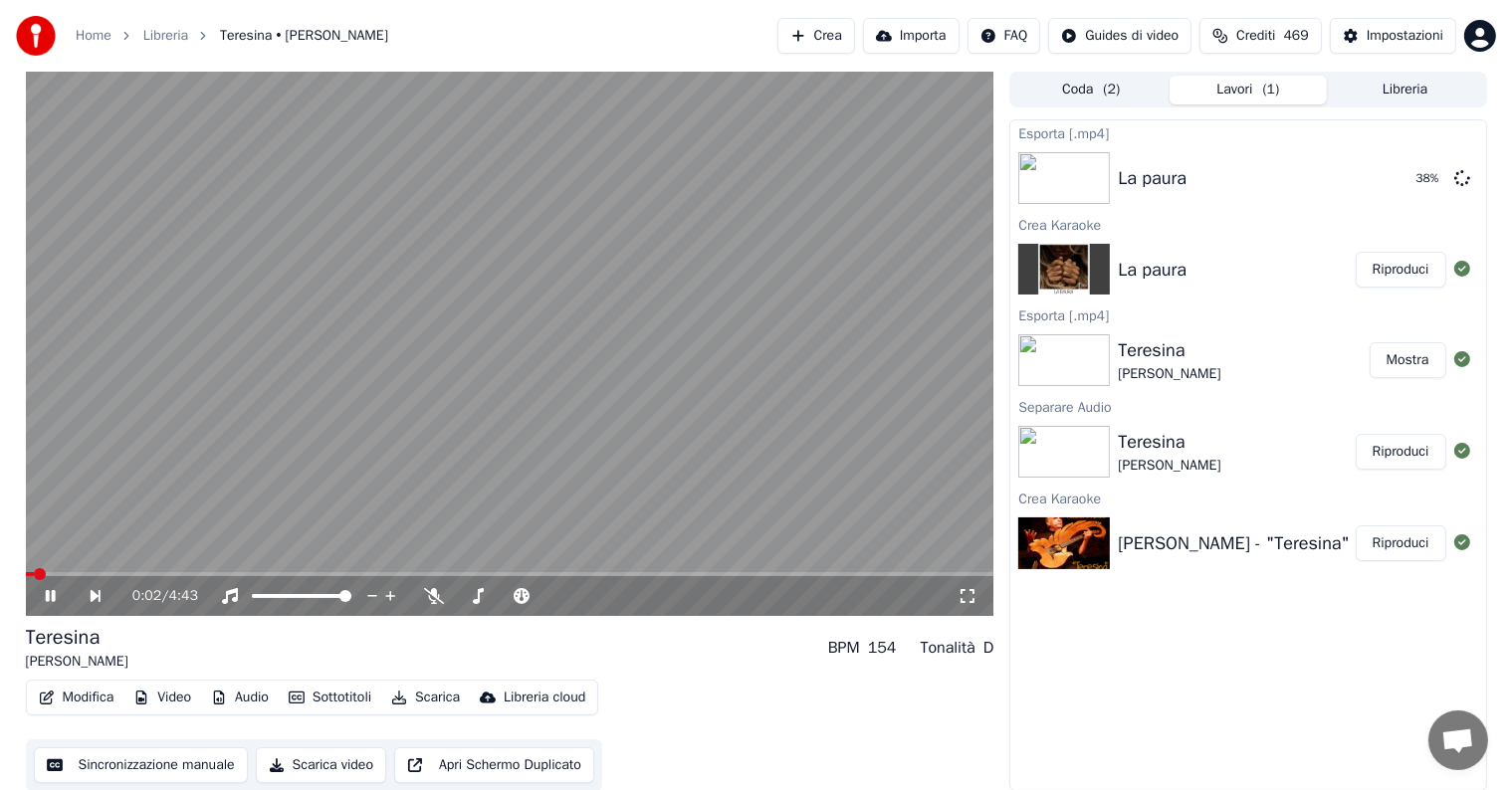 click 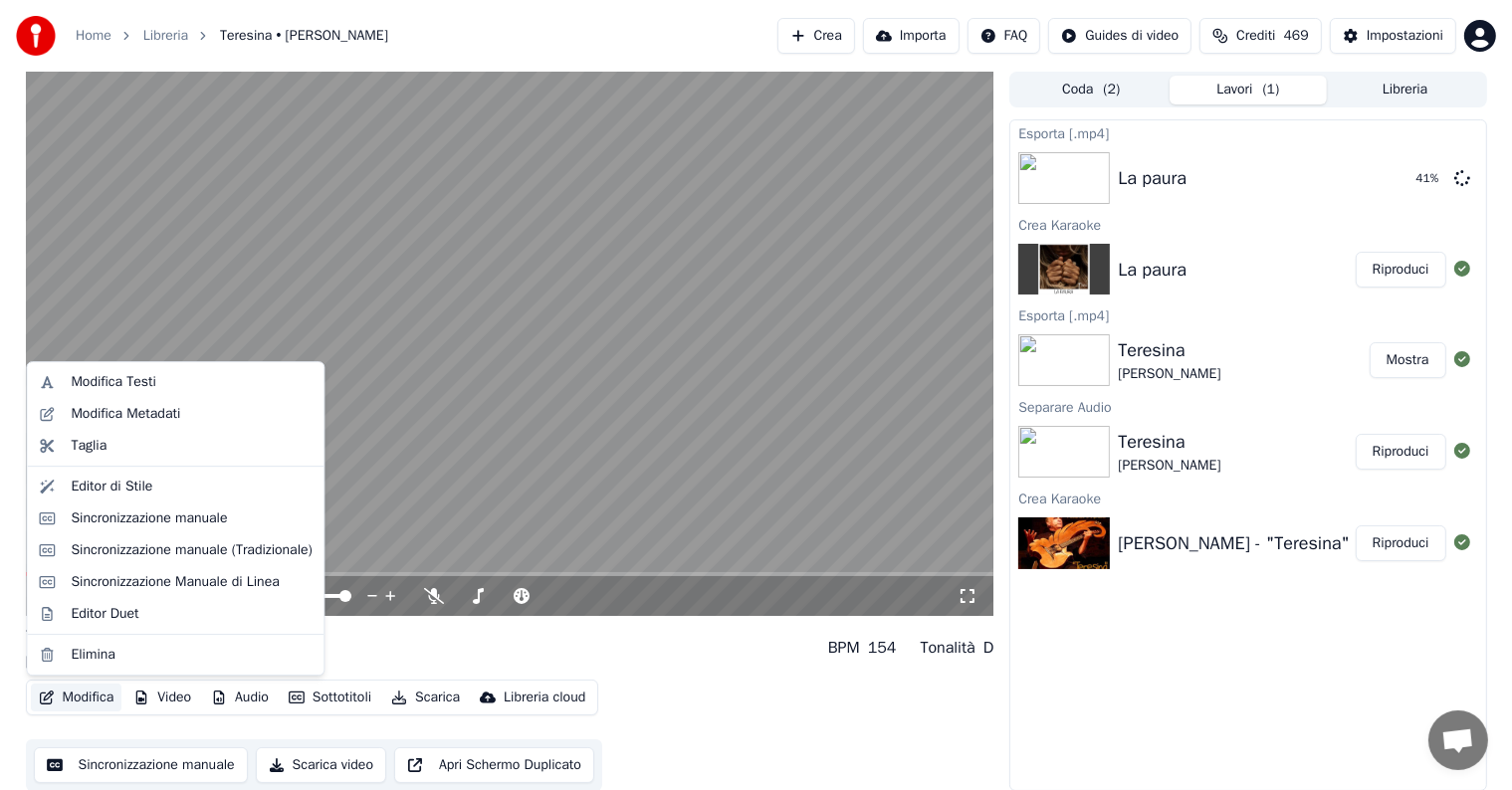 click on "Modifica" at bounding box center (77, 697) 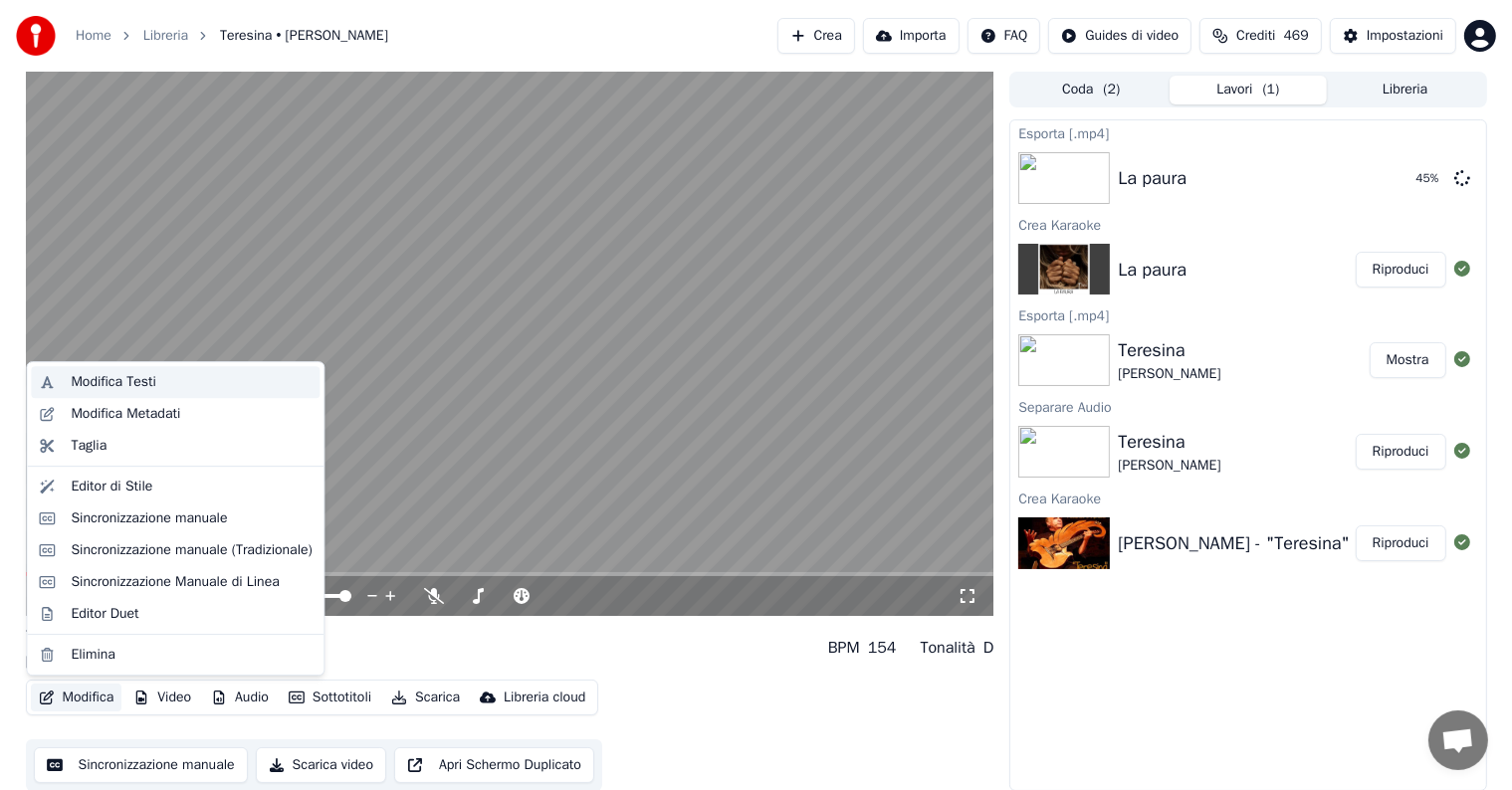 click on "Modifica Testi" at bounding box center [113, 382] 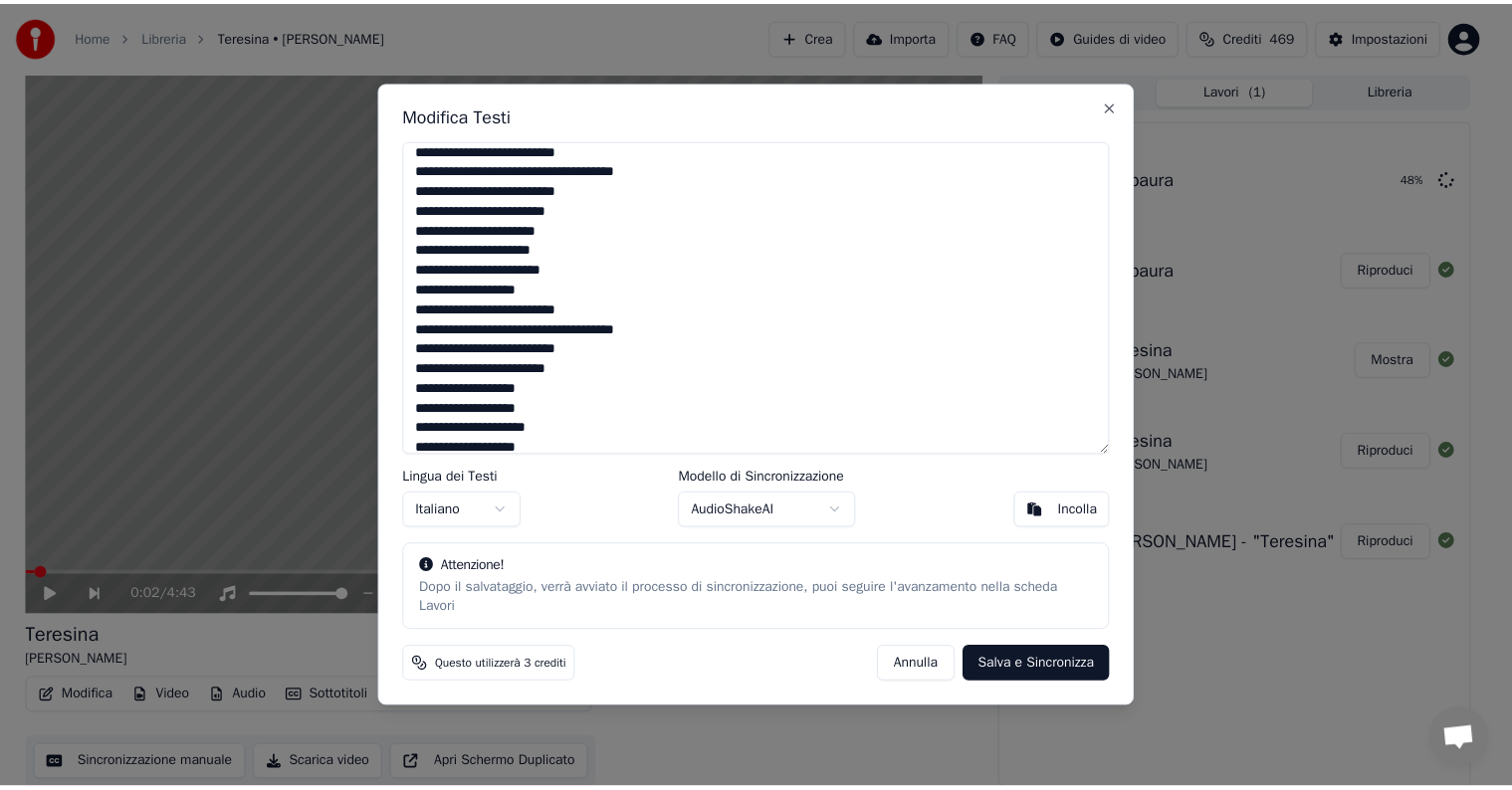 scroll, scrollTop: 0, scrollLeft: 0, axis: both 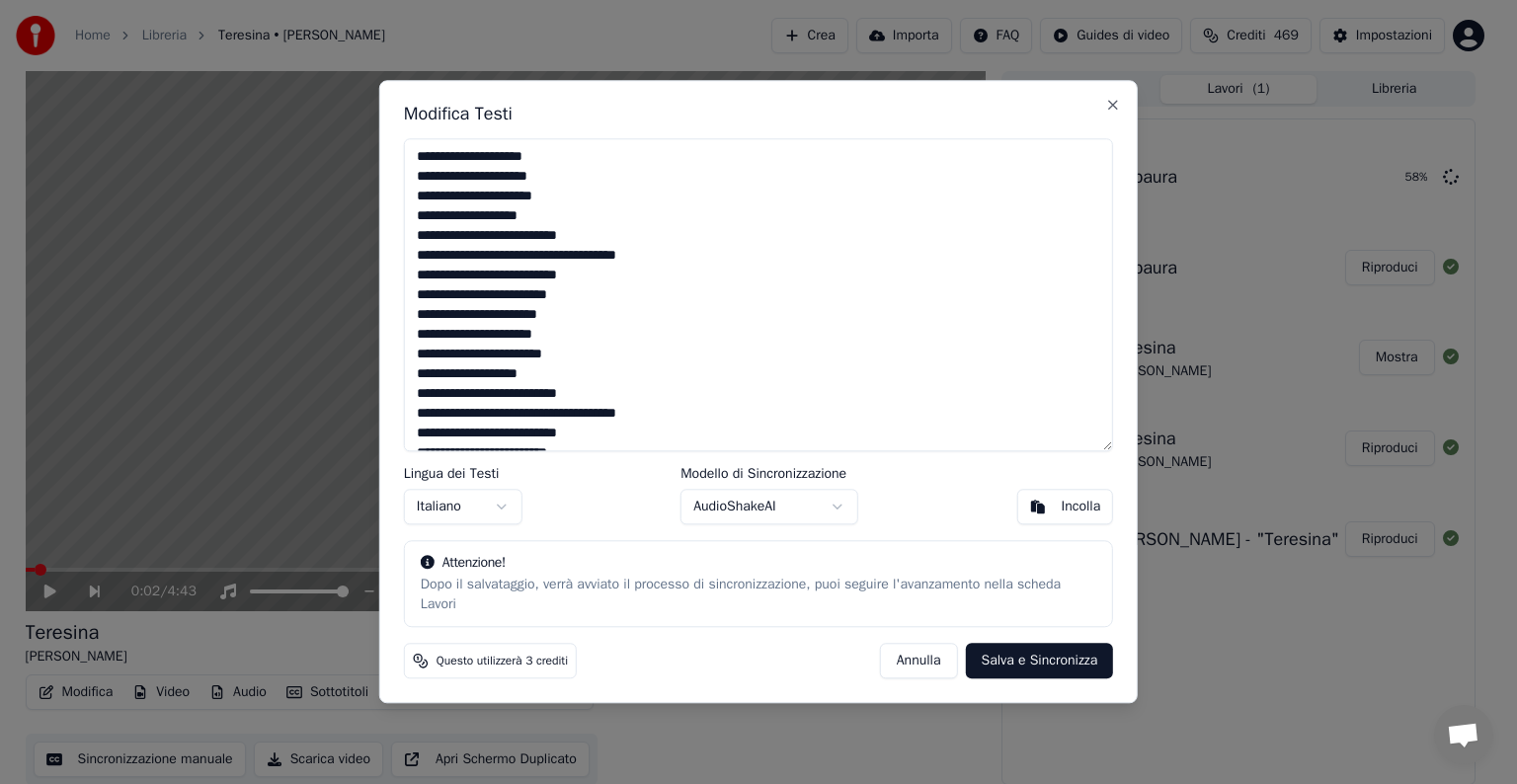 click on "Annulla" at bounding box center [918, 662] 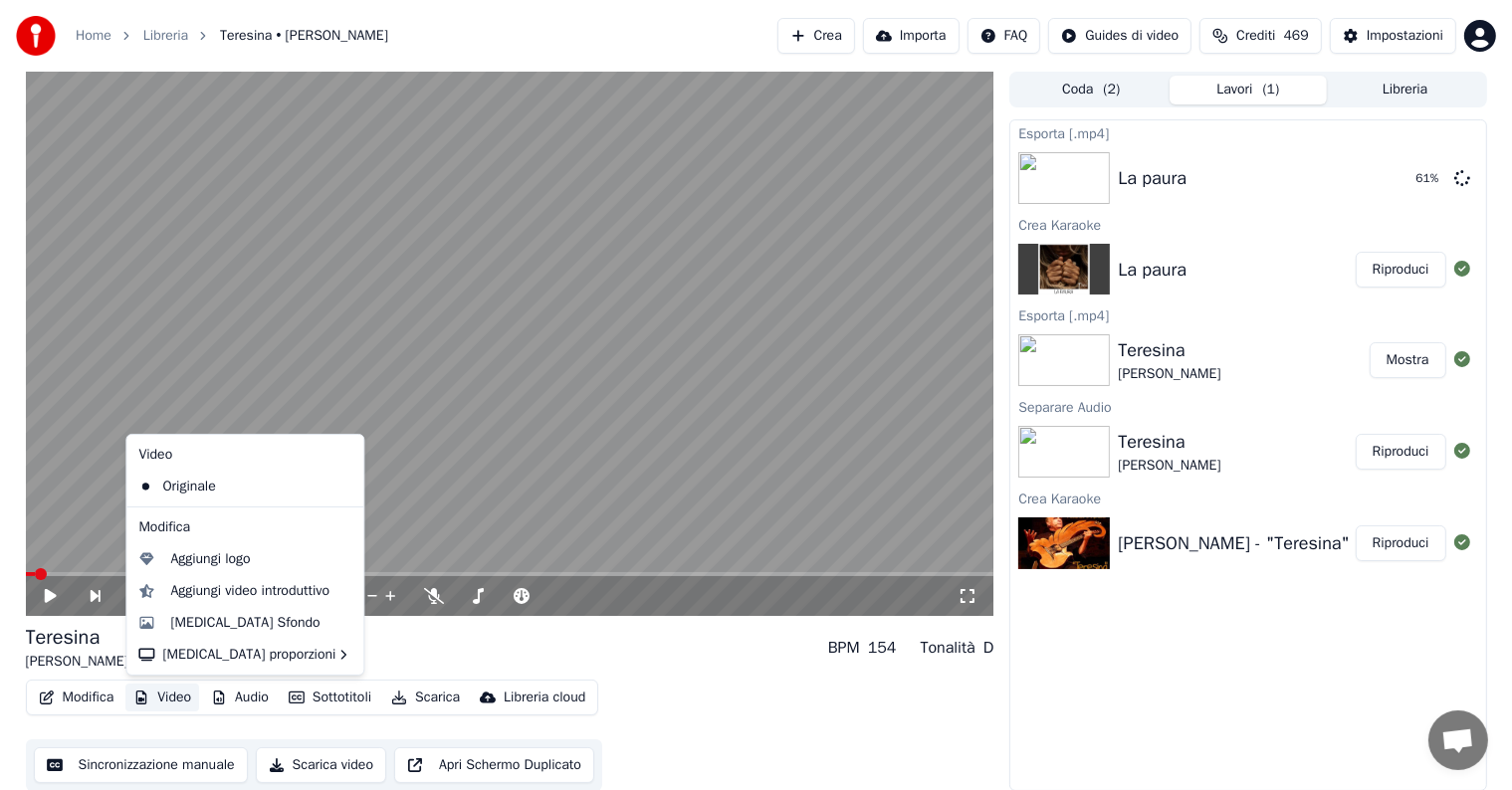 click on "Video" at bounding box center (162, 697) 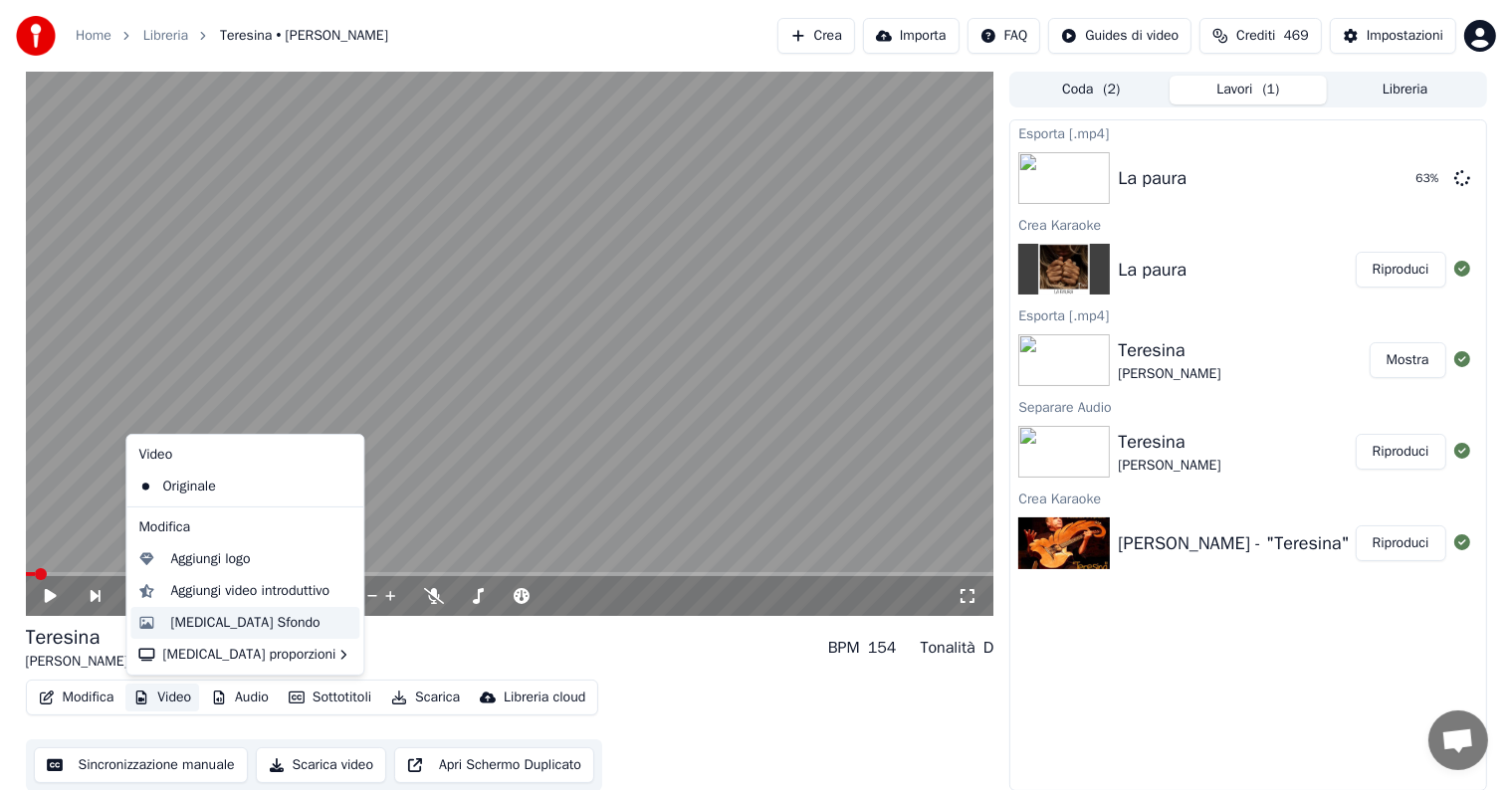 click on "[MEDICAL_DATA] Sfondo" at bounding box center (245, 623) 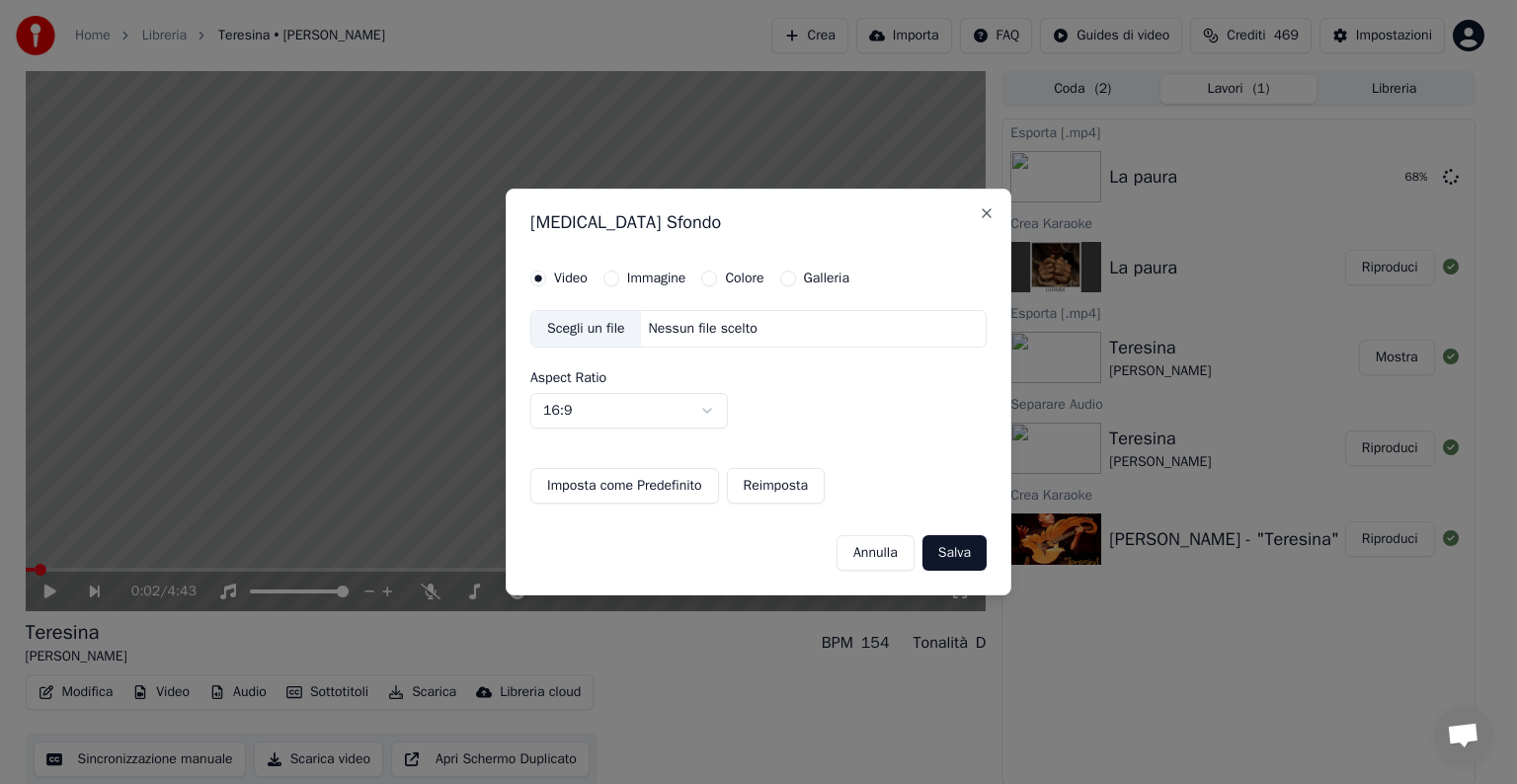 click on "Immagine" at bounding box center [657, 278] 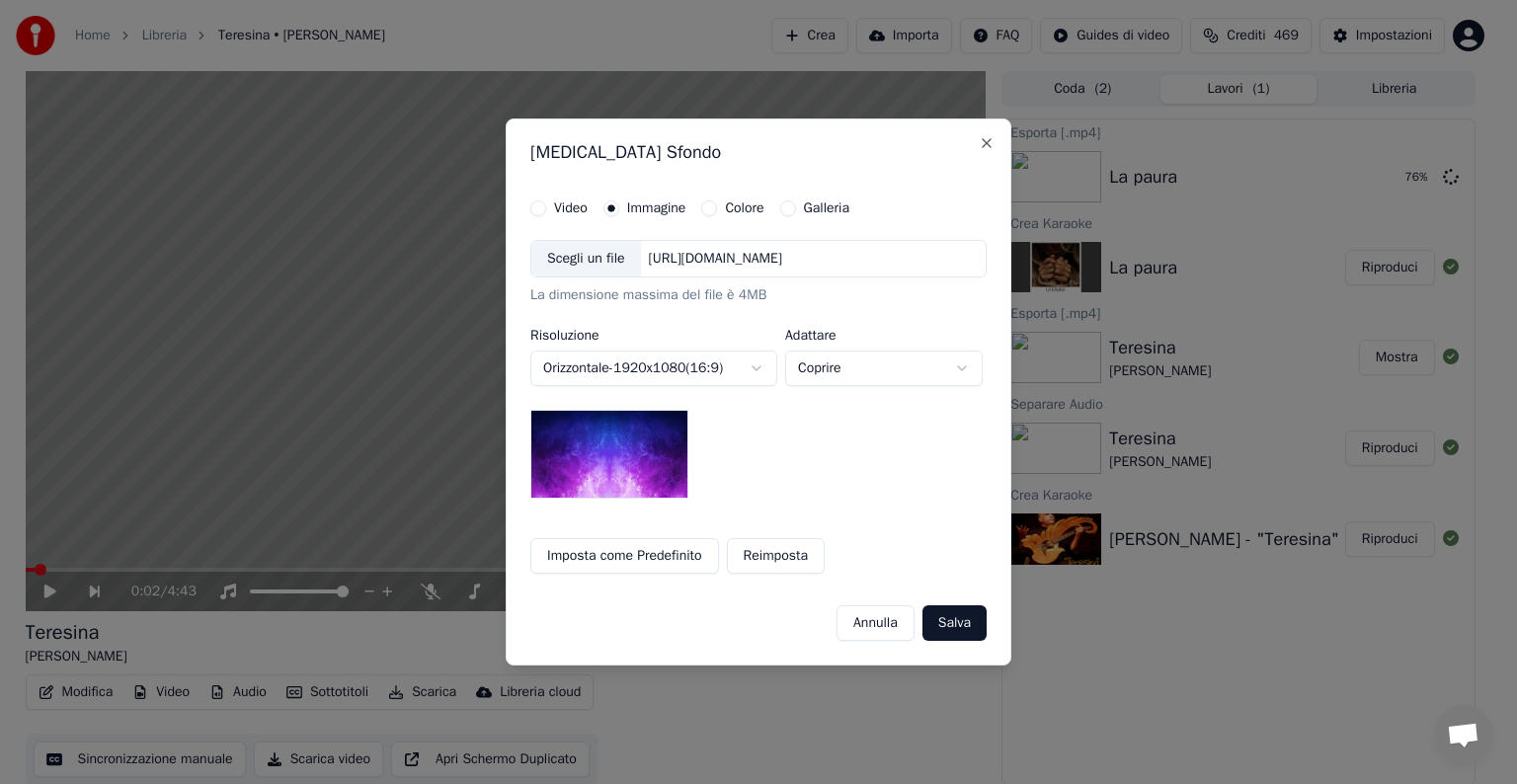 click on "Galleria" at bounding box center (815, 208) 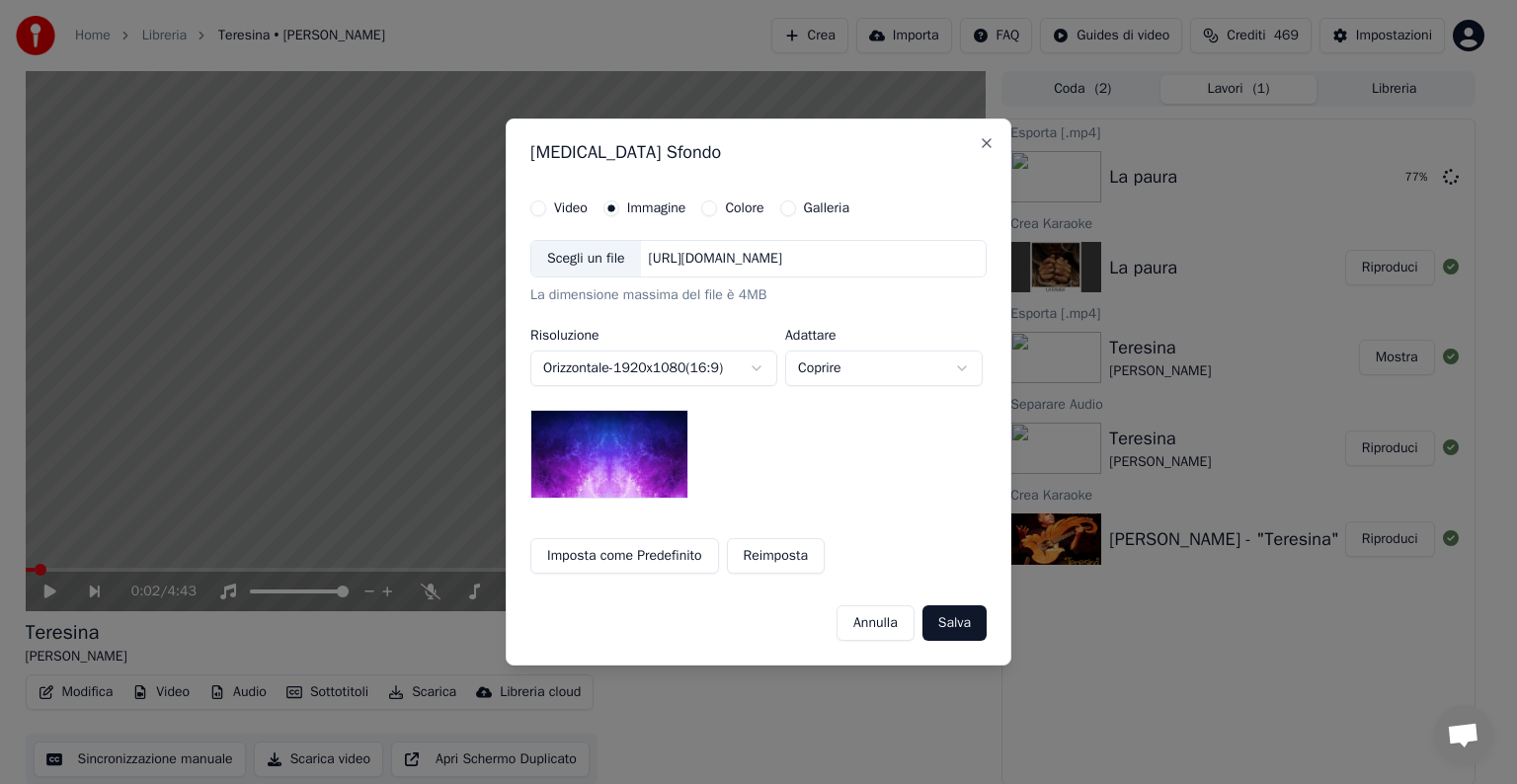click on "Galleria" at bounding box center [788, 208] 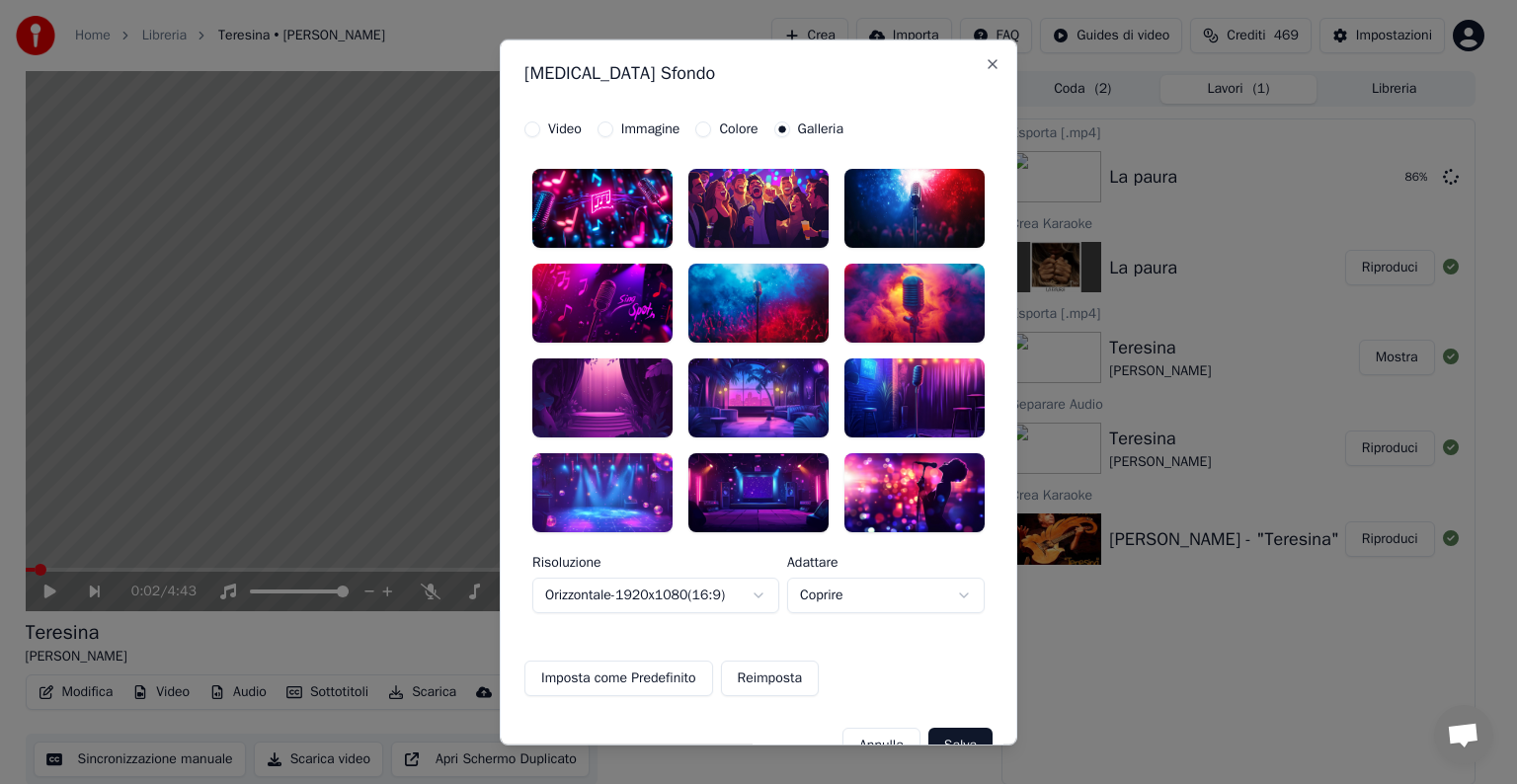 click on "Colore" at bounding box center (703, 129) 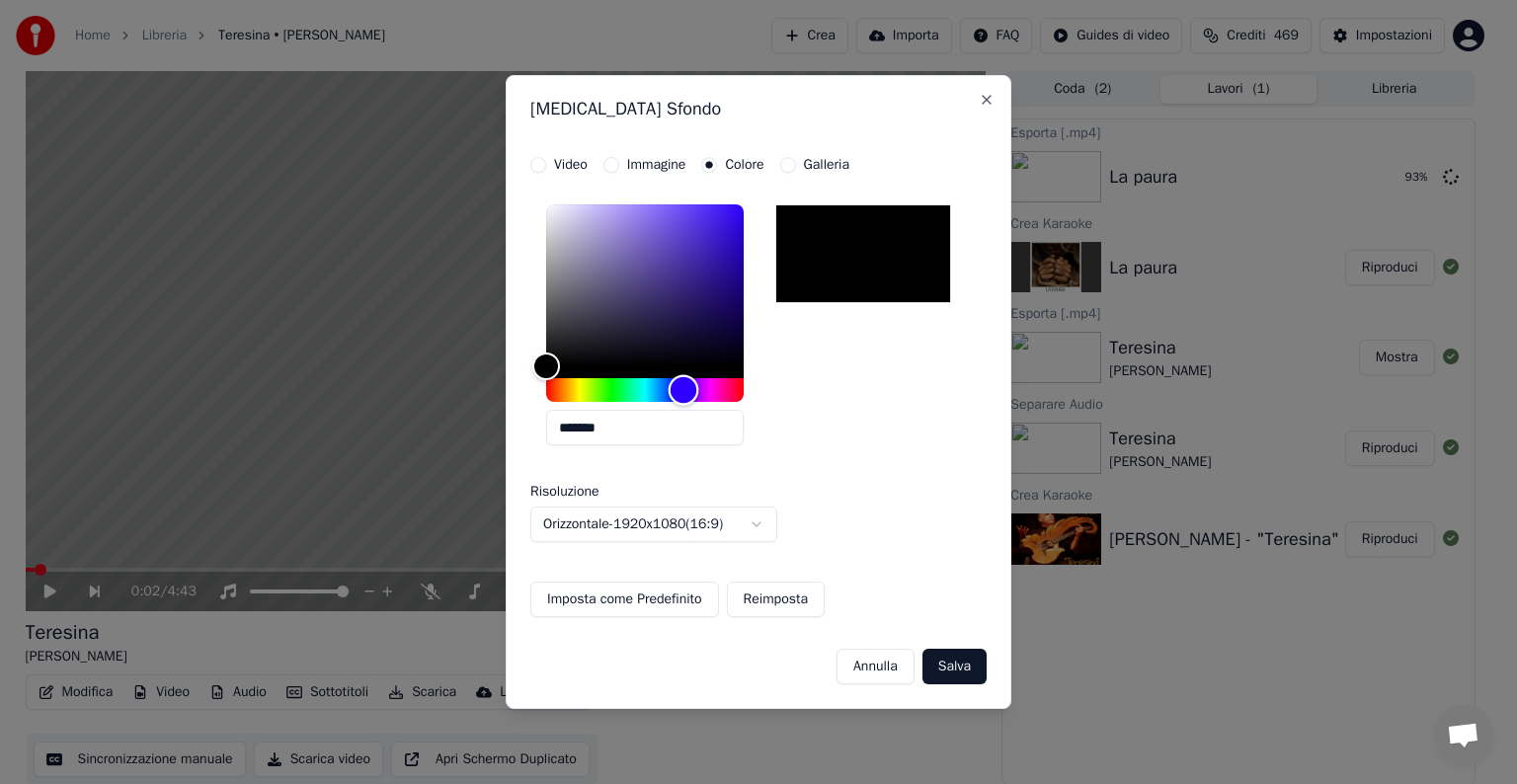 click at bounding box center (645, 390) 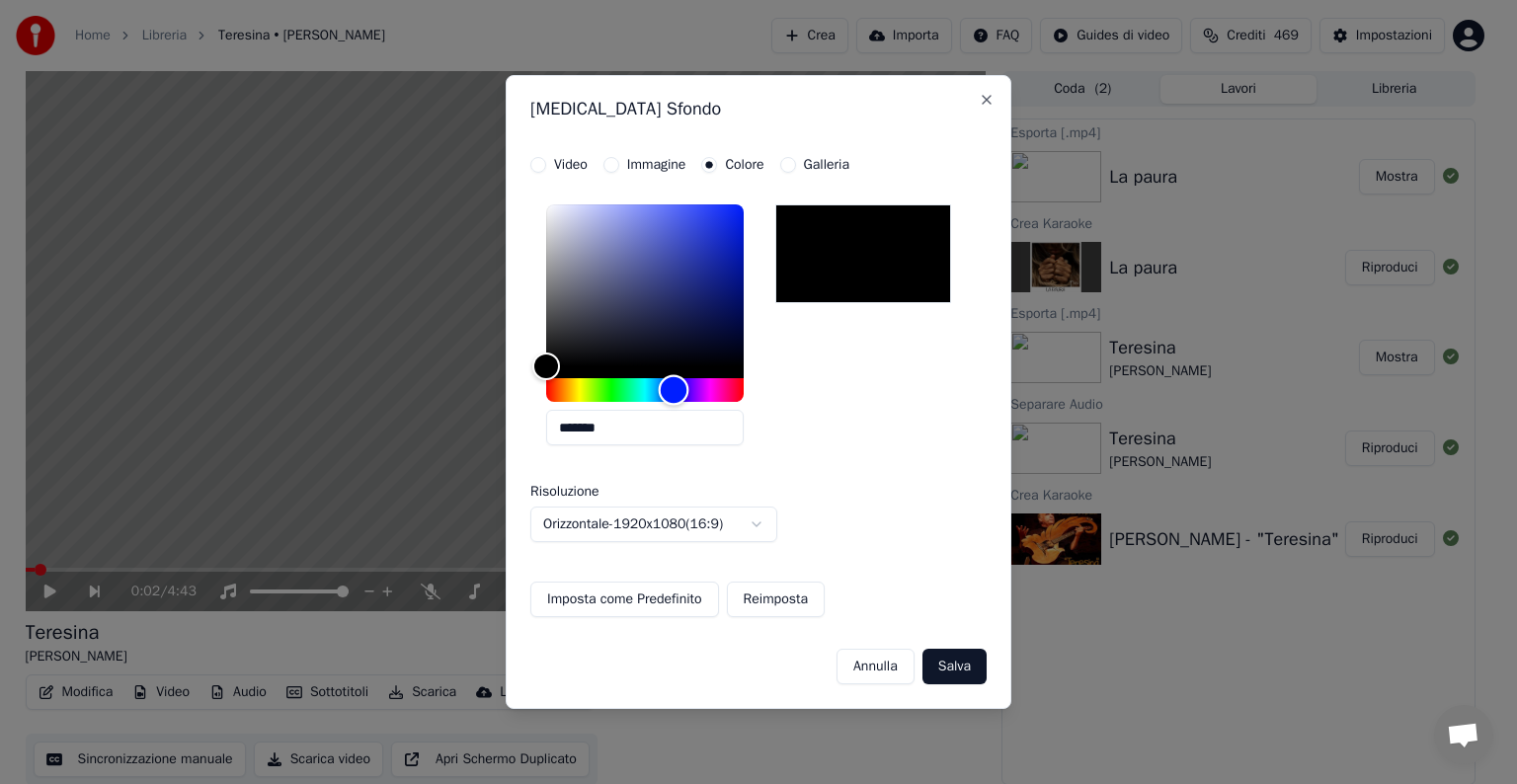 click at bounding box center (674, 390) 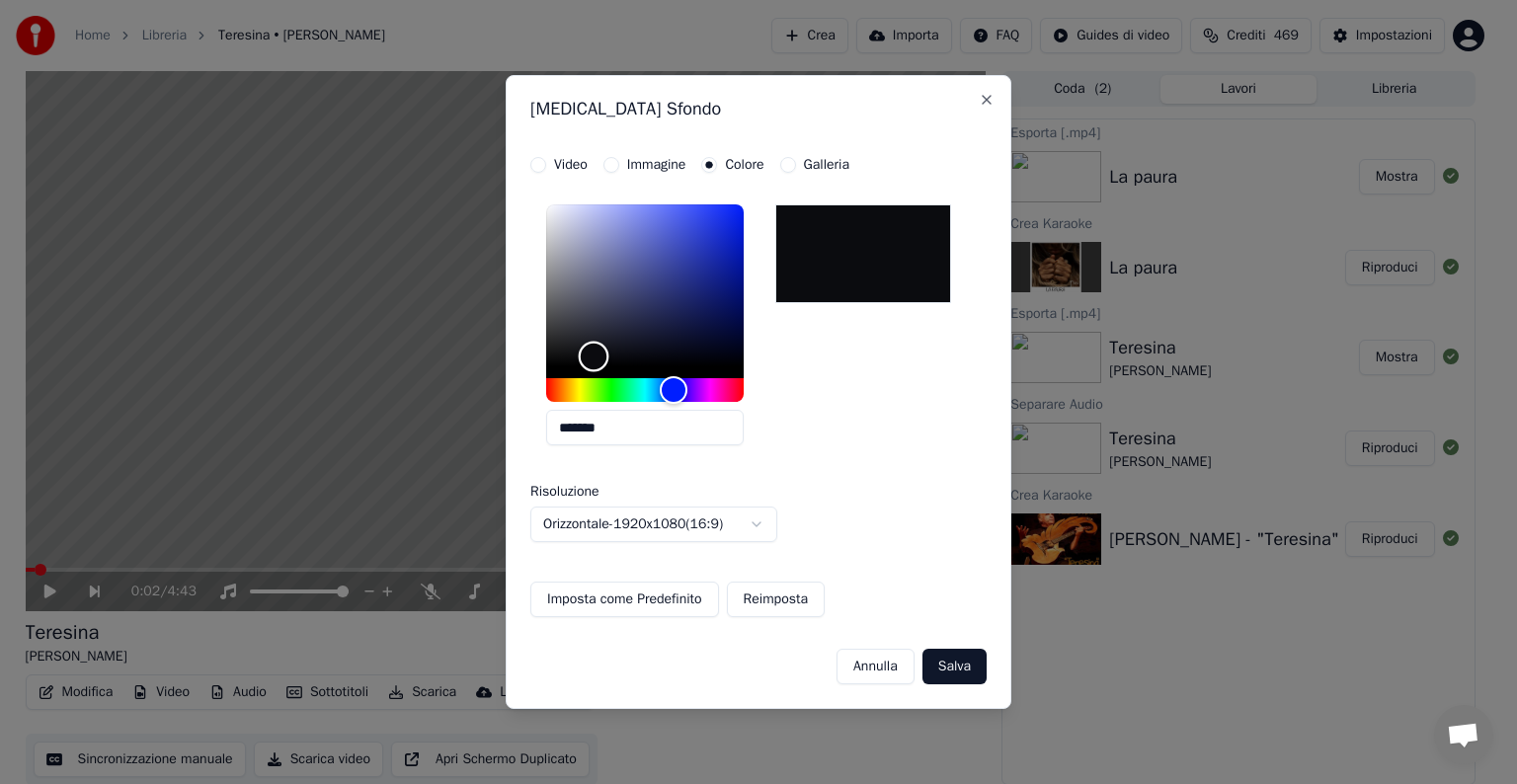 drag, startPoint x: 548, startPoint y: 367, endPoint x: 594, endPoint y: 356, distance: 47.296934 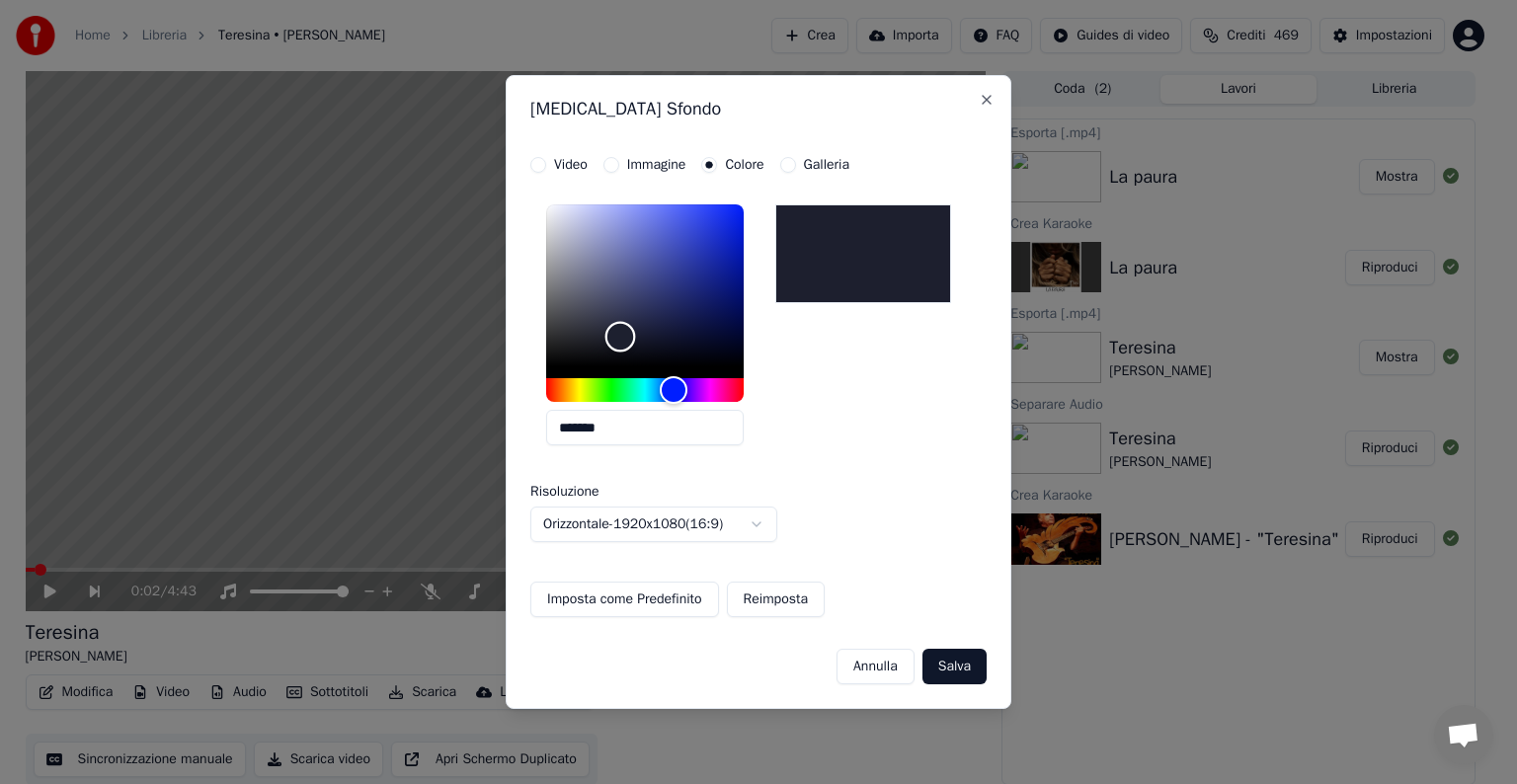 drag, startPoint x: 594, startPoint y: 356, endPoint x: 620, endPoint y: 338, distance: 31.62278 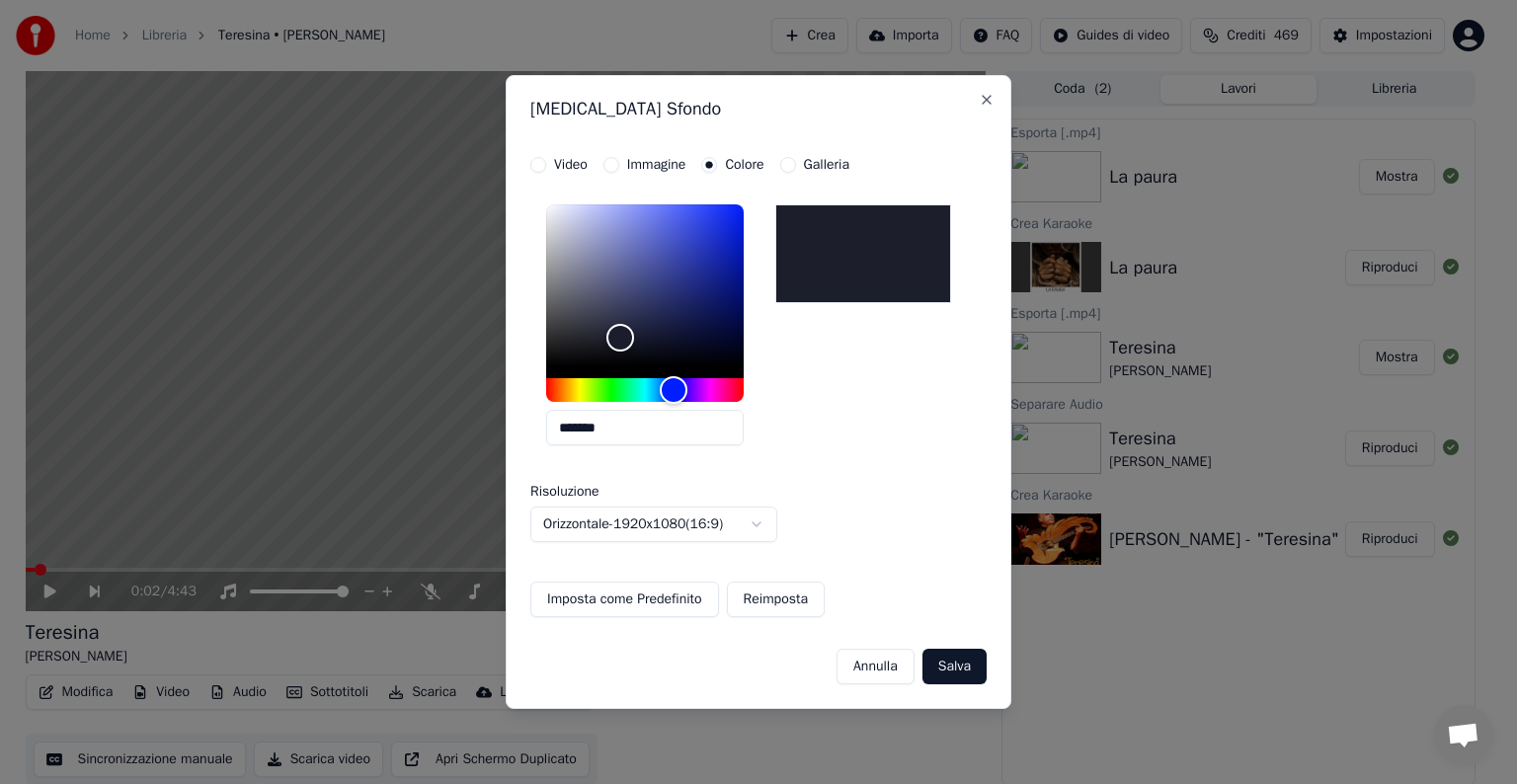 click on "Salva" at bounding box center (954, 666) 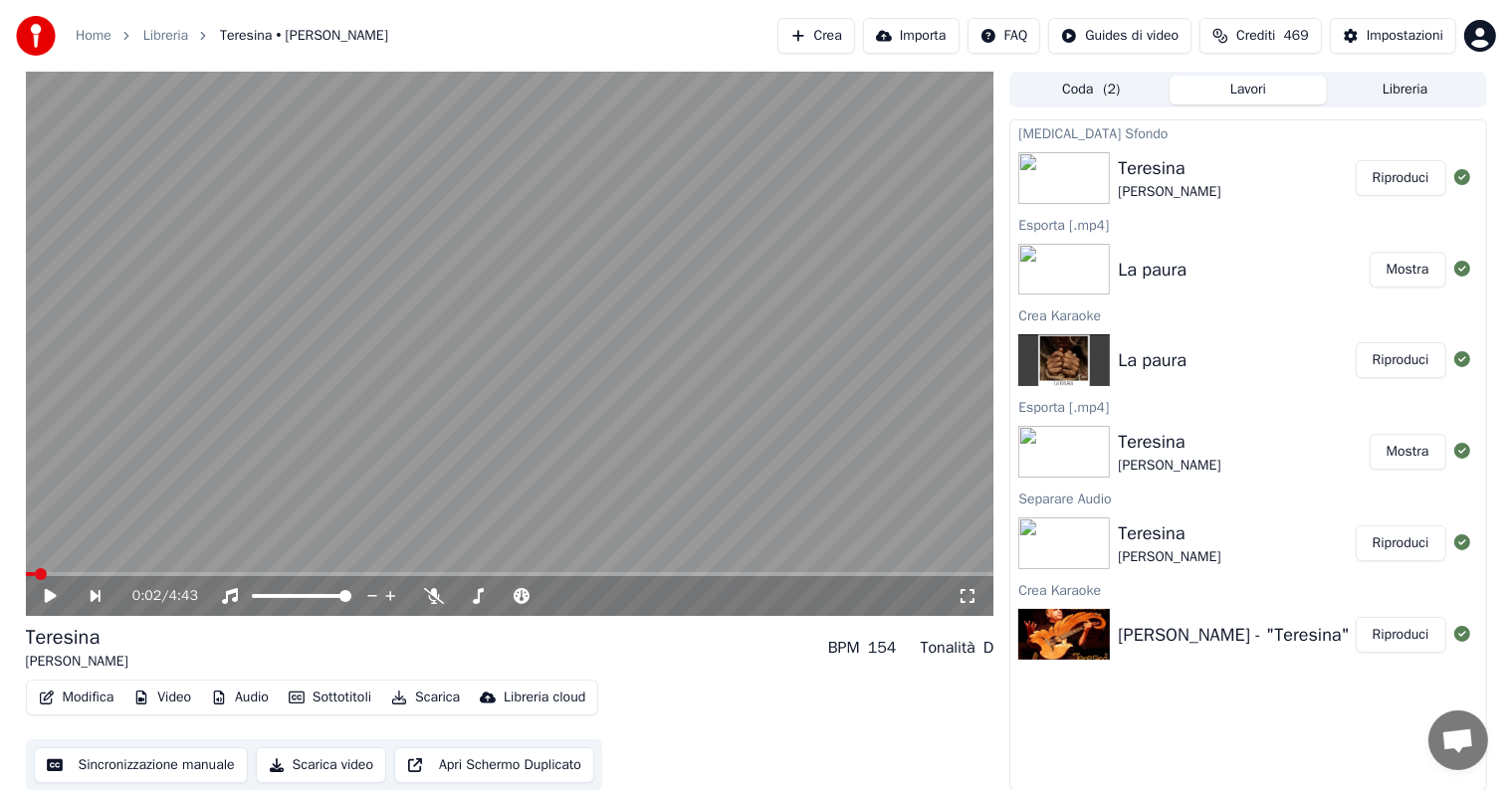 click on "Riproduci" at bounding box center (1401, 178) 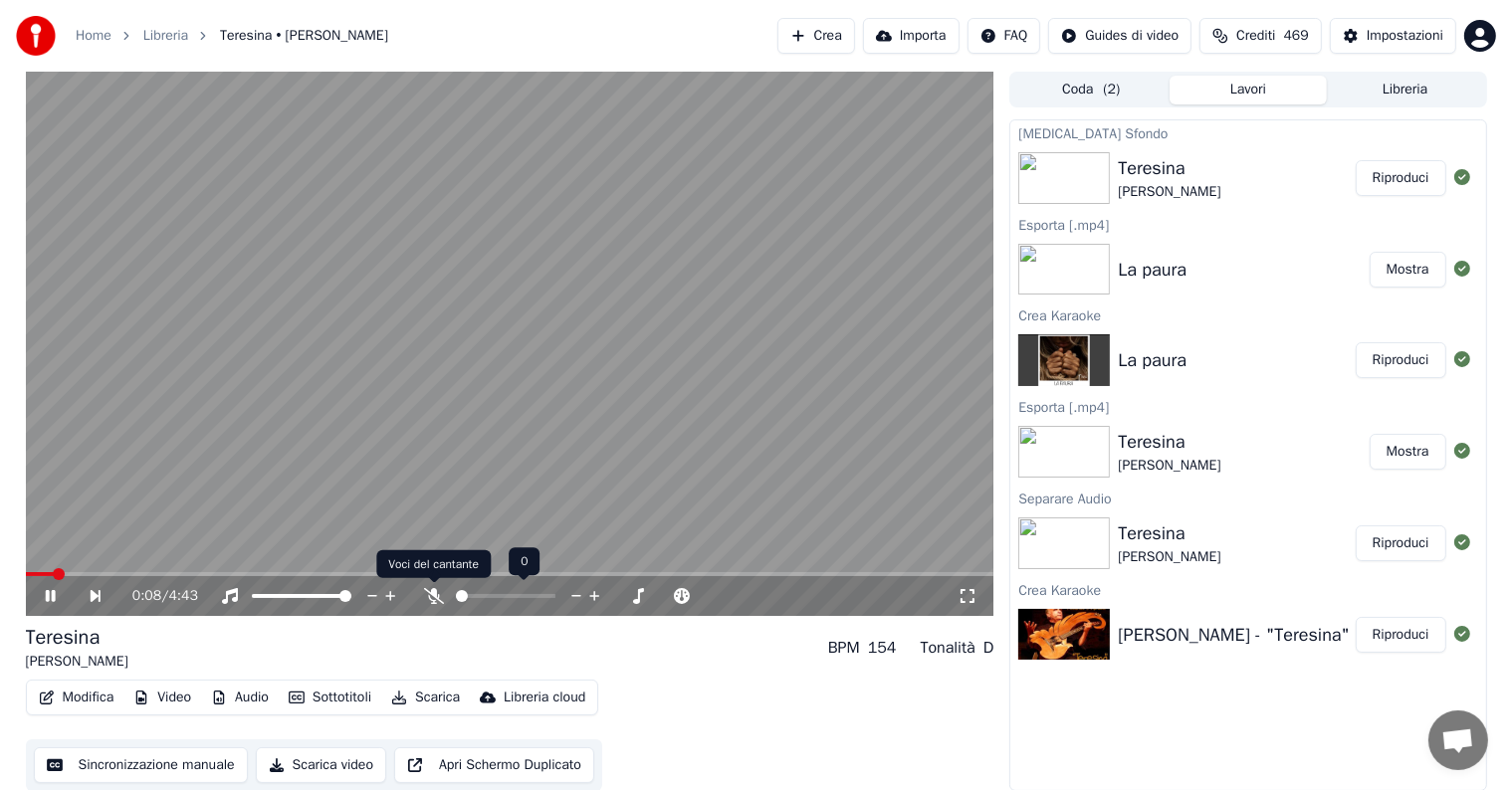 click 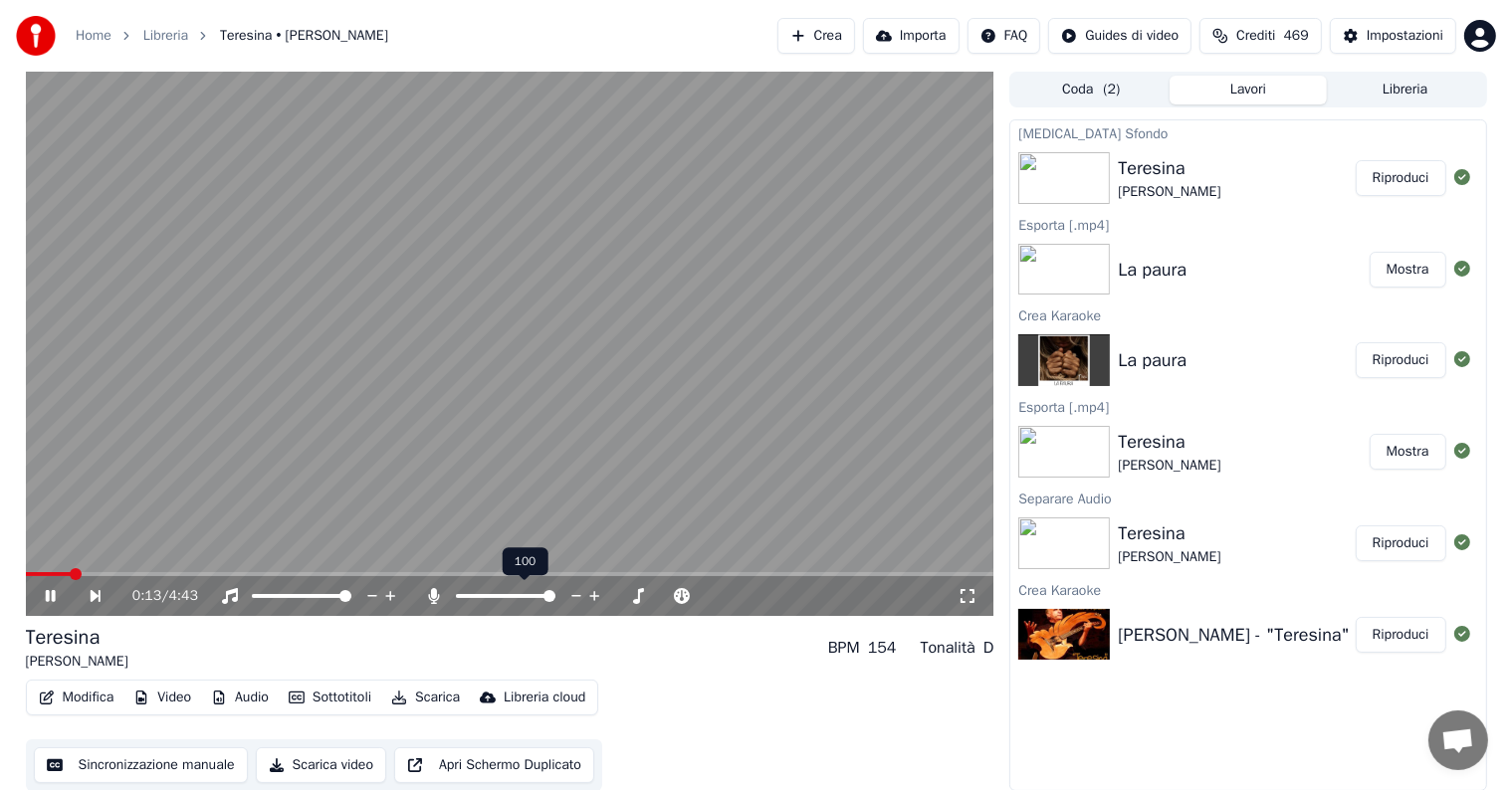 click 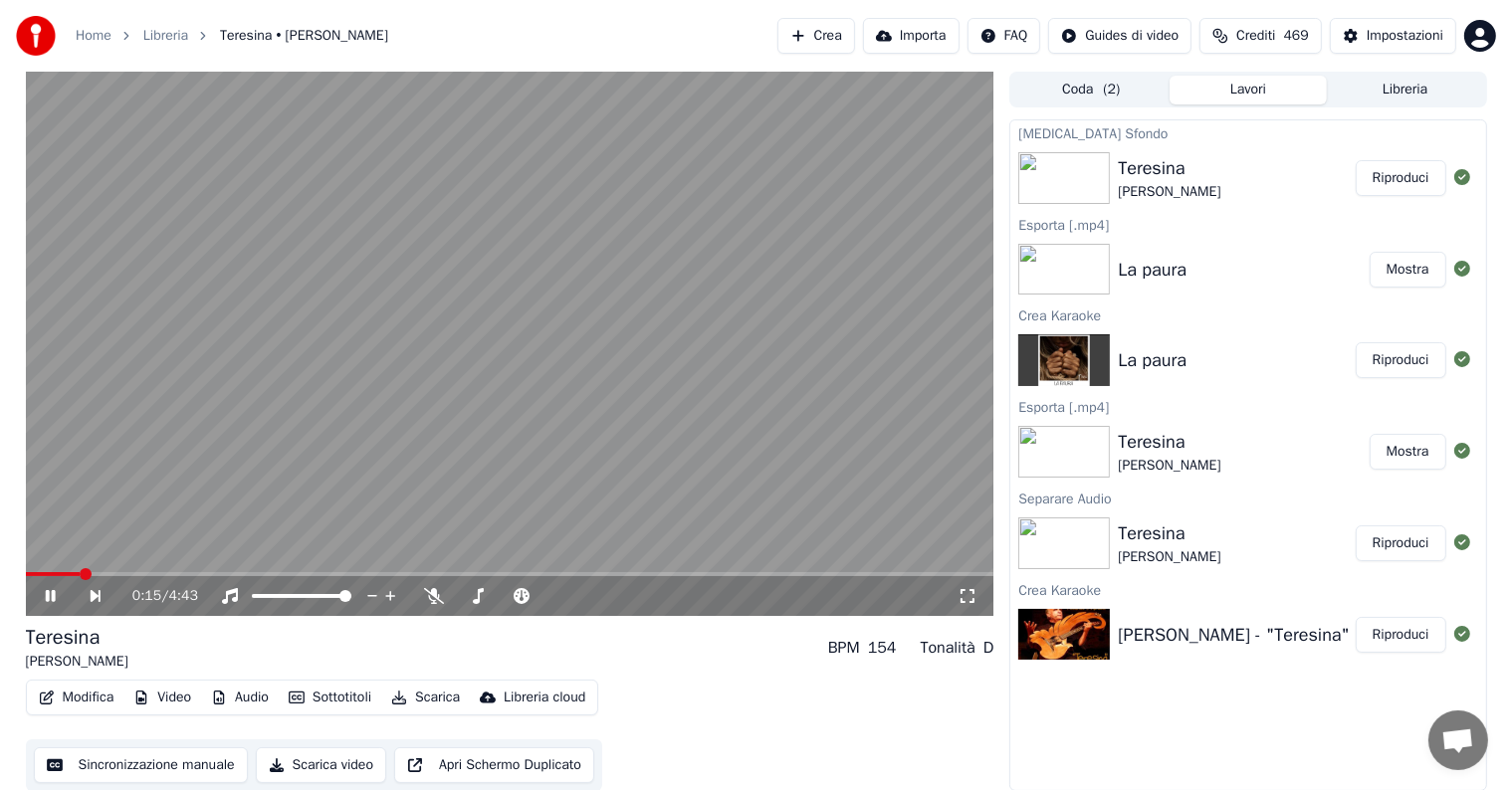 click 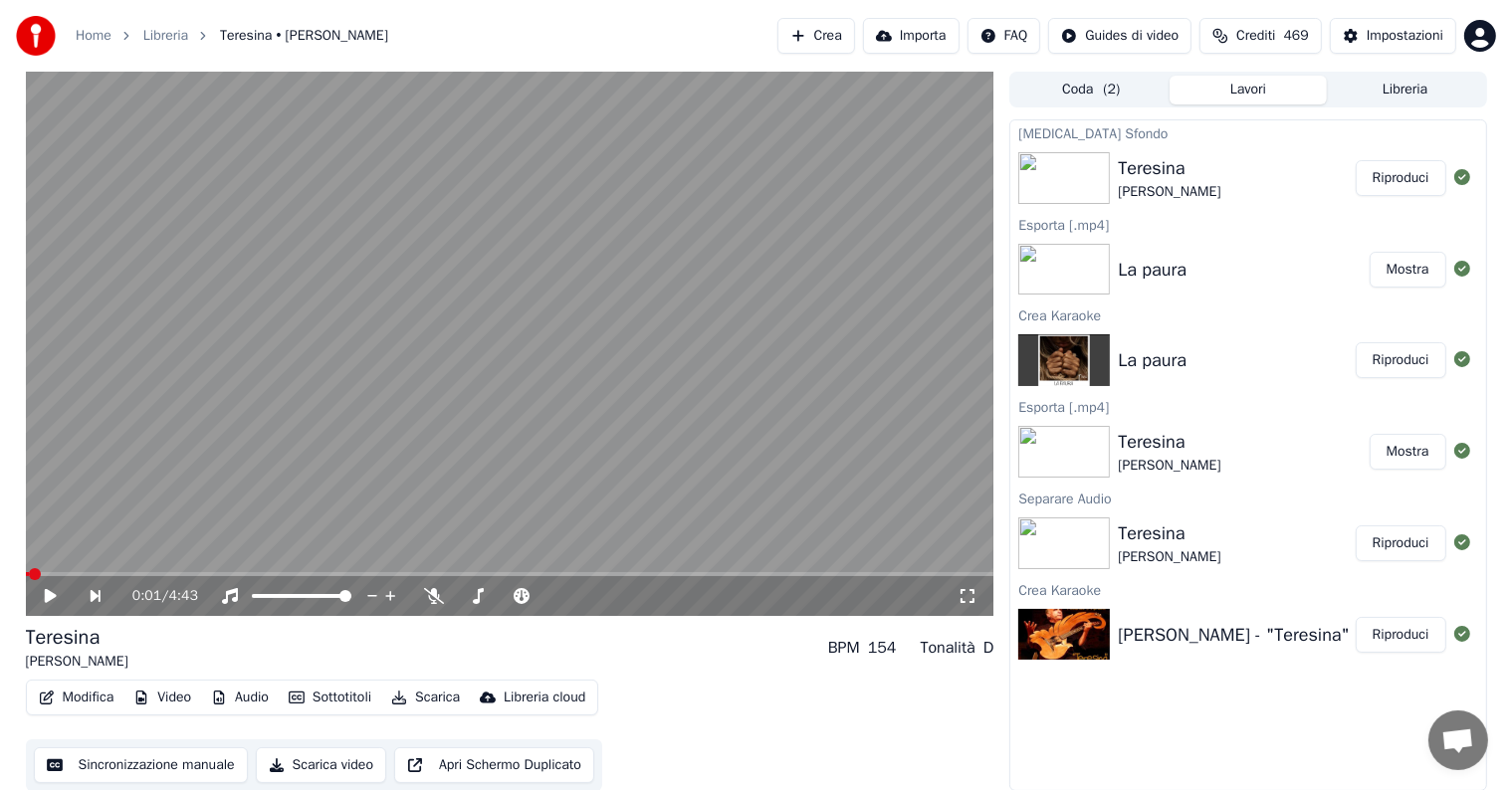 click at bounding box center (27, 574) 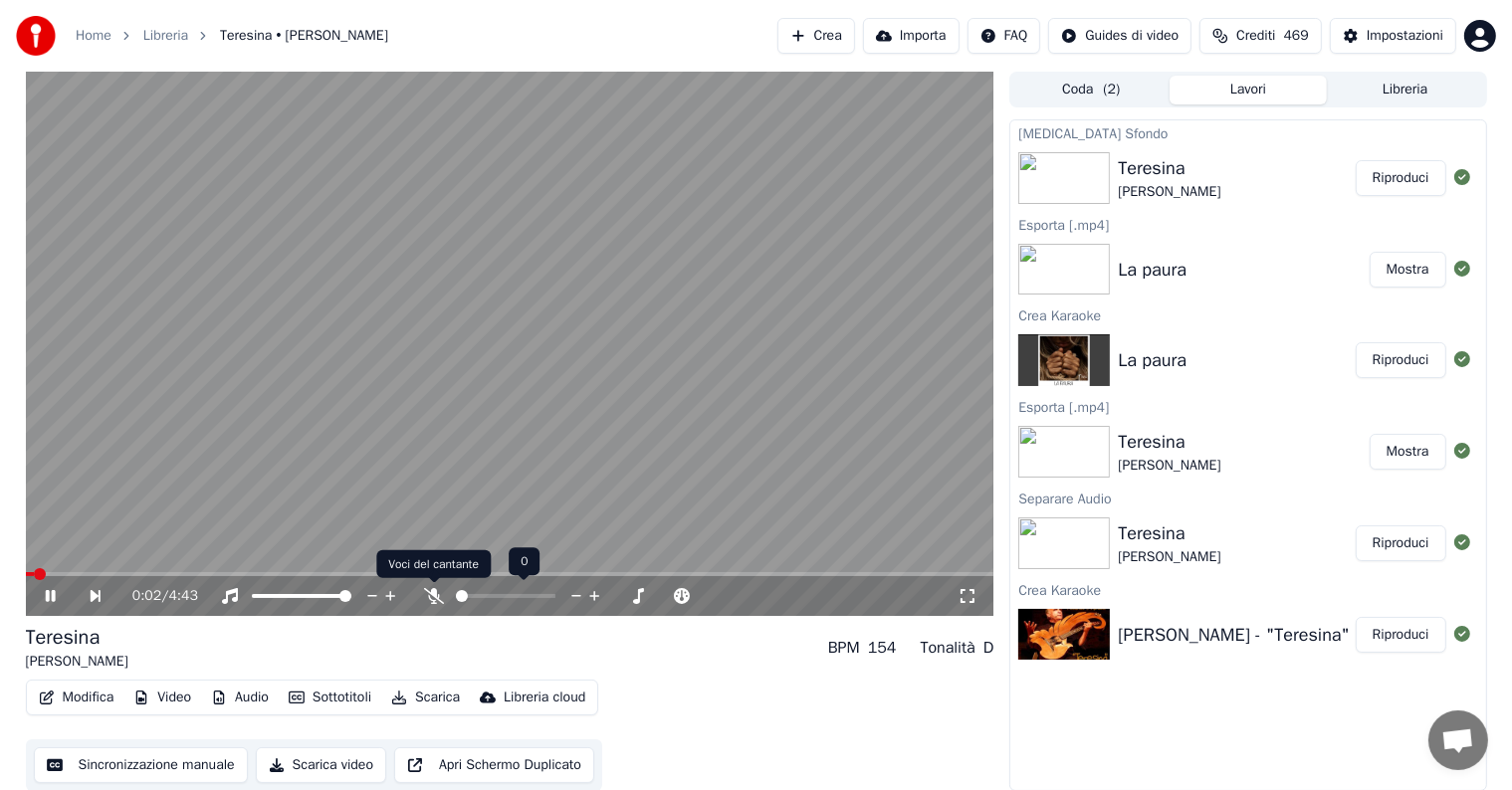 click 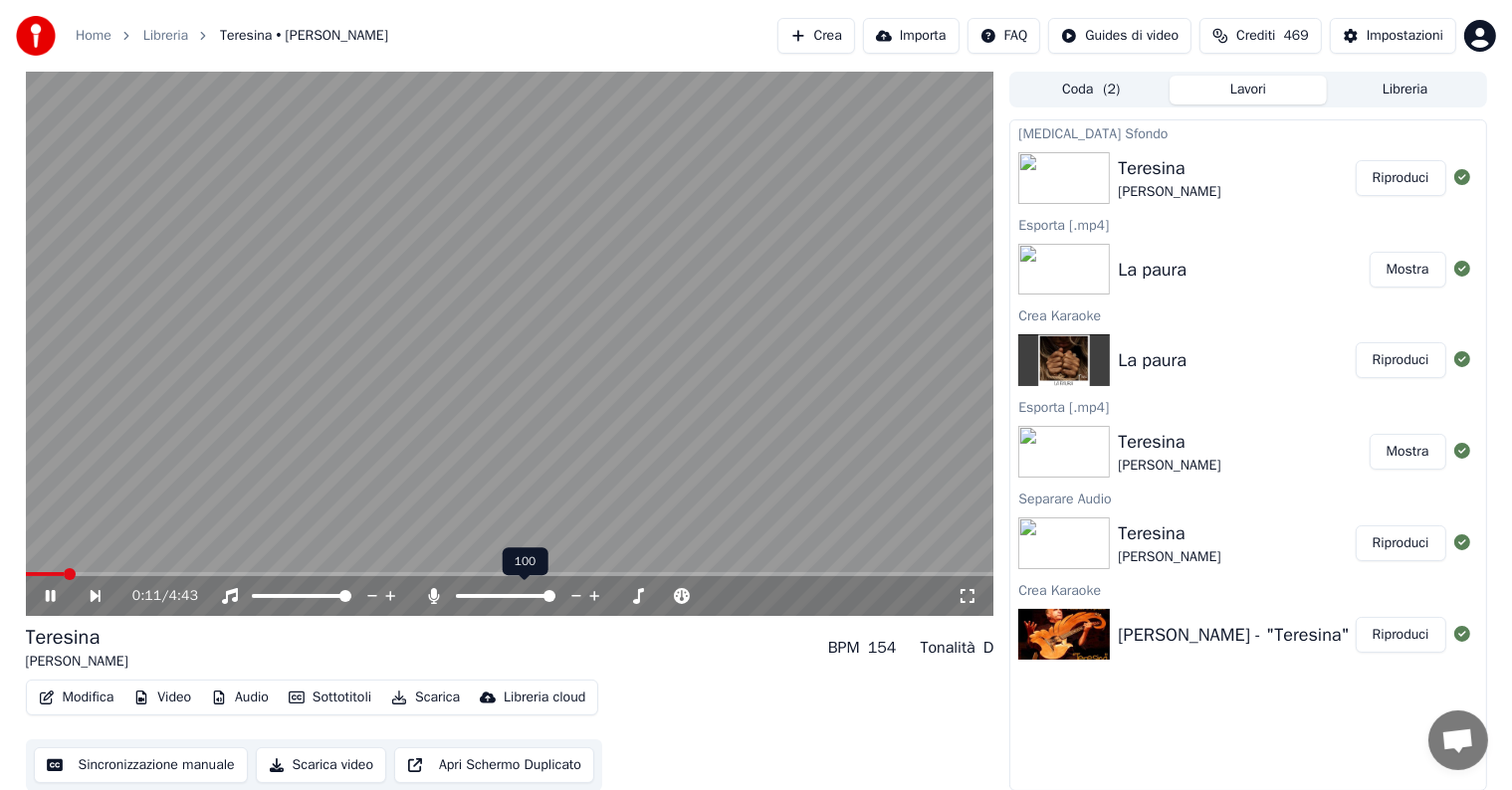 click 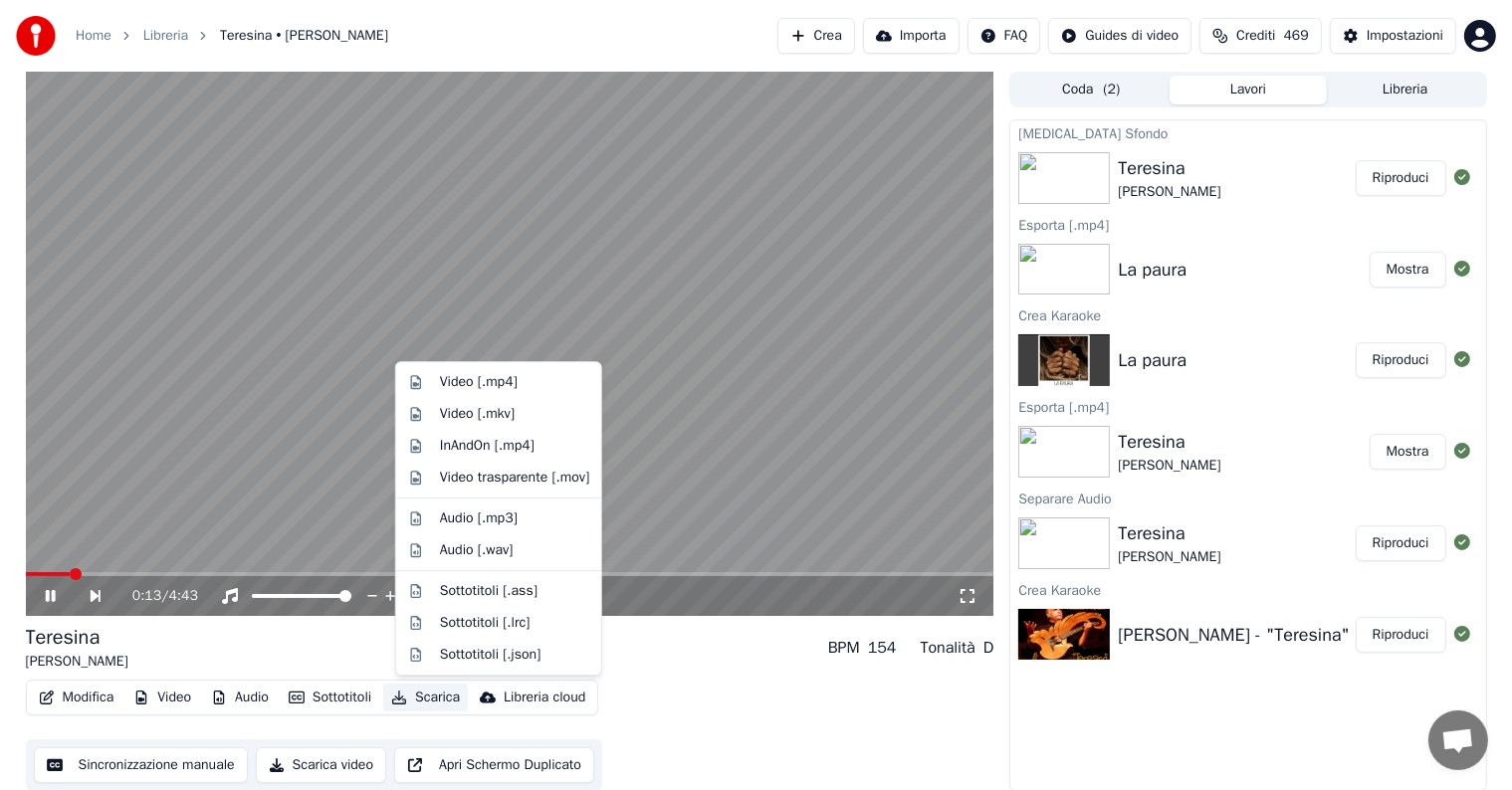 click on "Scarica" at bounding box center (425, 697) 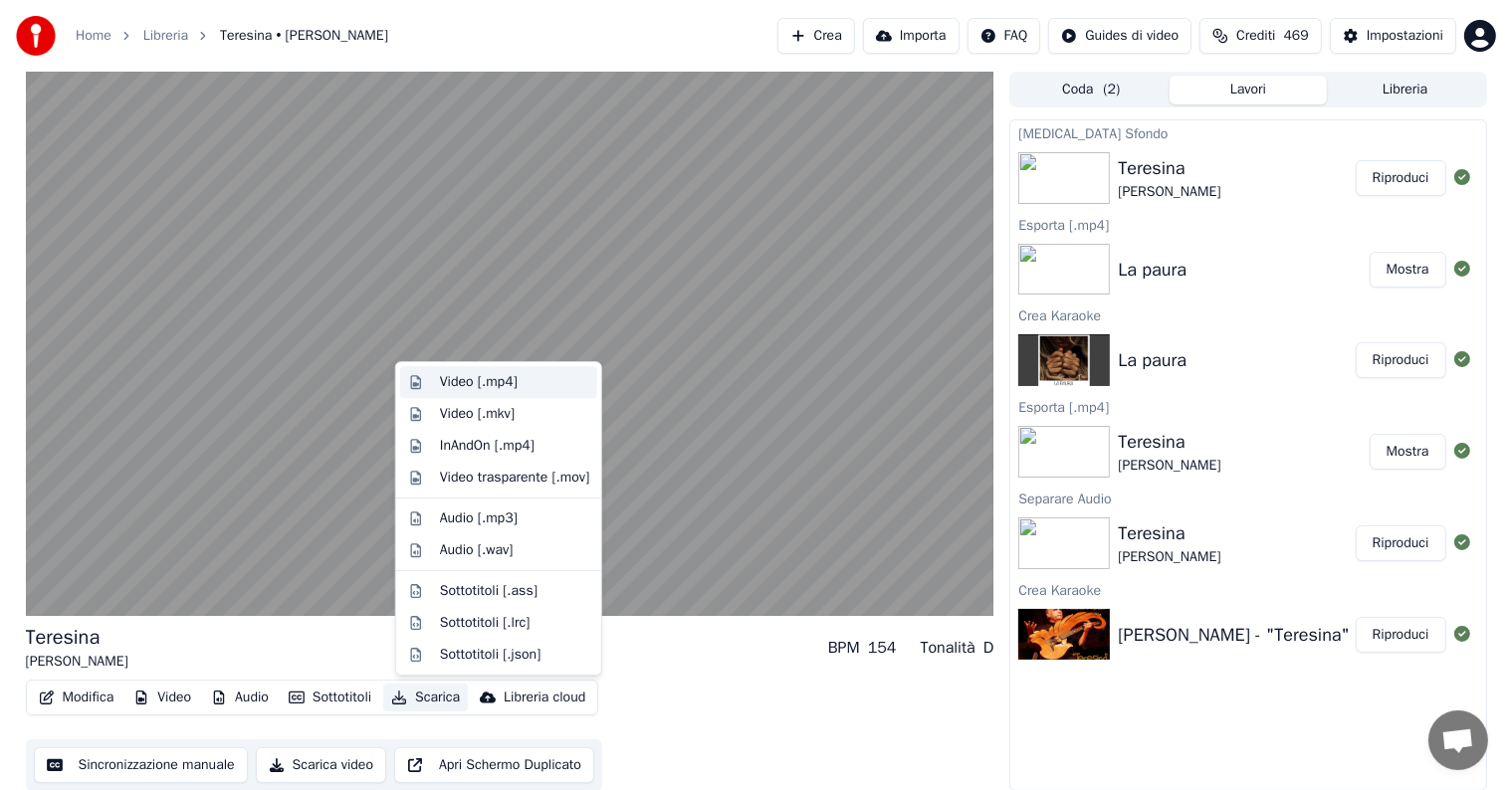 click on "Video [.mp4]" at bounding box center [479, 382] 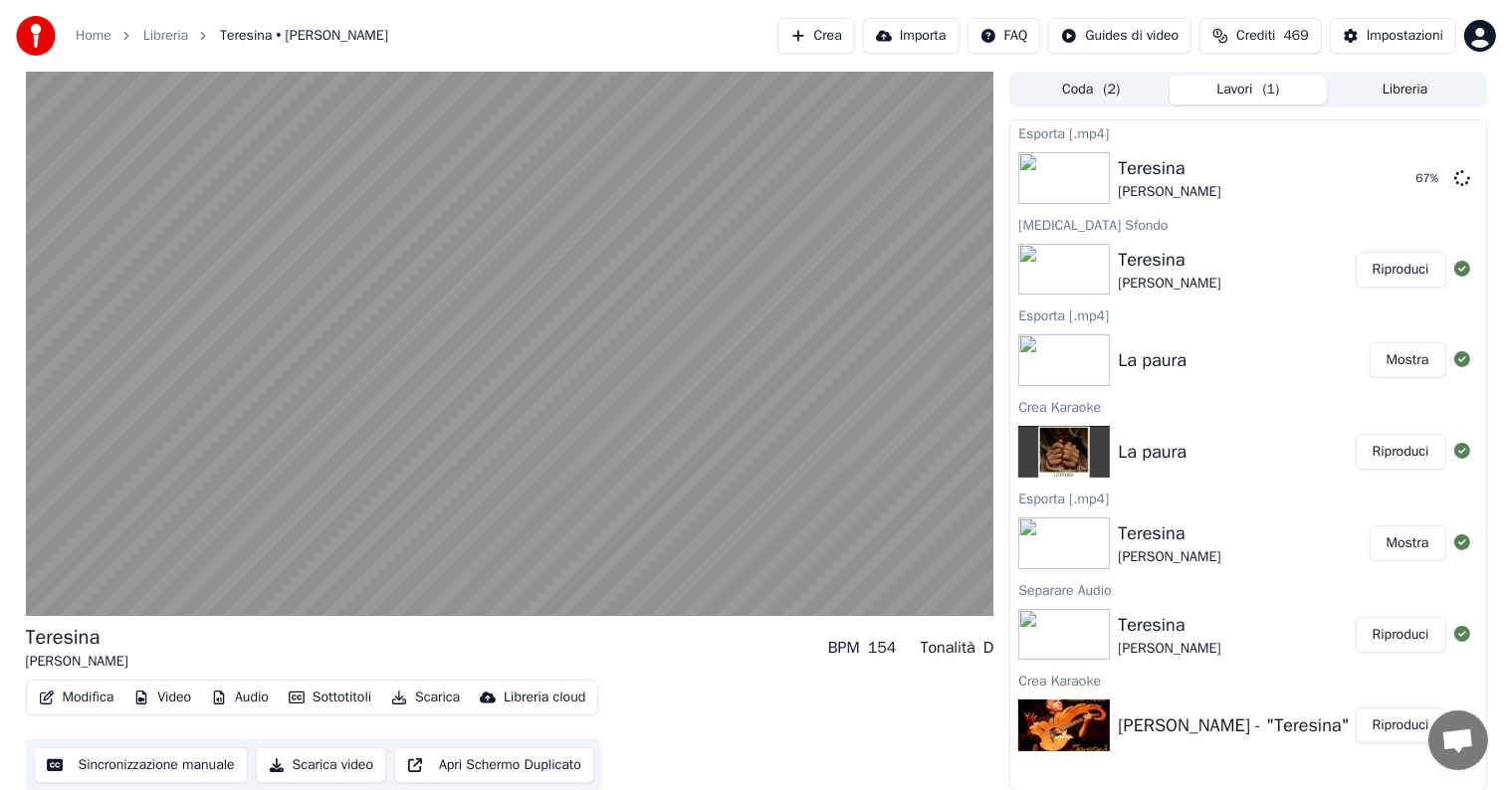 click on "Mostra" at bounding box center (1407, 360) 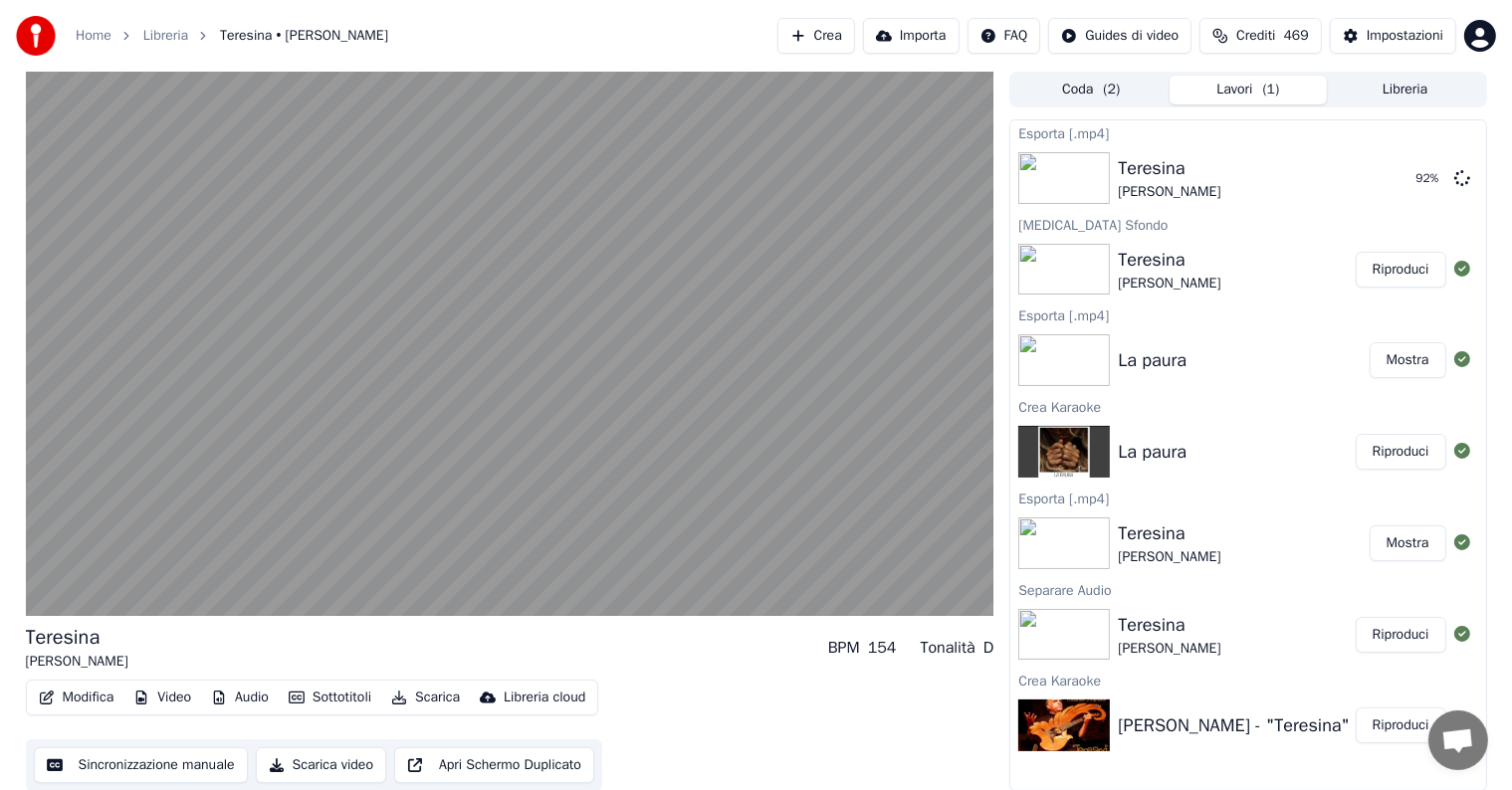click on "Home Libreria Teresina • [PERSON_NAME] Crea Importa FAQ Guides di video Crediti 469 Impostazioni" at bounding box center [756, 36] 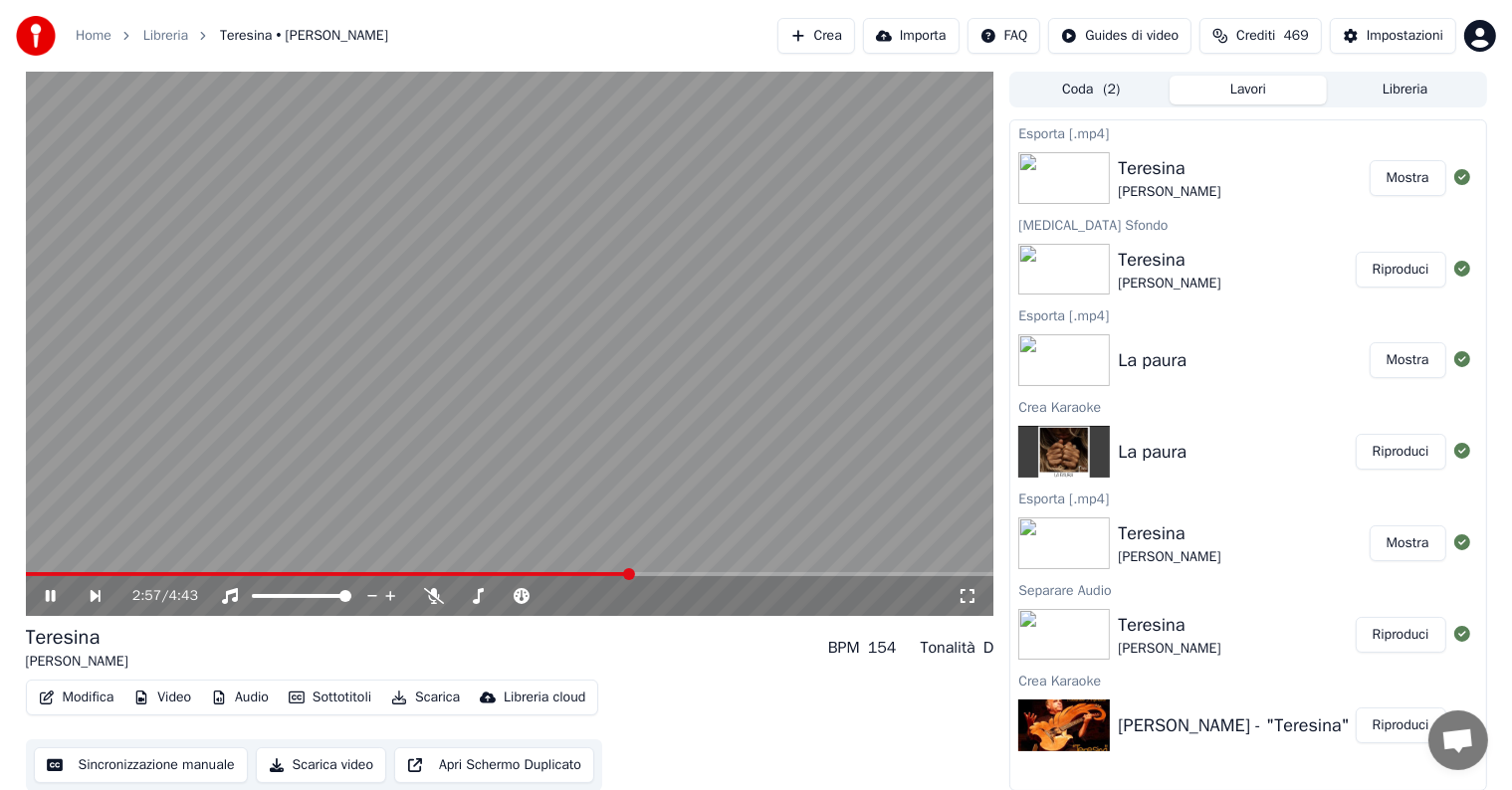 click on "Mostra" at bounding box center [1407, 178] 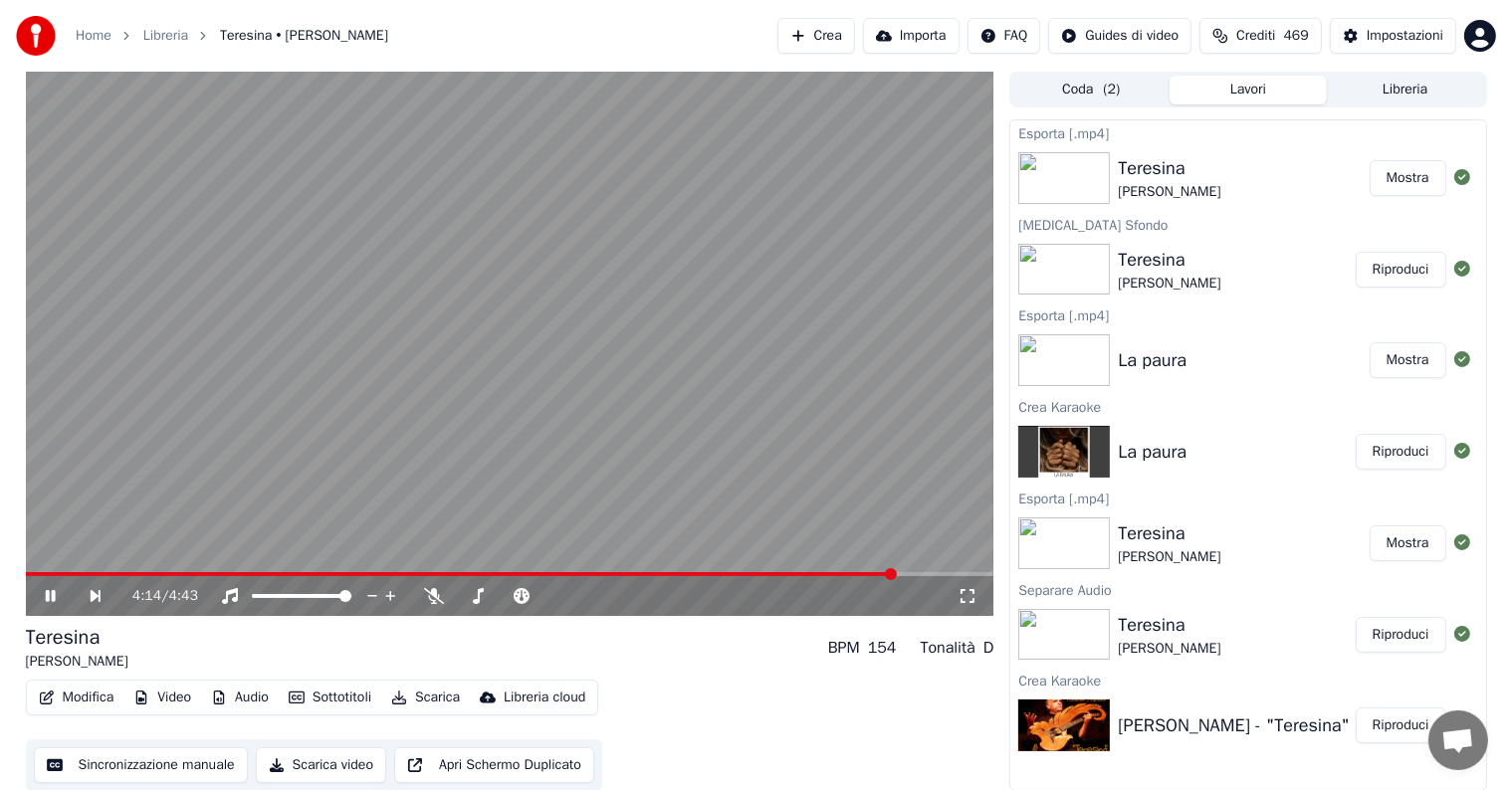 click 